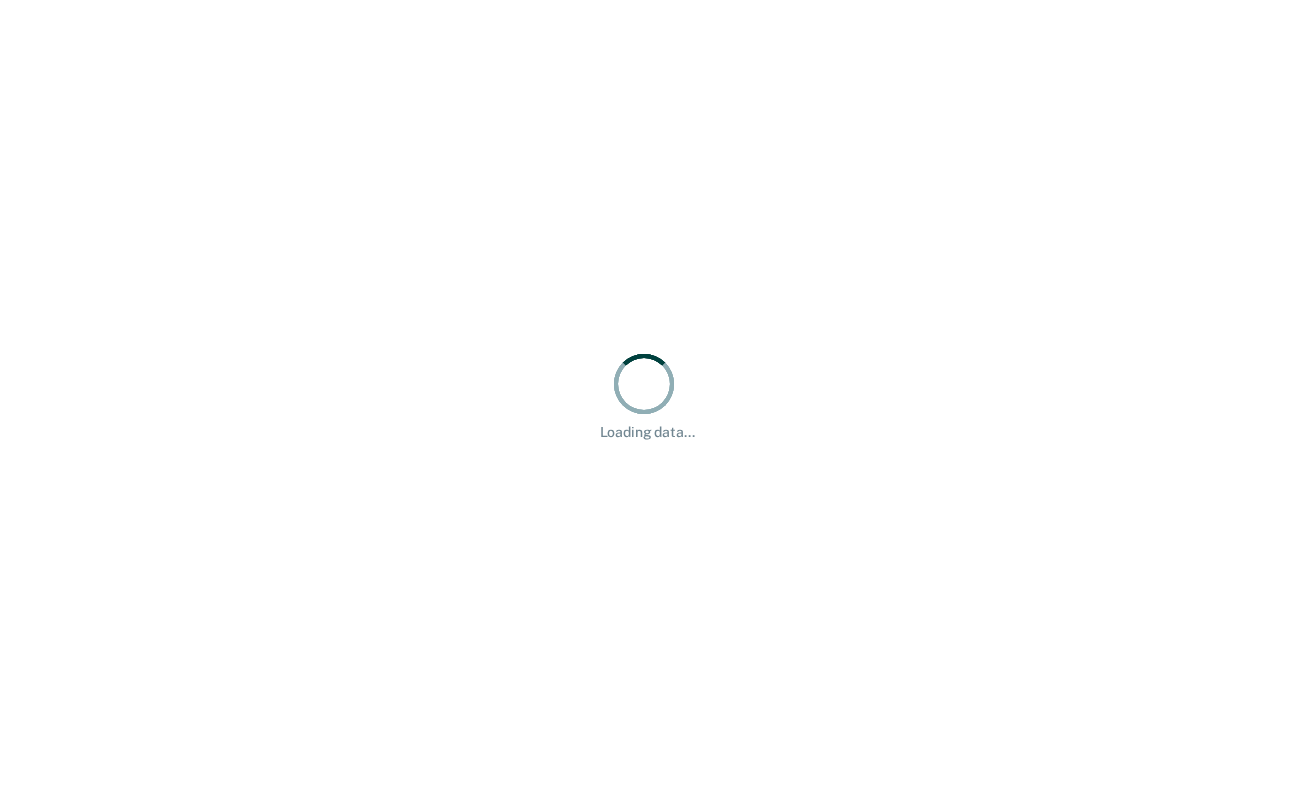 scroll, scrollTop: 0, scrollLeft: 0, axis: both 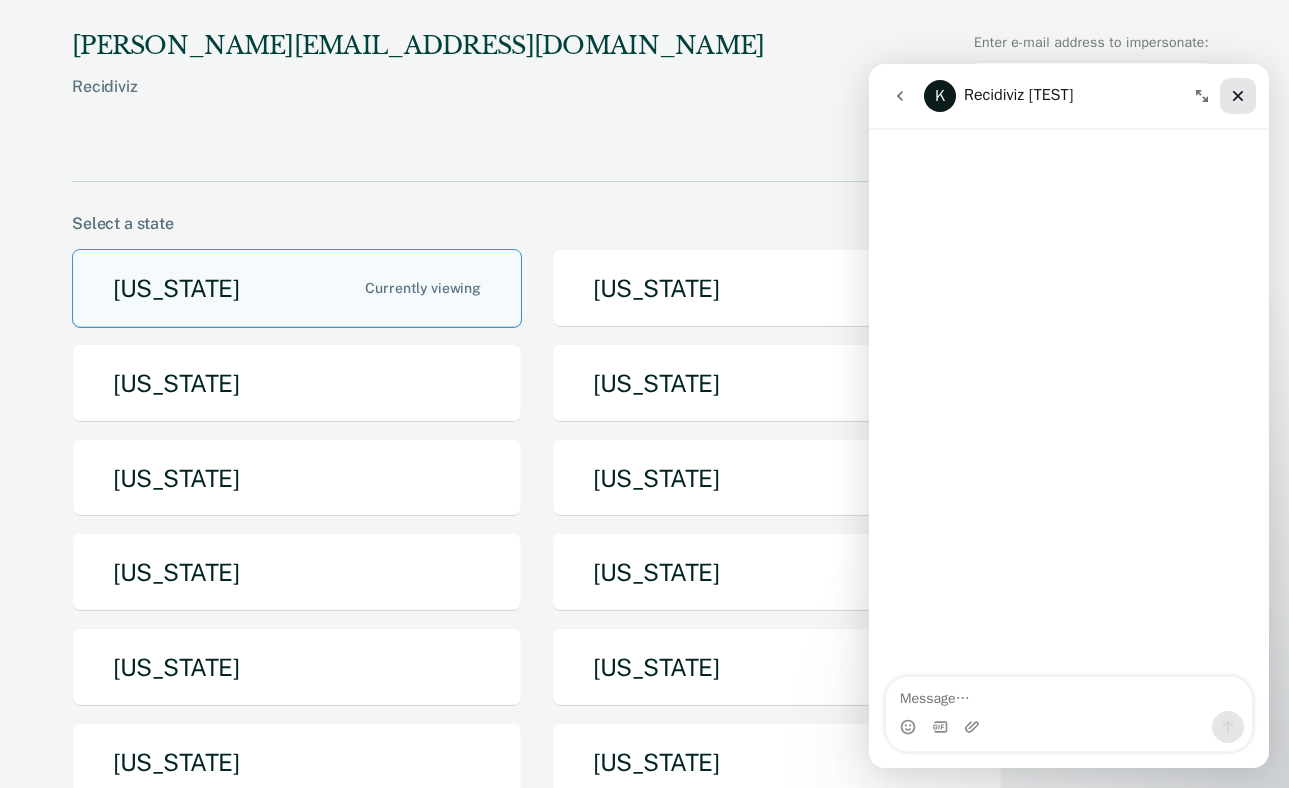 click at bounding box center (1238, 96) 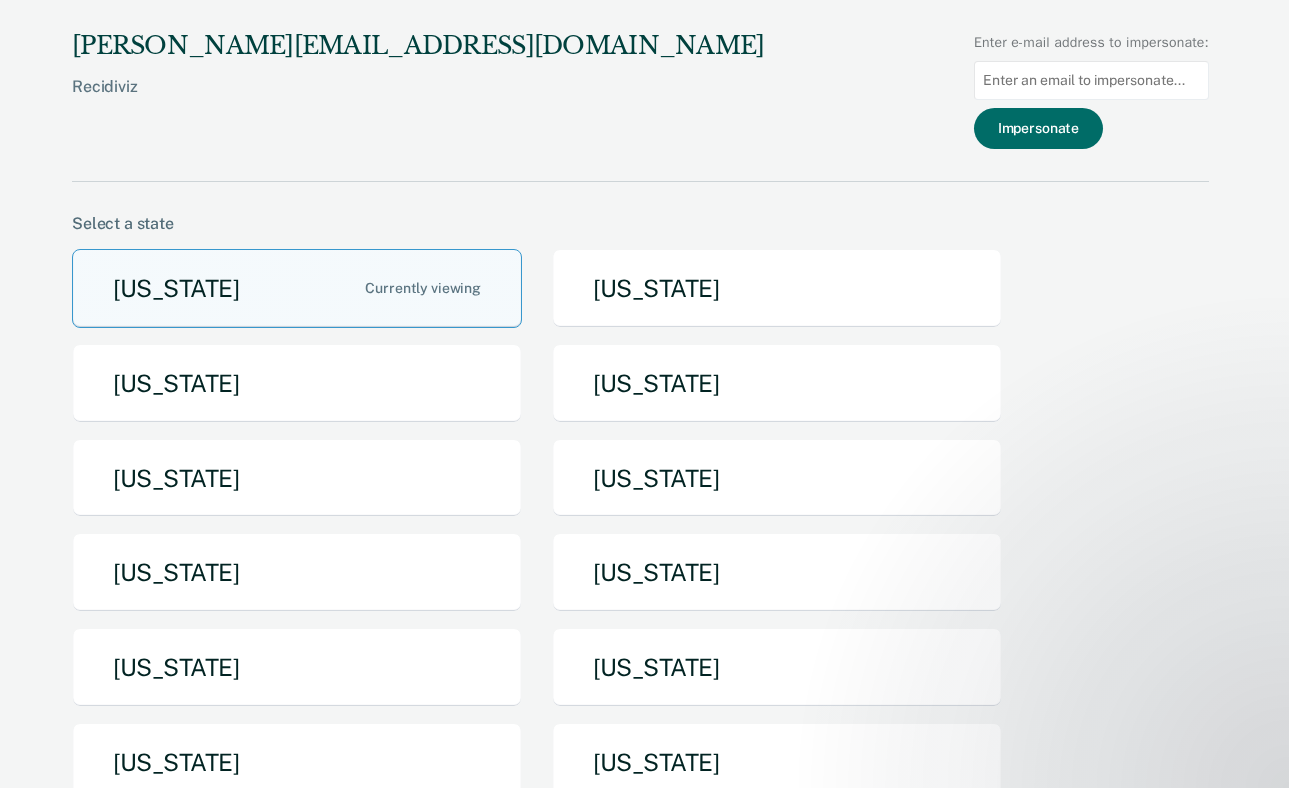 scroll, scrollTop: 0, scrollLeft: 0, axis: both 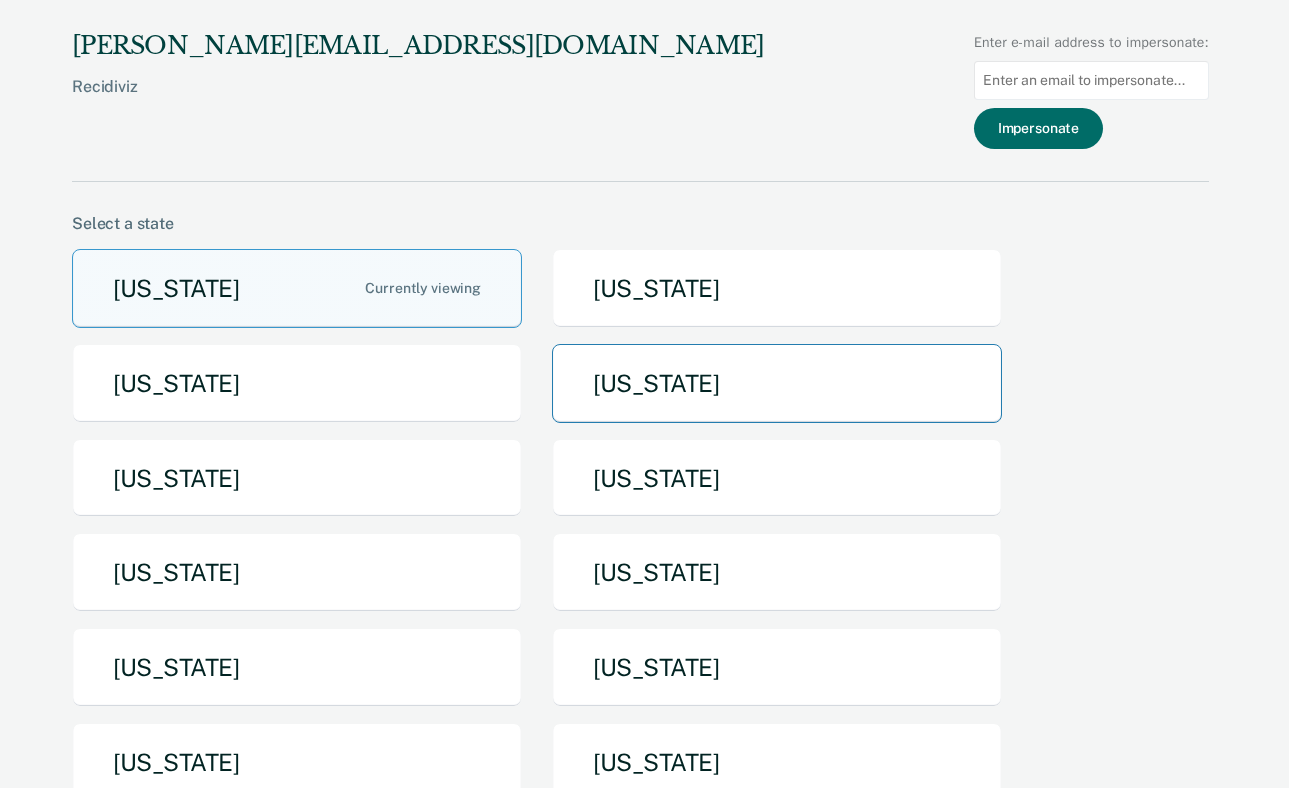 click on "Idaho" at bounding box center (777, 383) 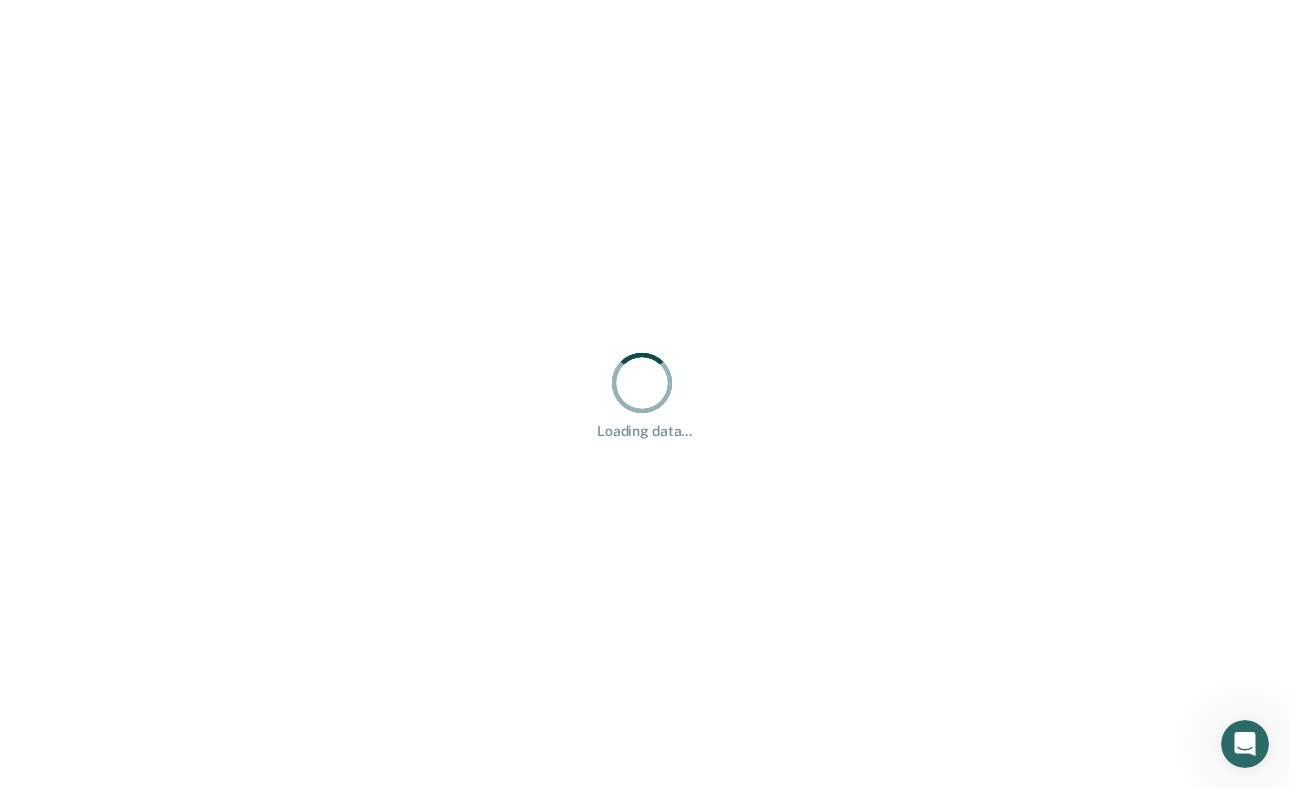 scroll, scrollTop: 0, scrollLeft: 0, axis: both 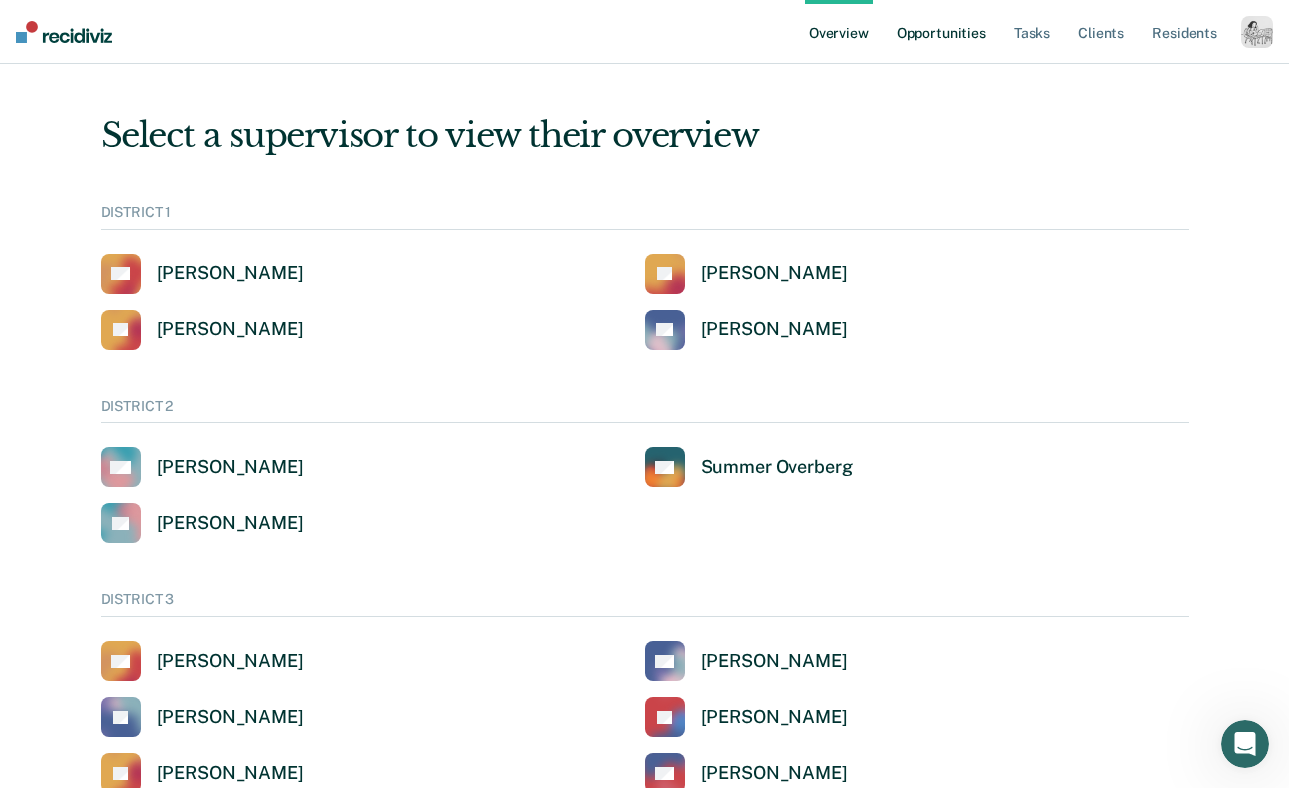 click on "Opportunities" at bounding box center [941, 32] 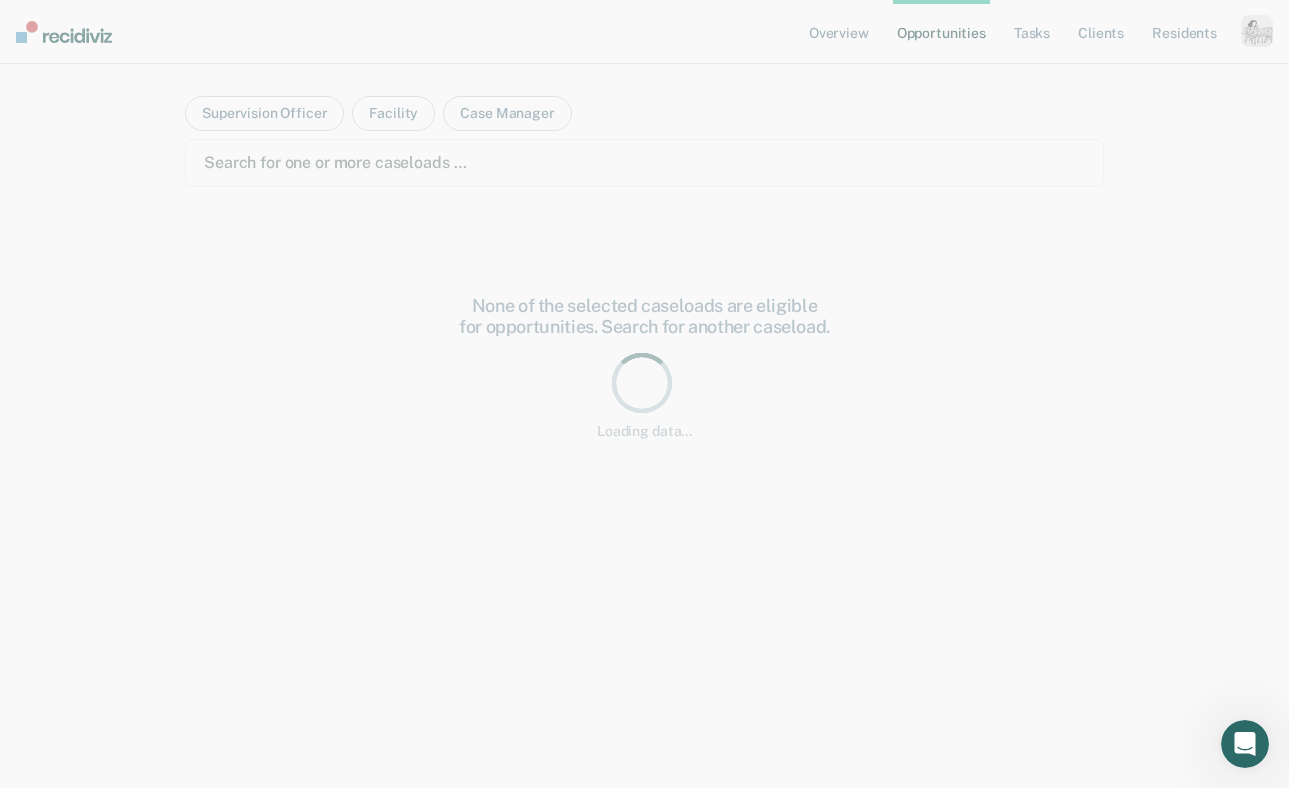 scroll, scrollTop: 0, scrollLeft: 0, axis: both 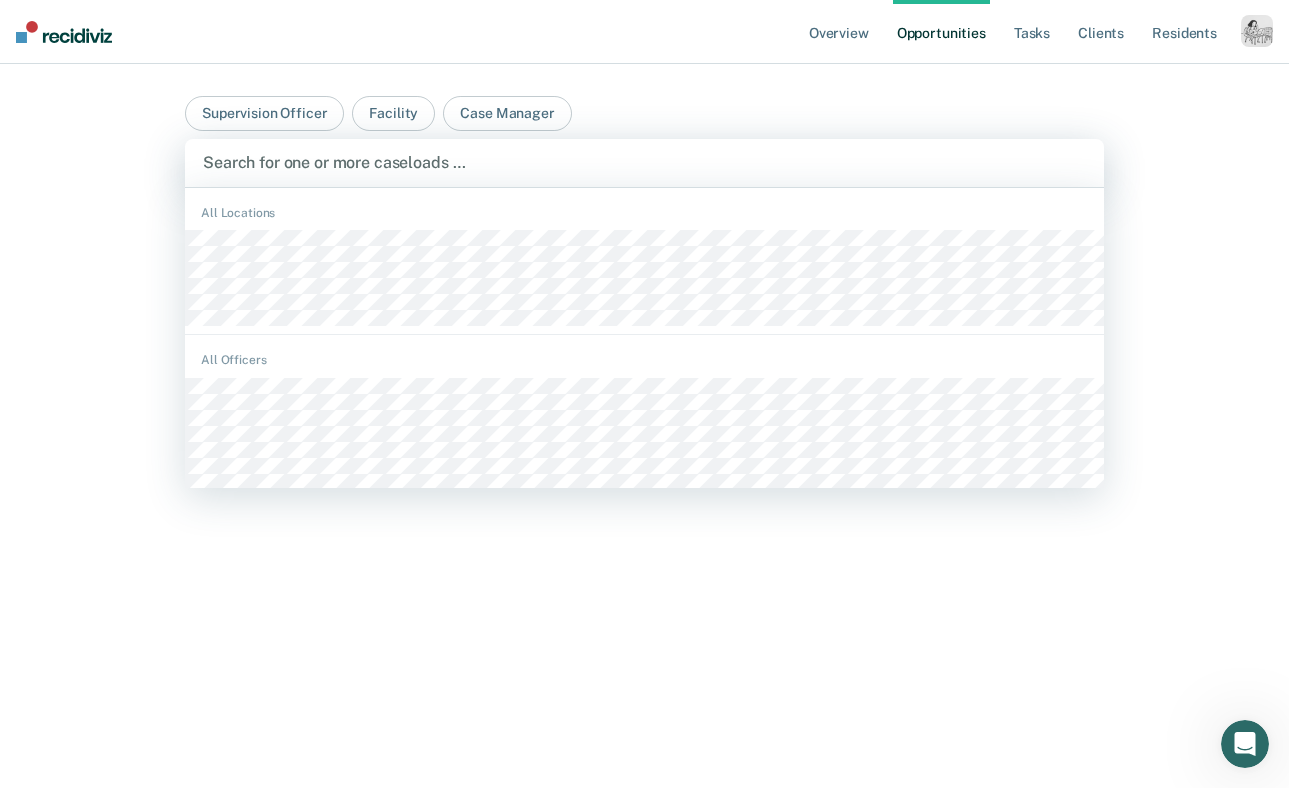 click at bounding box center (644, 162) 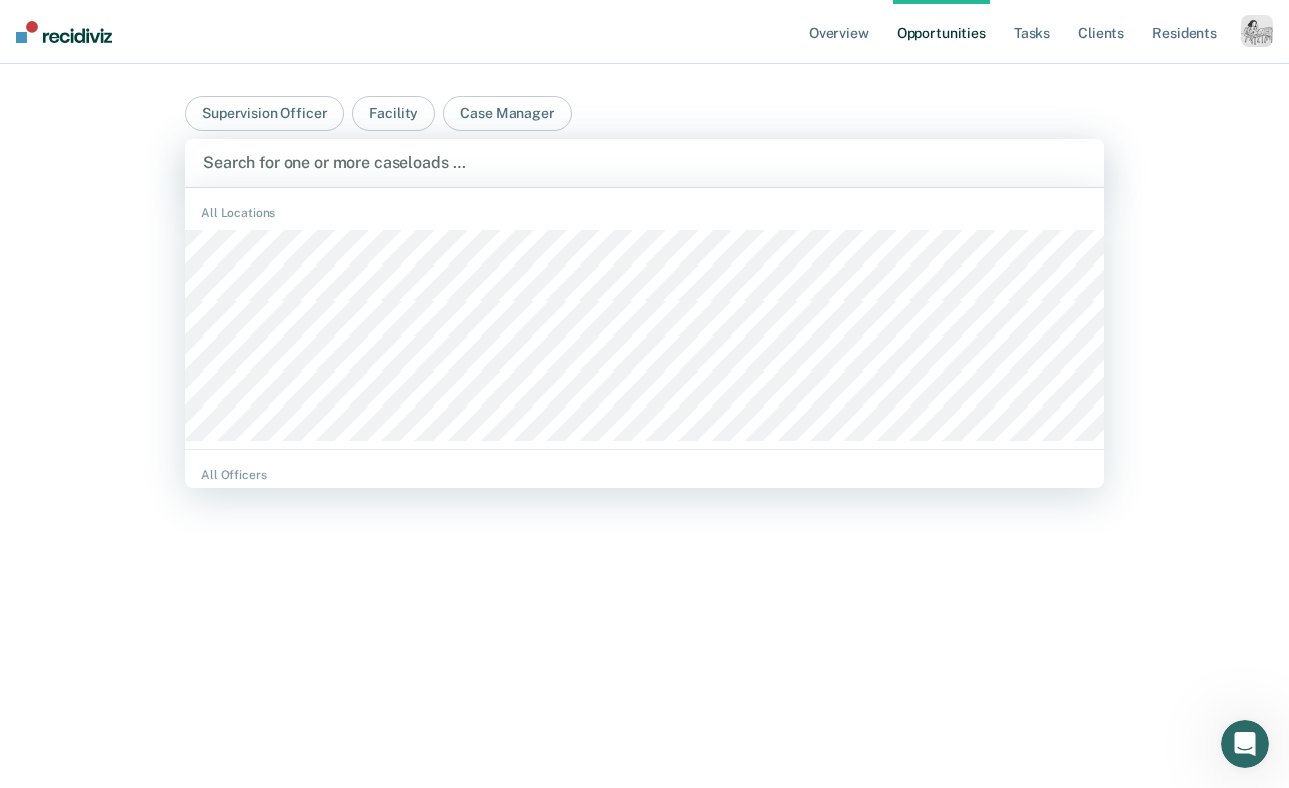 click at bounding box center [644, 162] 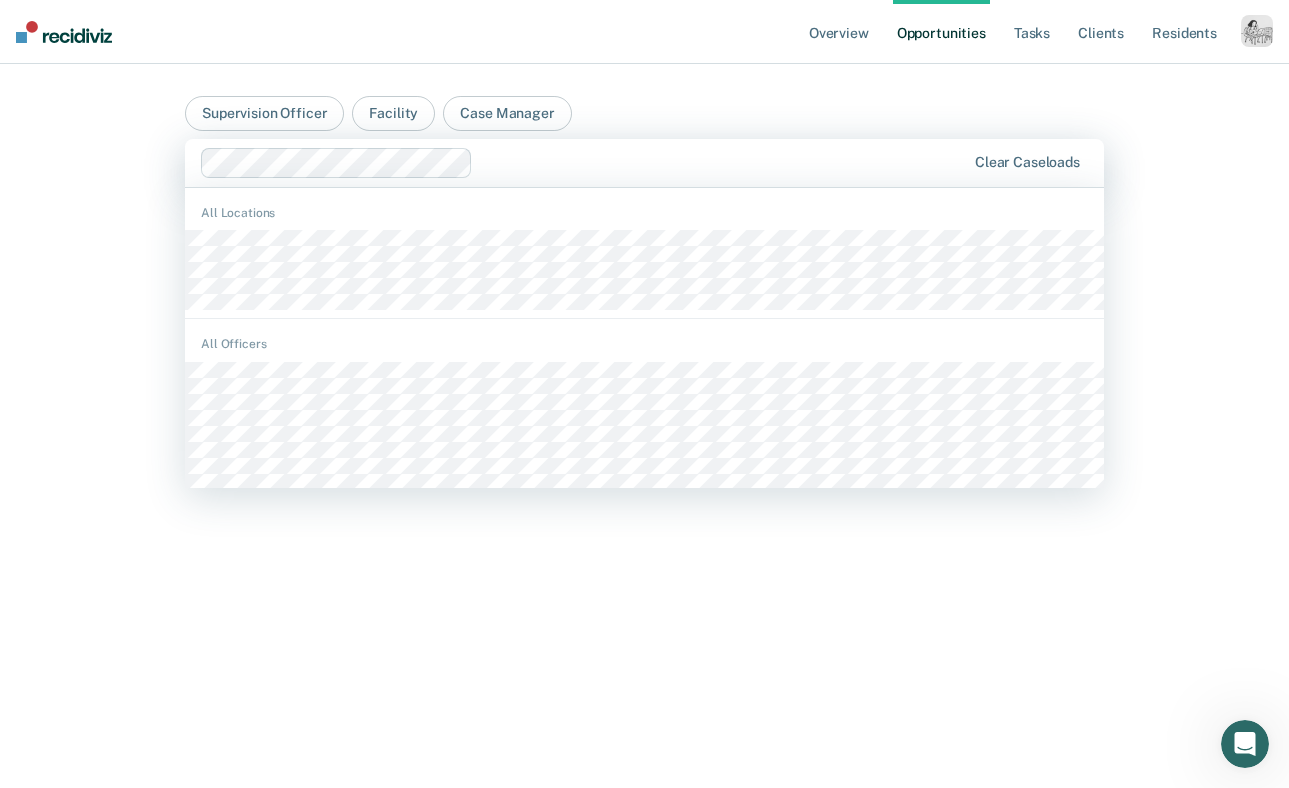 click at bounding box center (723, 162) 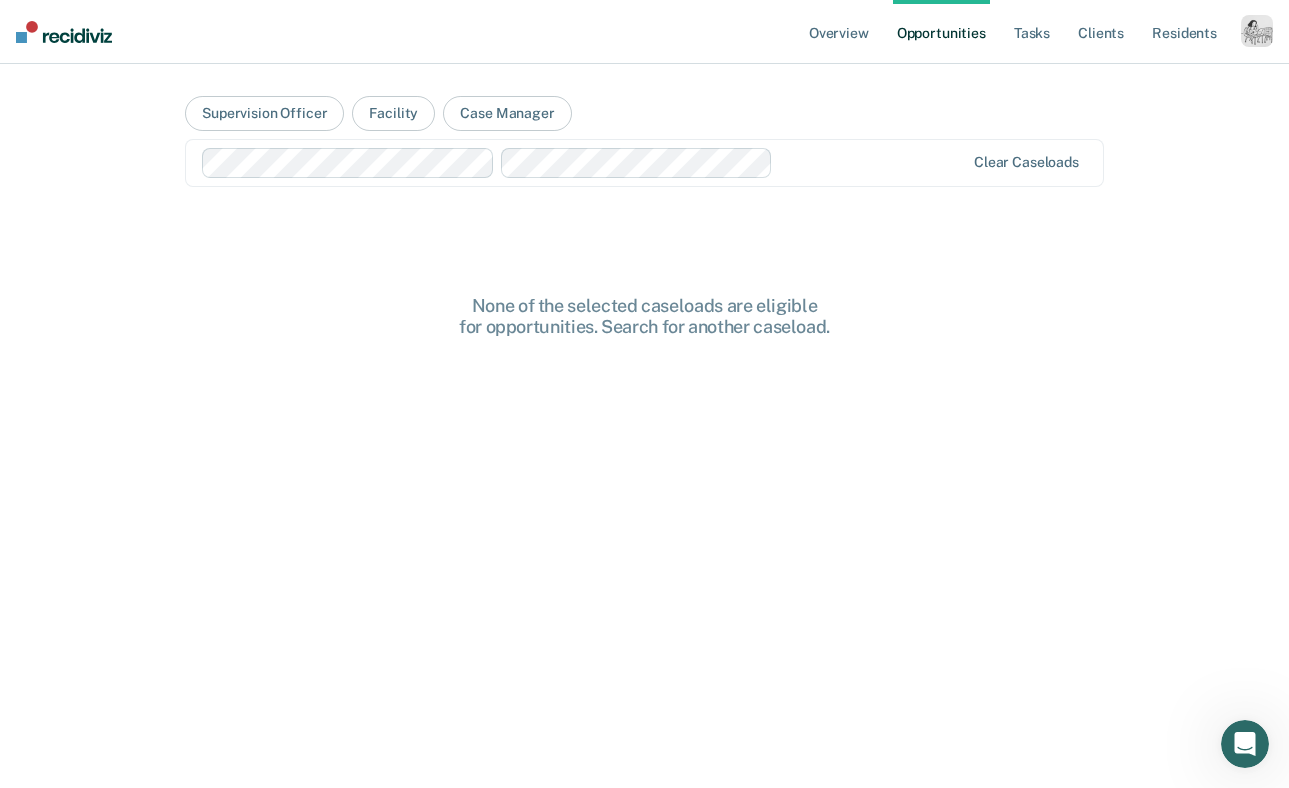 click at bounding box center (872, 162) 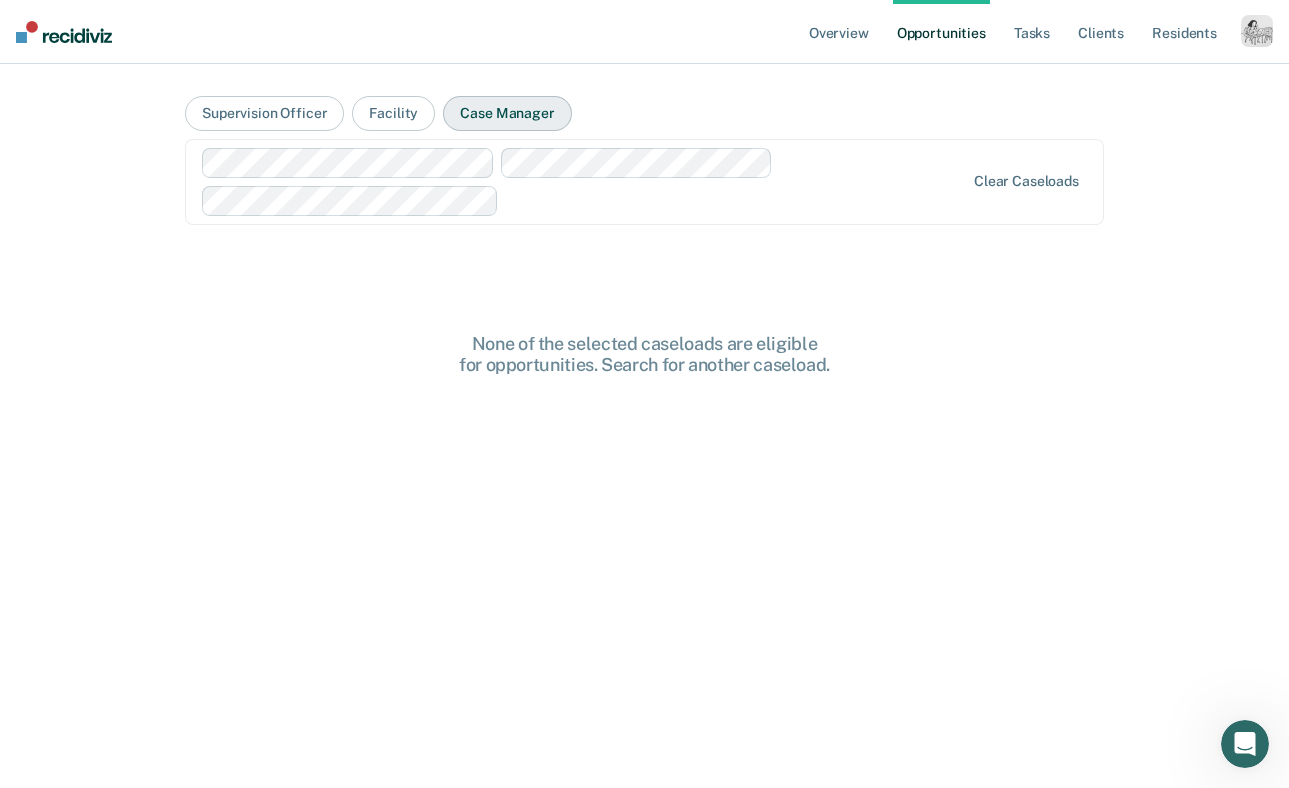 click on "Case Manager" at bounding box center (507, 113) 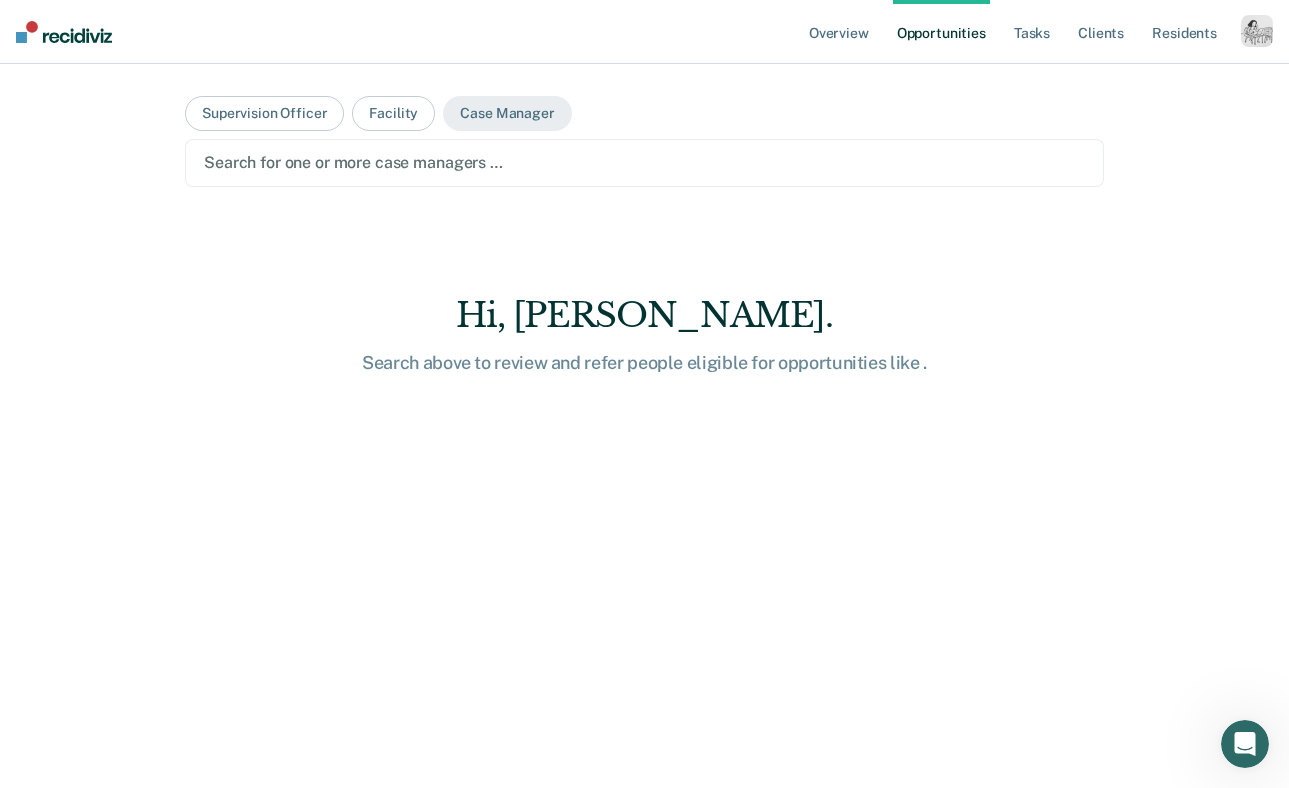 click at bounding box center (644, 162) 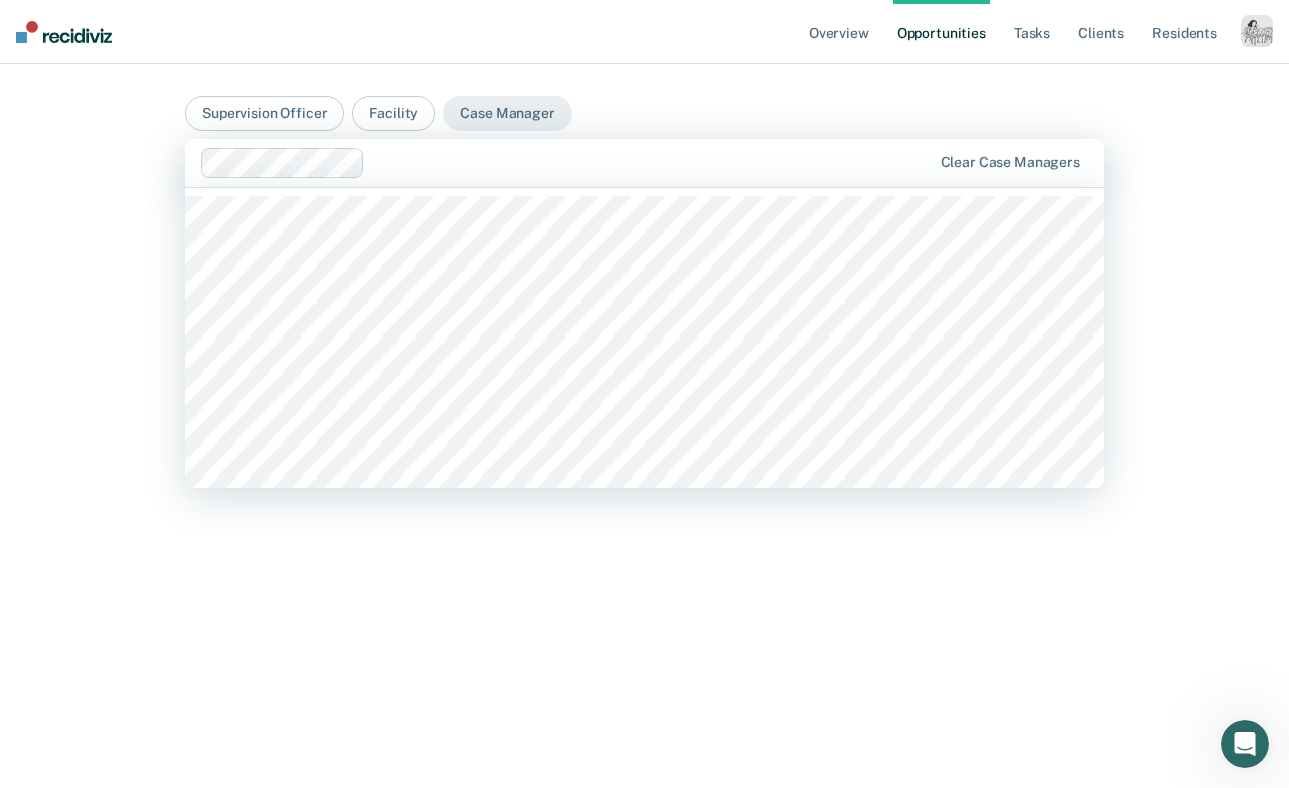 click at bounding box center (651, 162) 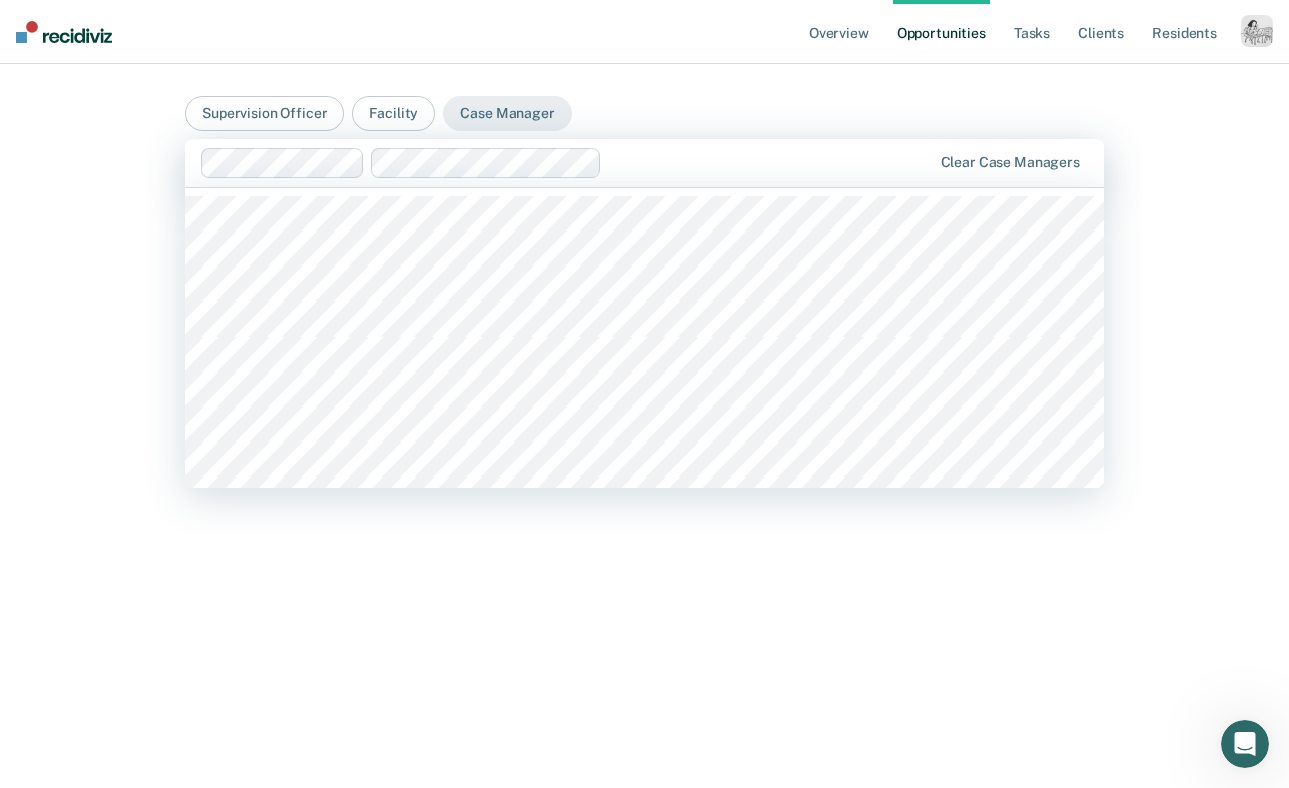 click at bounding box center (770, 162) 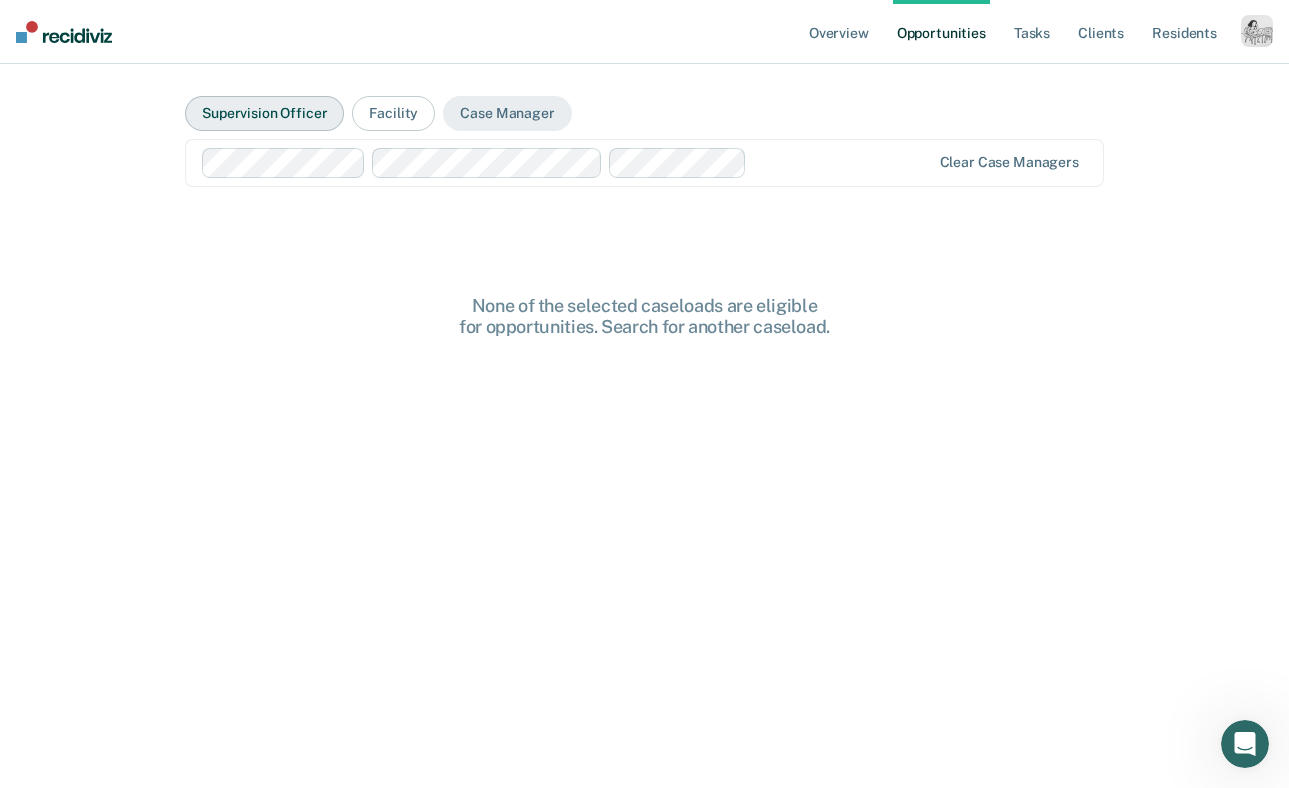 click on "Supervision Officer" at bounding box center (264, 113) 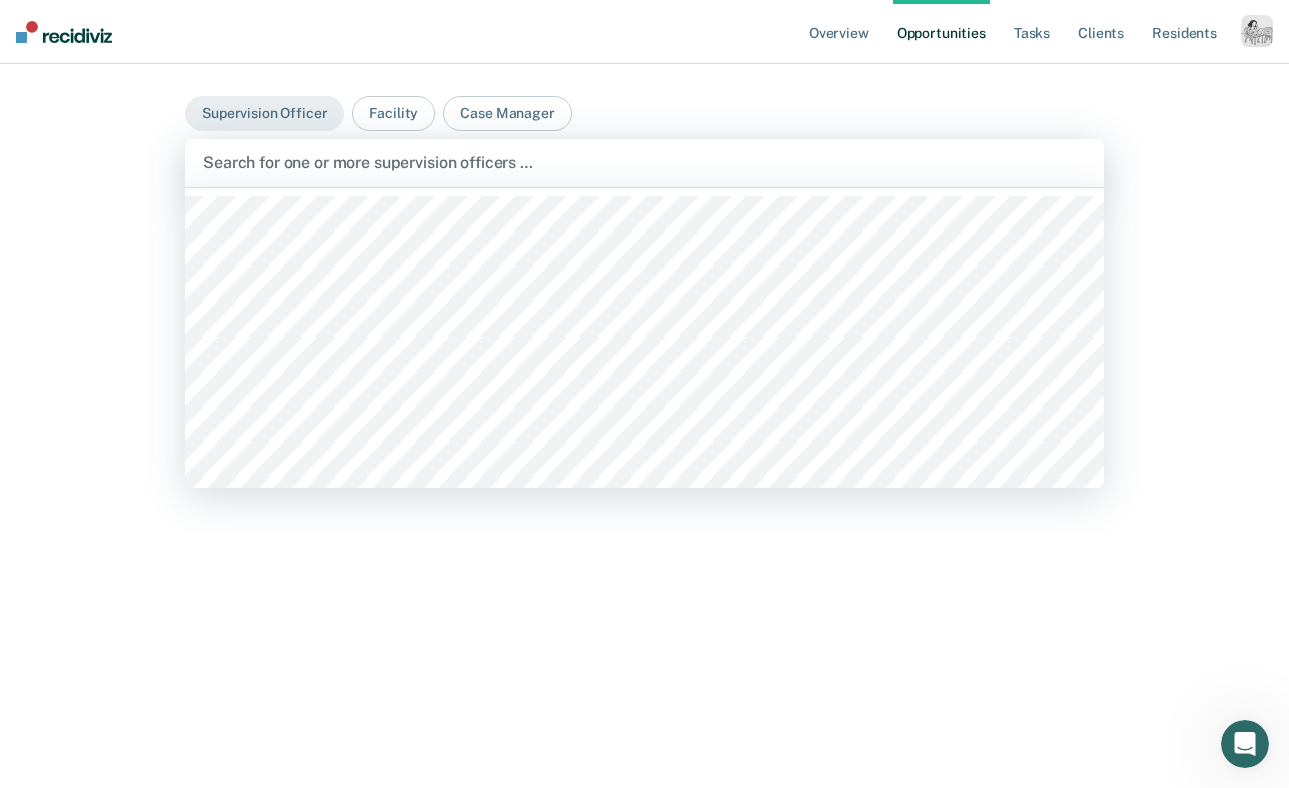 click at bounding box center (644, 162) 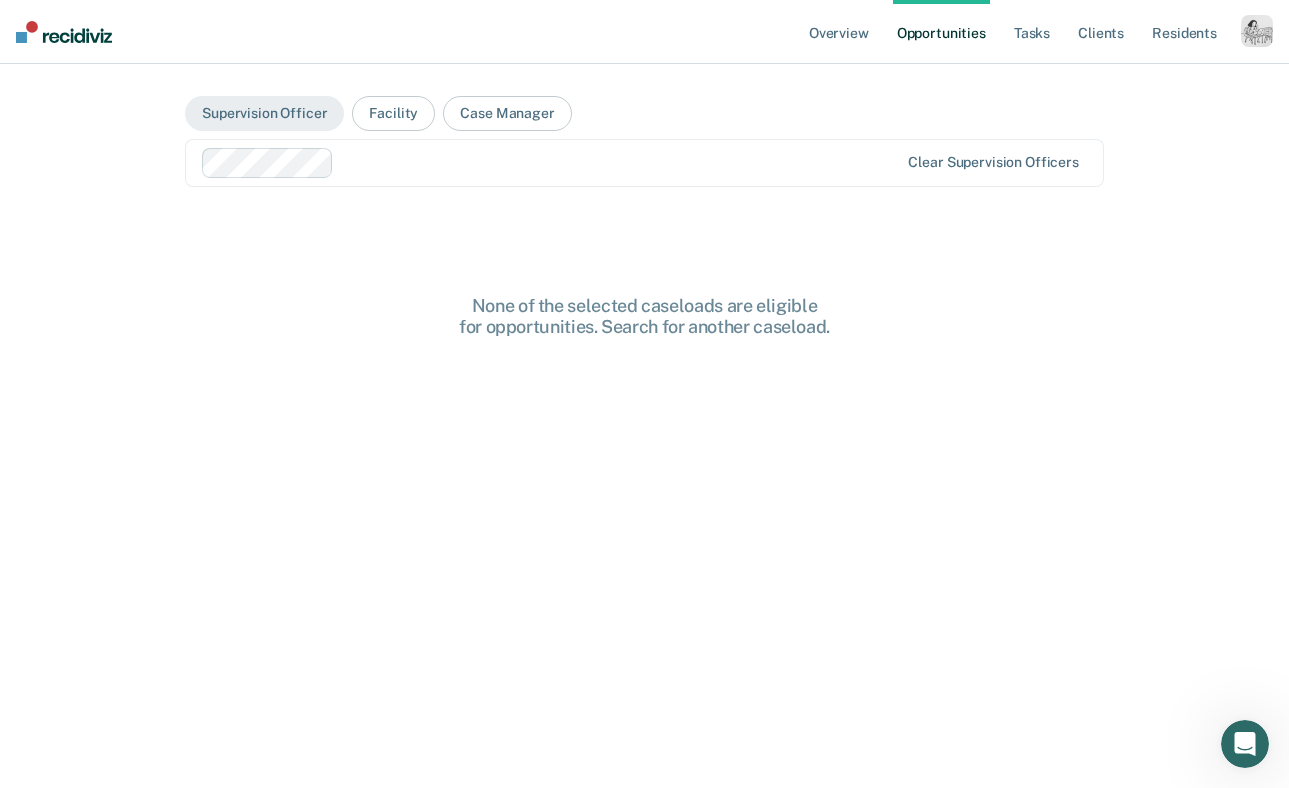 scroll, scrollTop: 0, scrollLeft: 0, axis: both 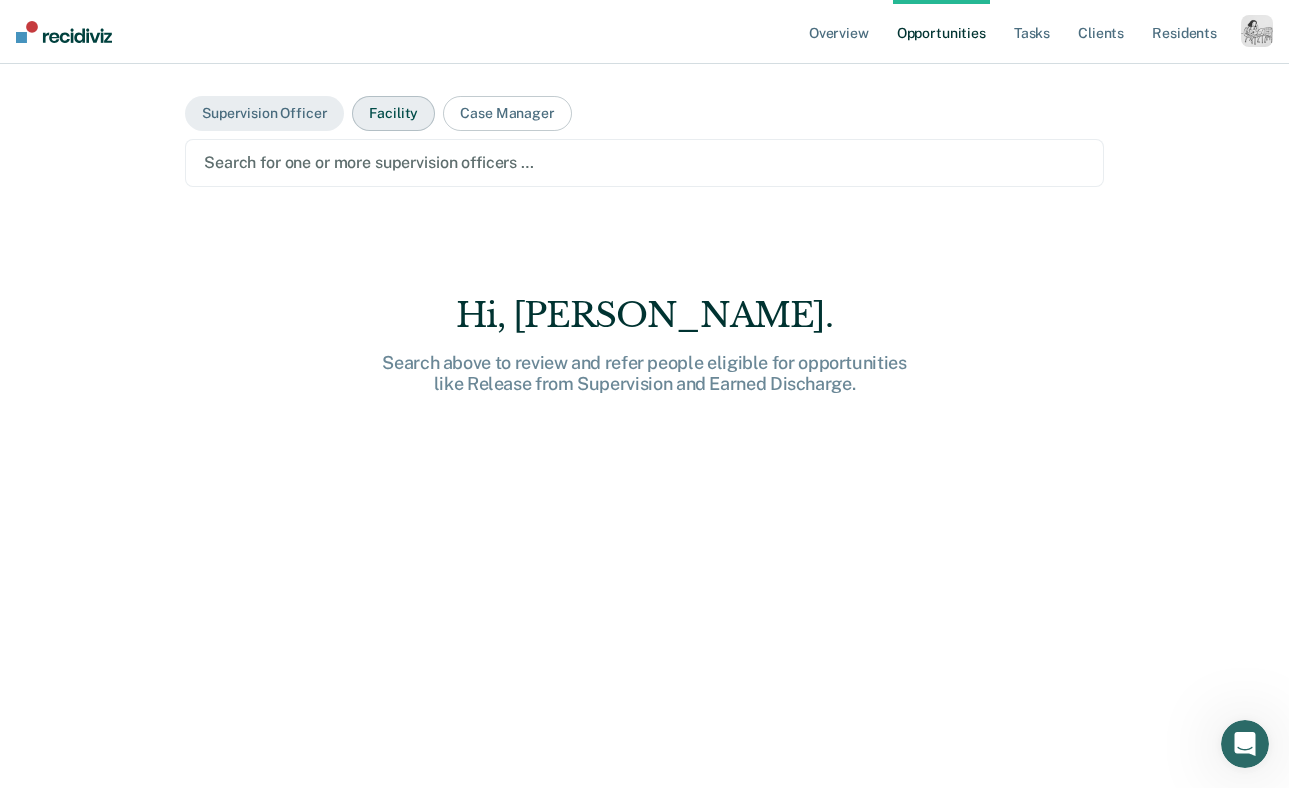 click on "Facility" at bounding box center [393, 113] 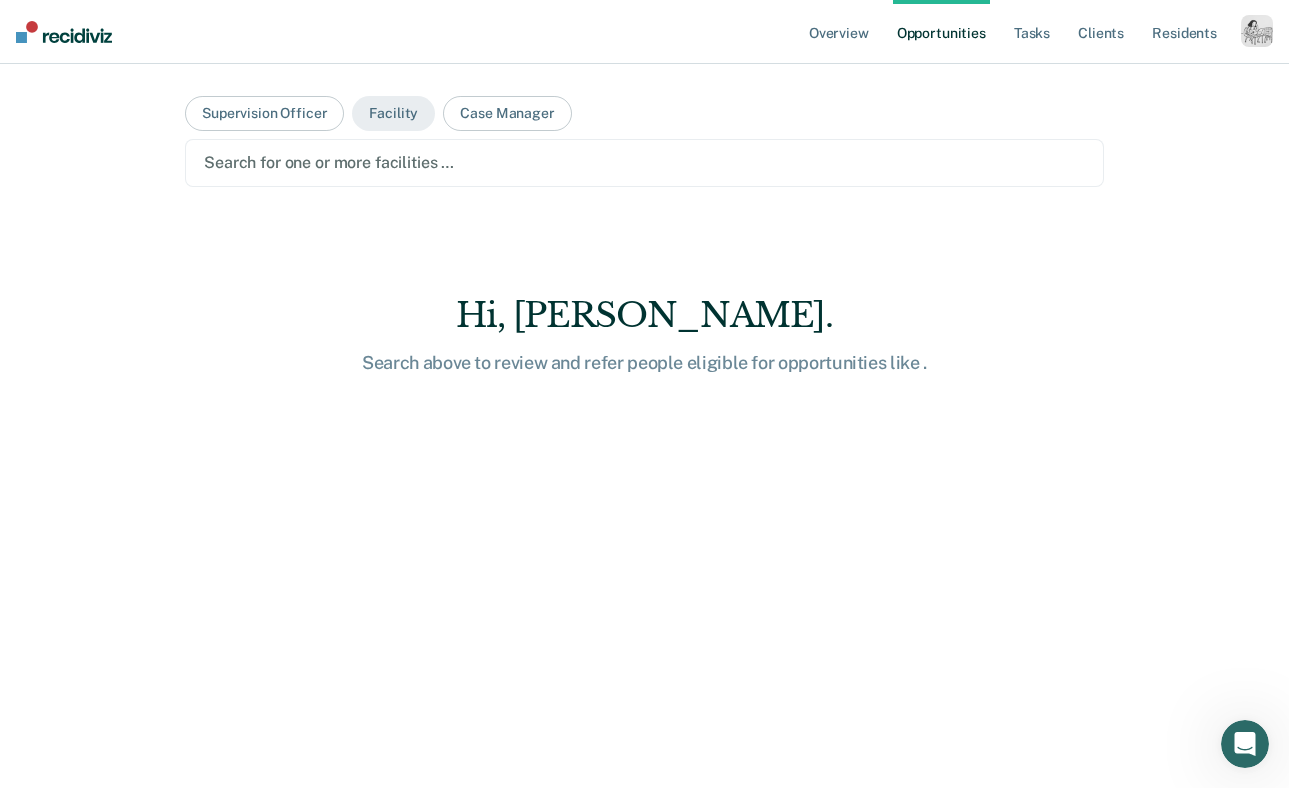 click at bounding box center (644, 162) 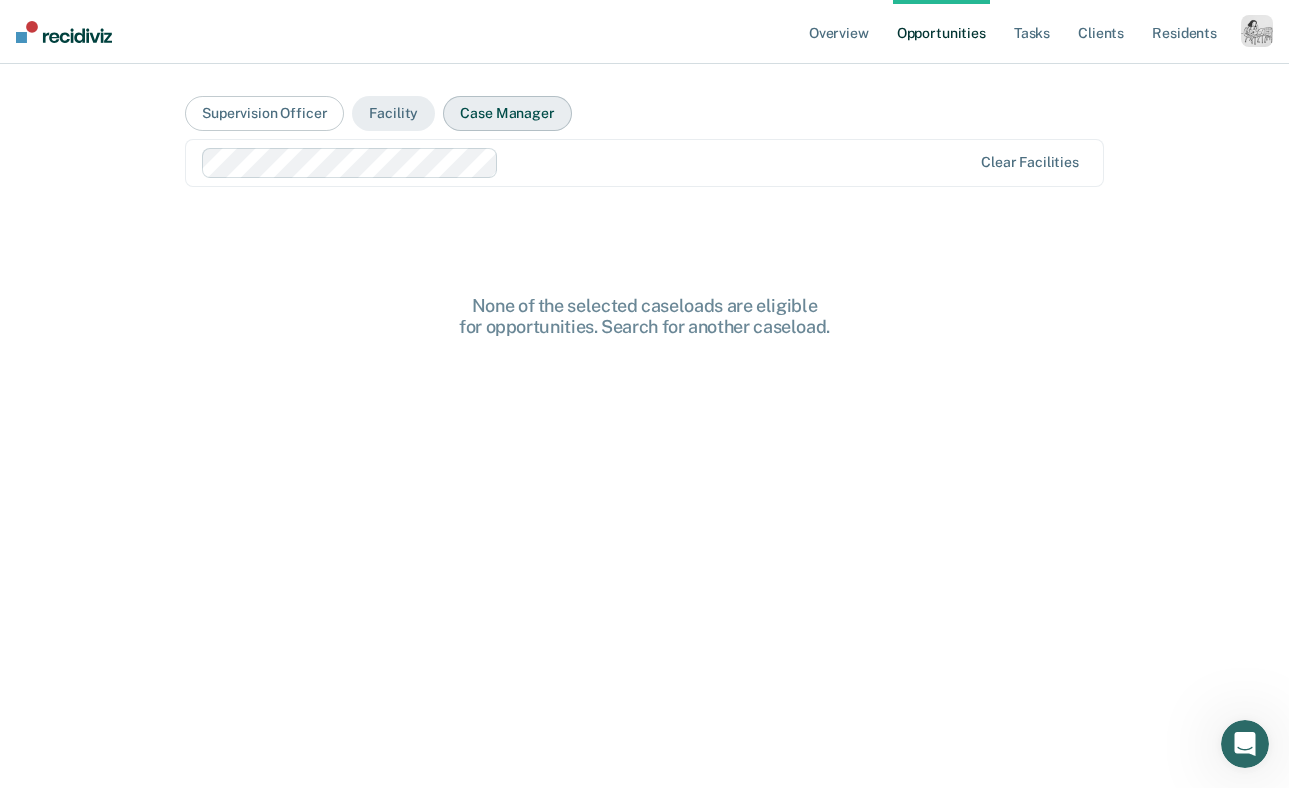 click on "Case Manager" at bounding box center [507, 113] 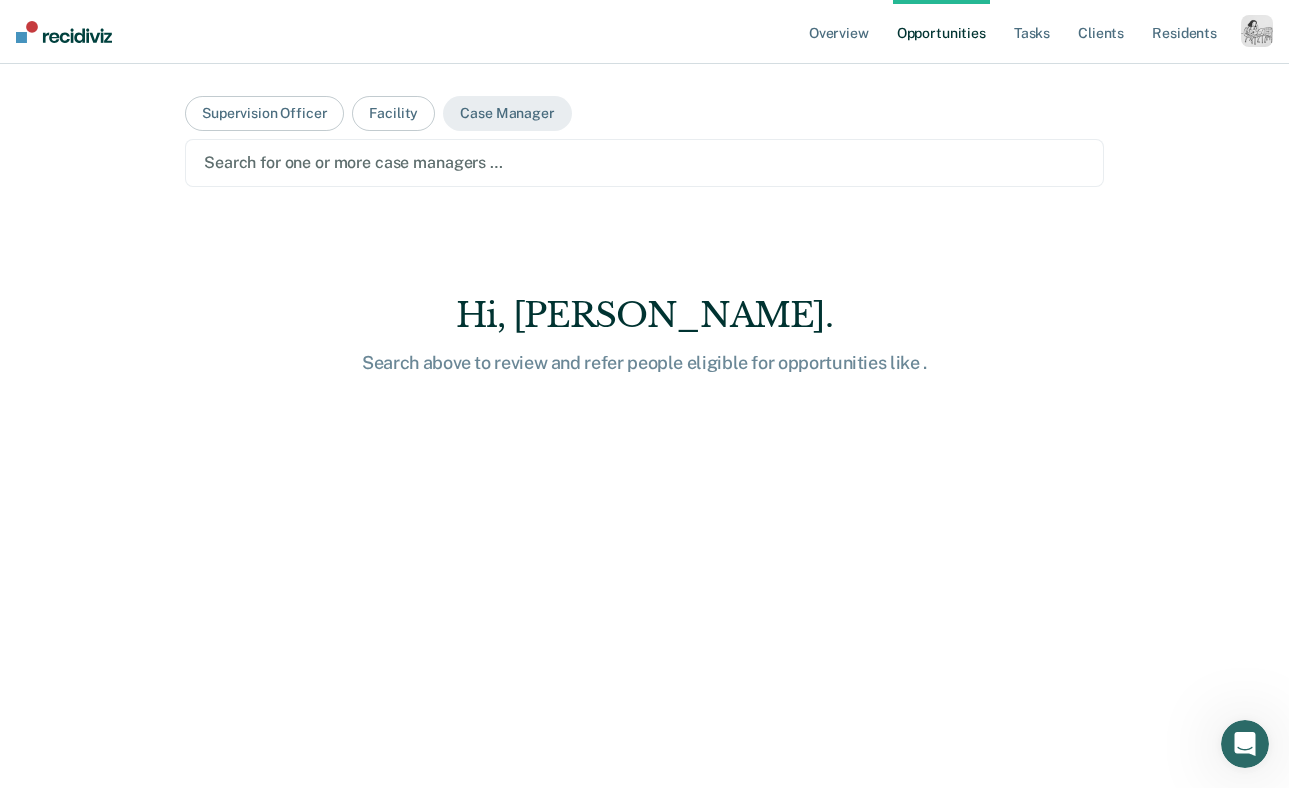 click on "Search for one or more case managers …" at bounding box center [644, 162] 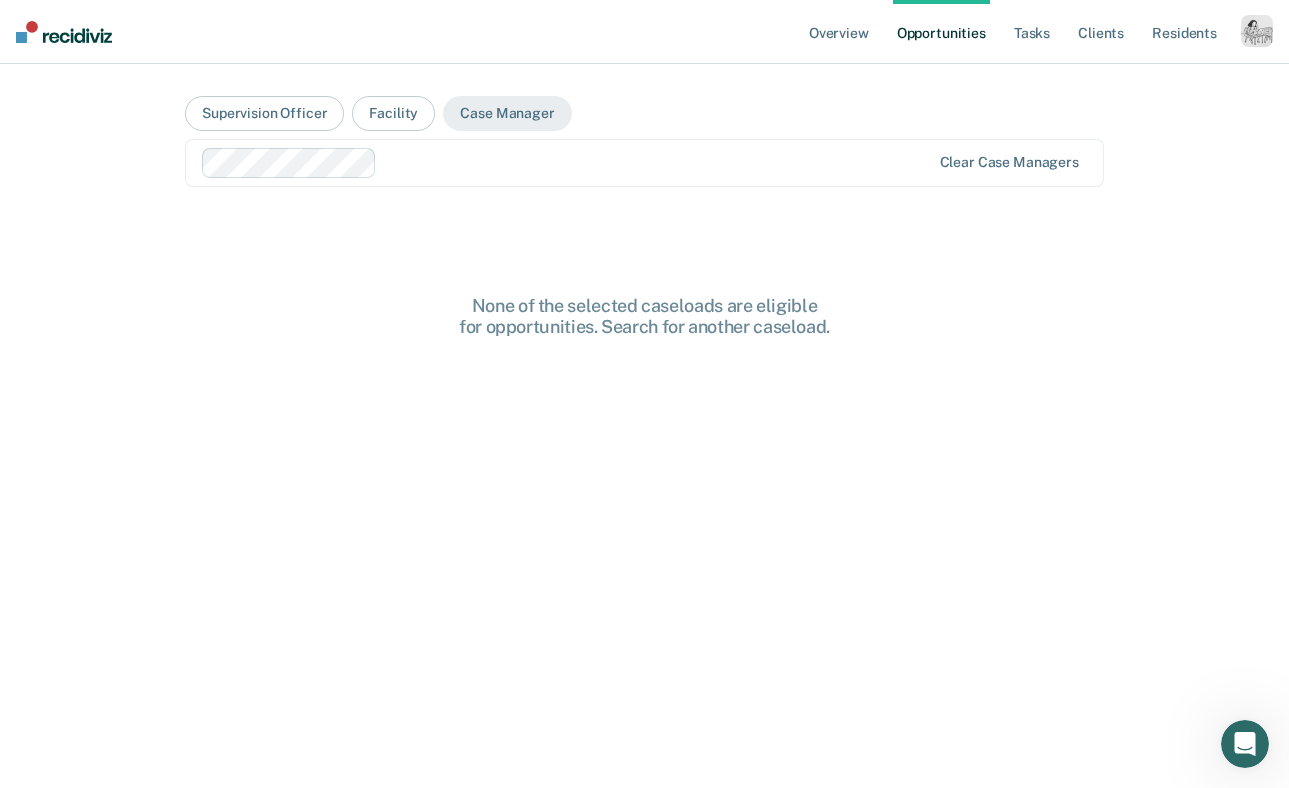 click at bounding box center [657, 162] 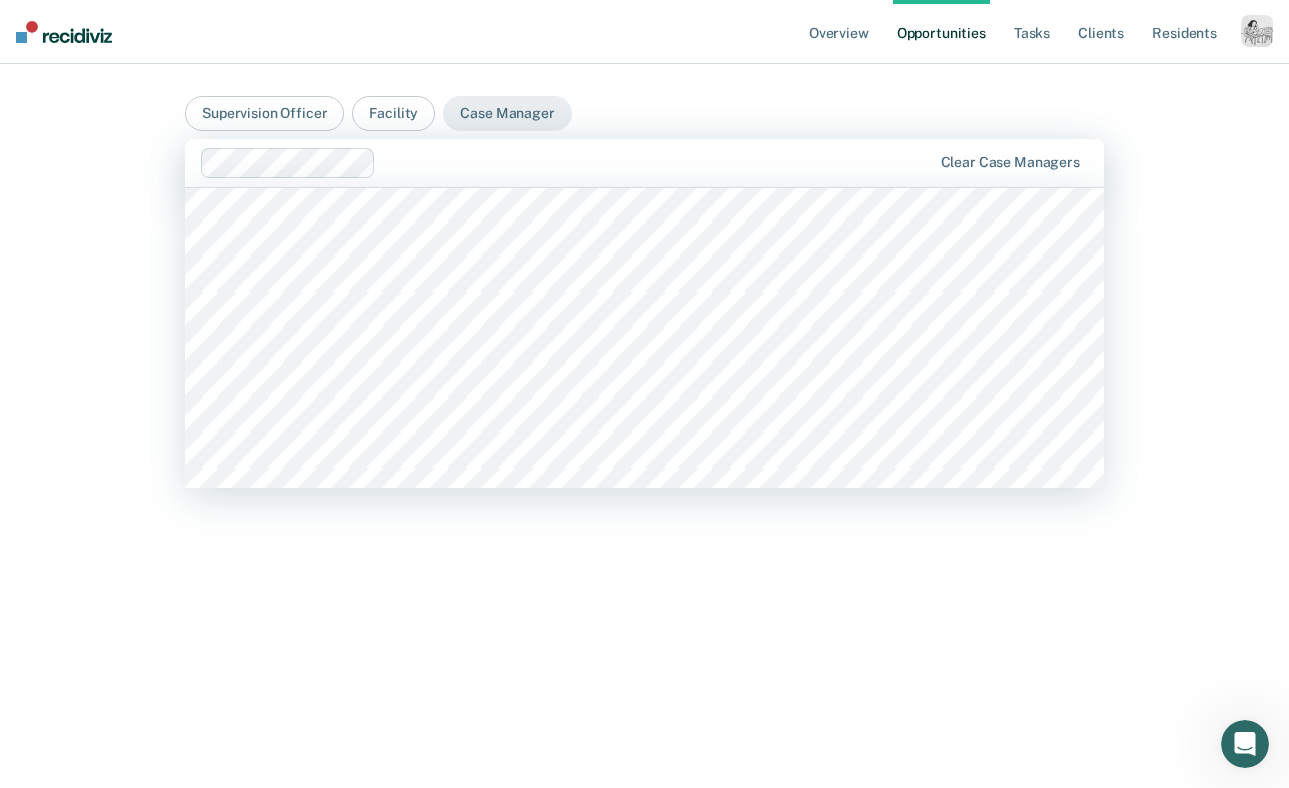 scroll, scrollTop: 1150, scrollLeft: 0, axis: vertical 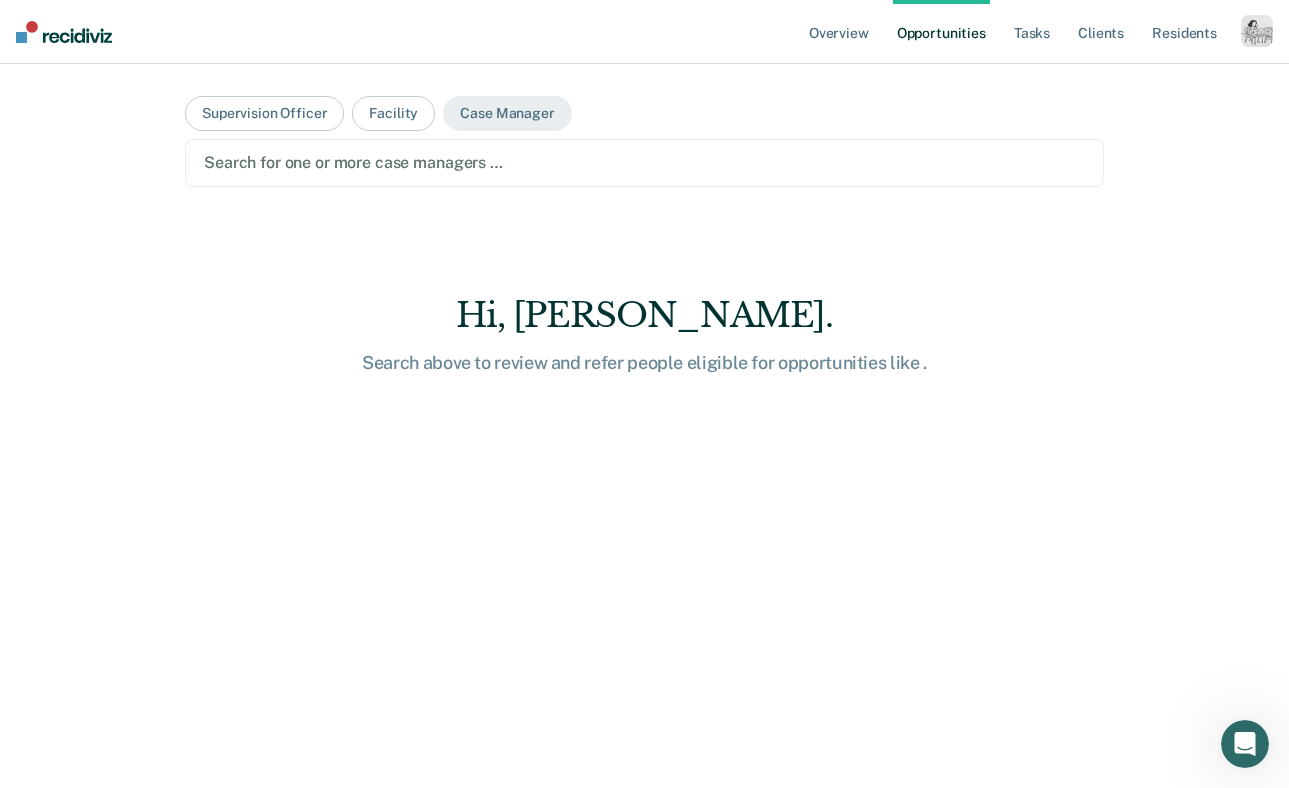 click at bounding box center (644, 162) 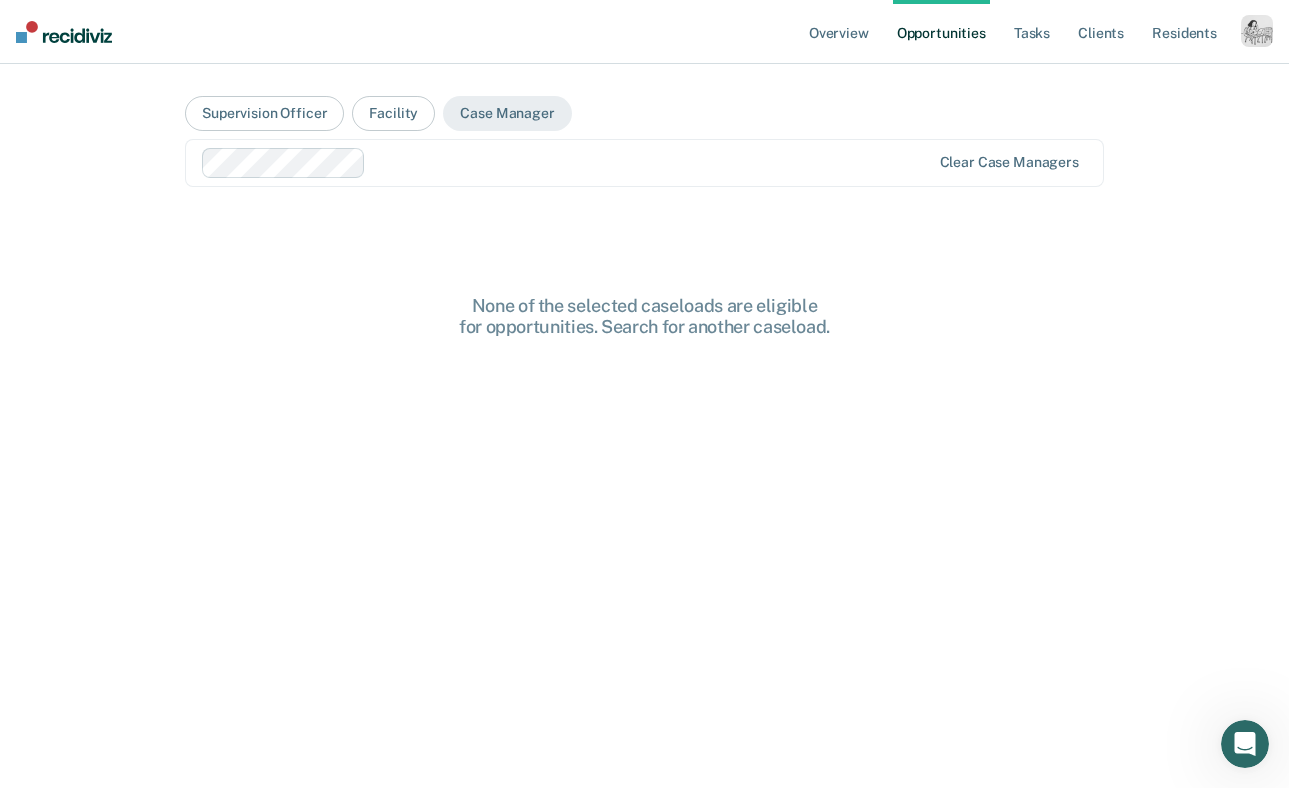 click at bounding box center [651, 162] 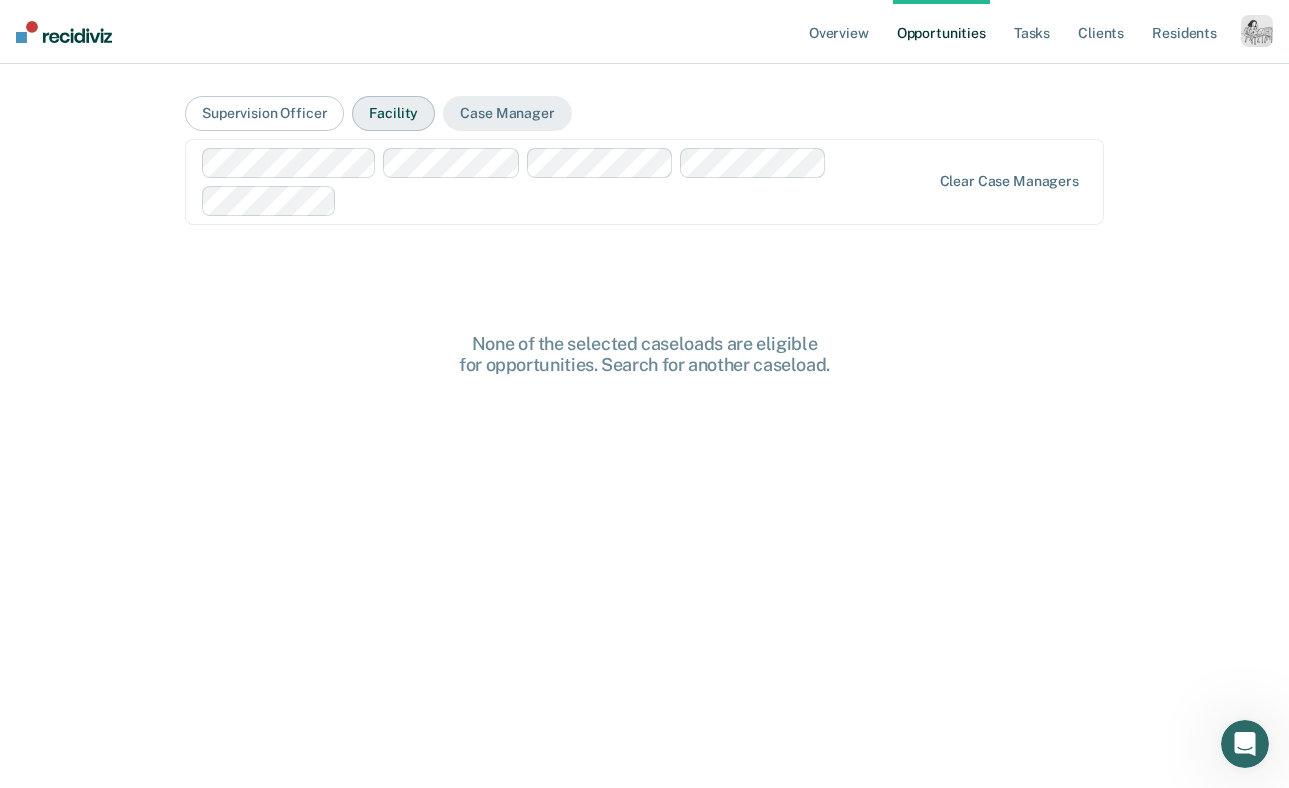 click on "Facility" at bounding box center [393, 113] 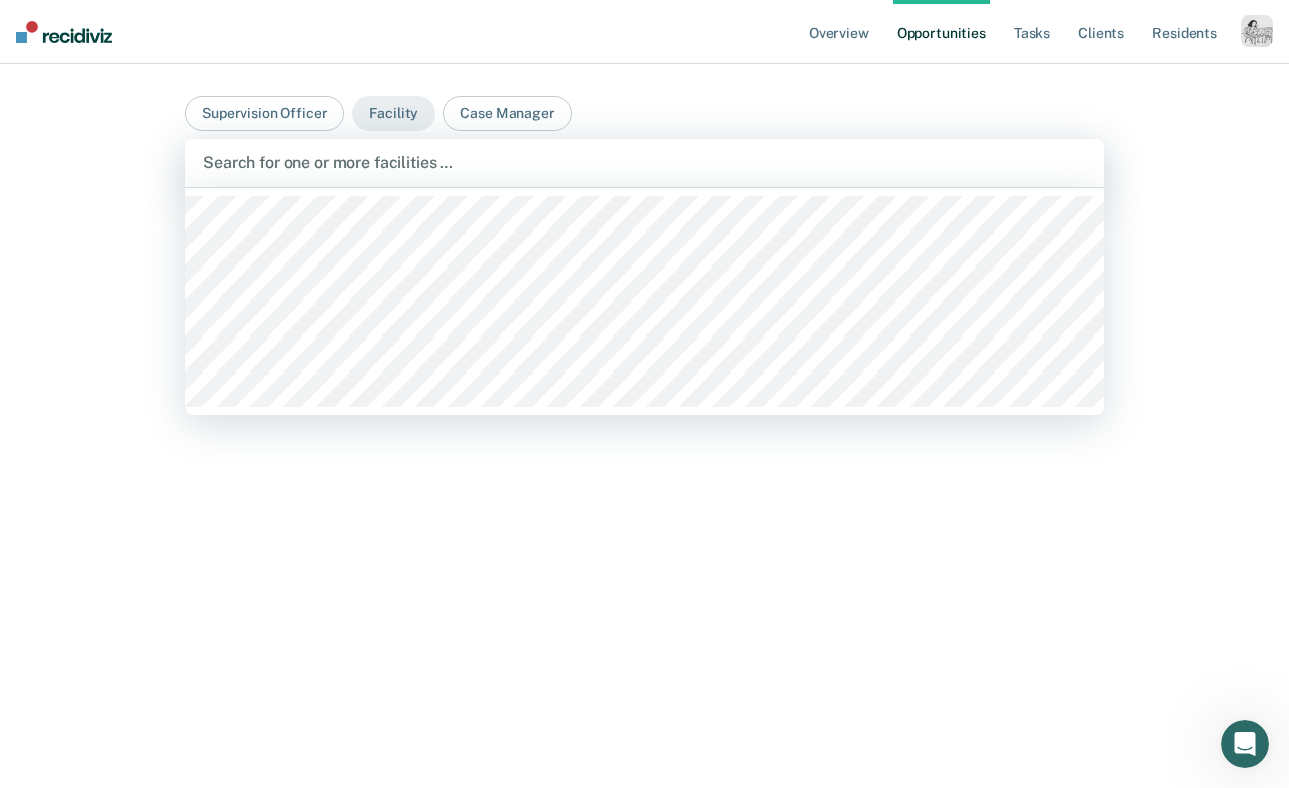 click at bounding box center (644, 162) 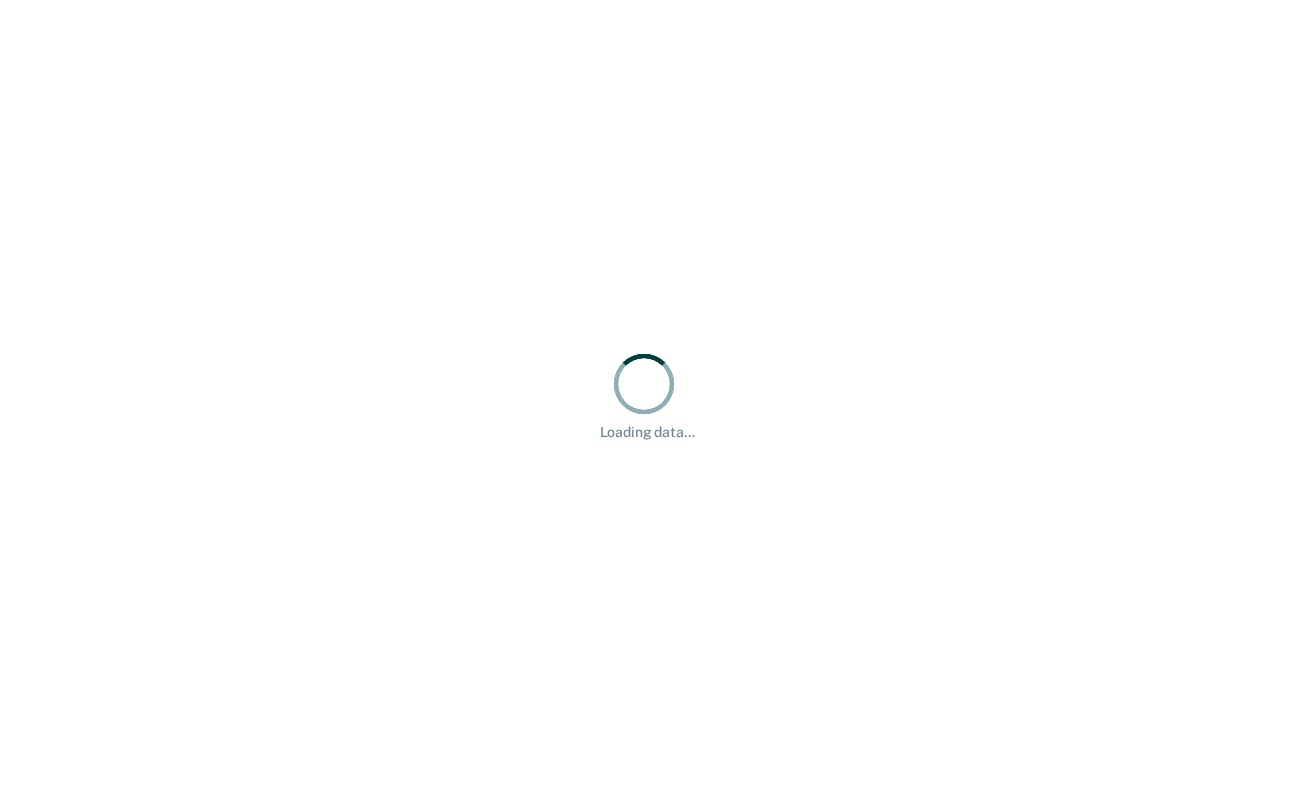 scroll, scrollTop: 0, scrollLeft: 0, axis: both 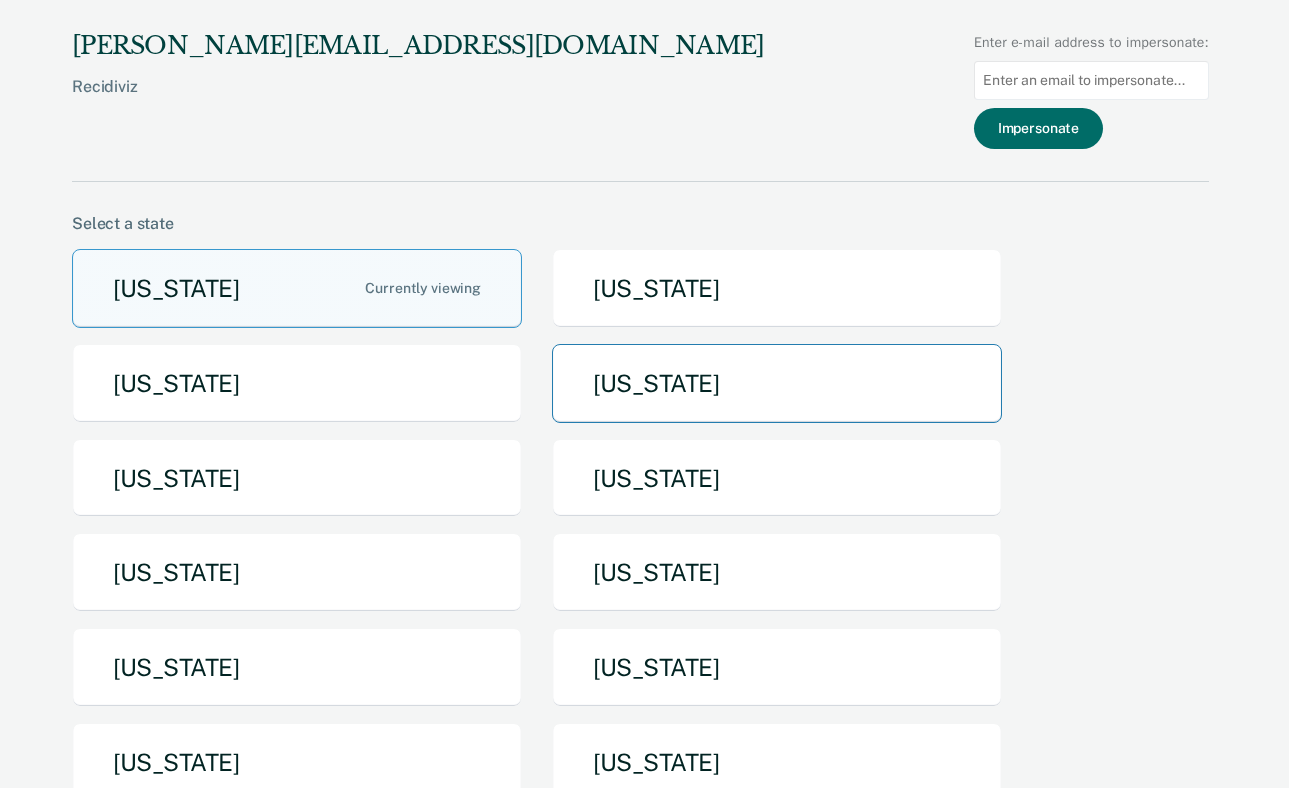 click on "[US_STATE]" at bounding box center (777, 383) 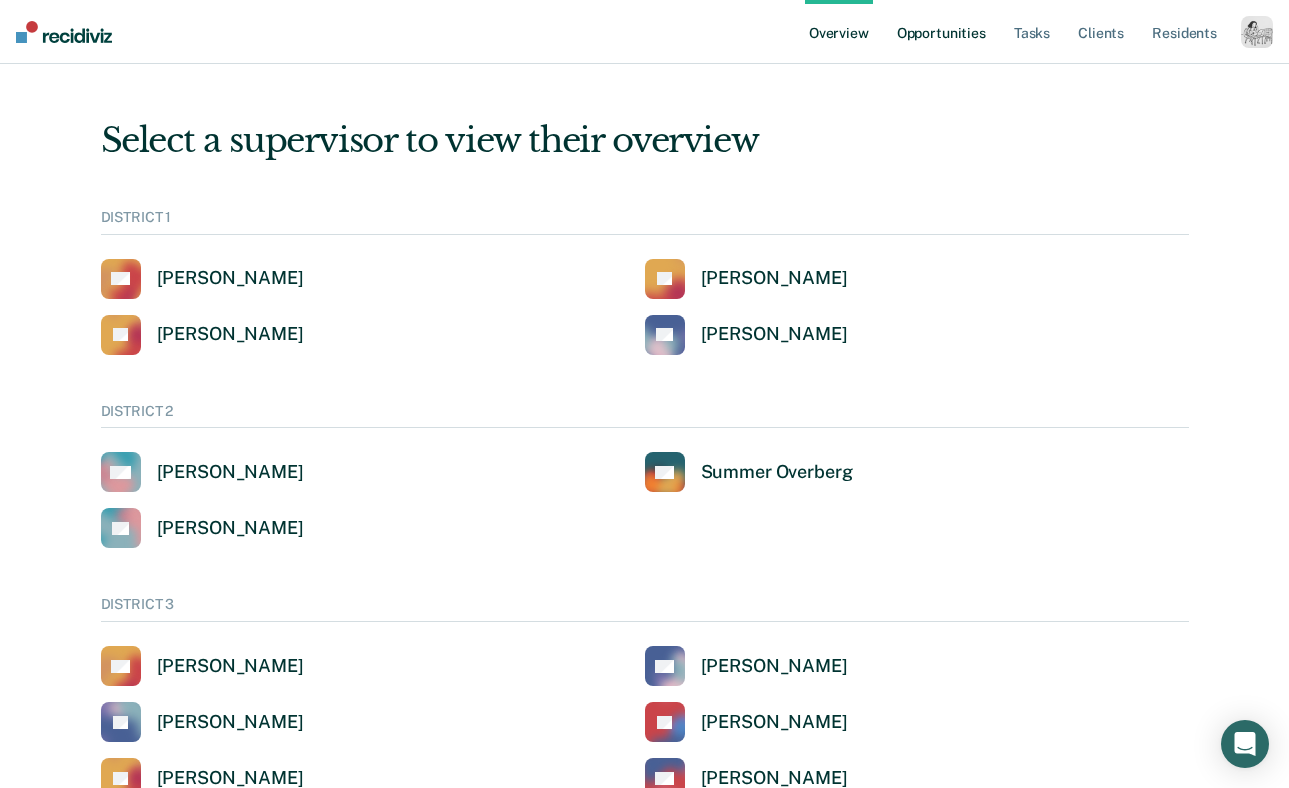click on "Opportunities" at bounding box center [941, 32] 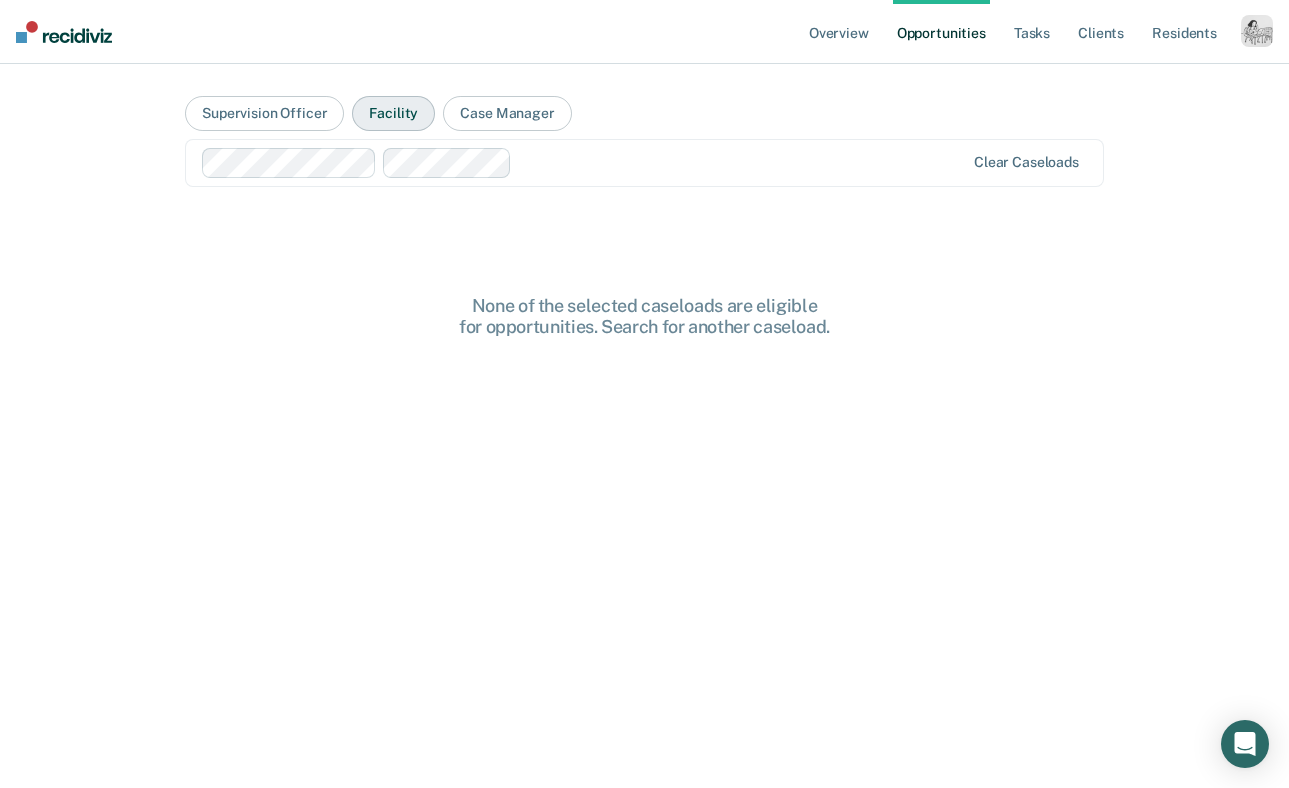 click on "Facility" at bounding box center [393, 113] 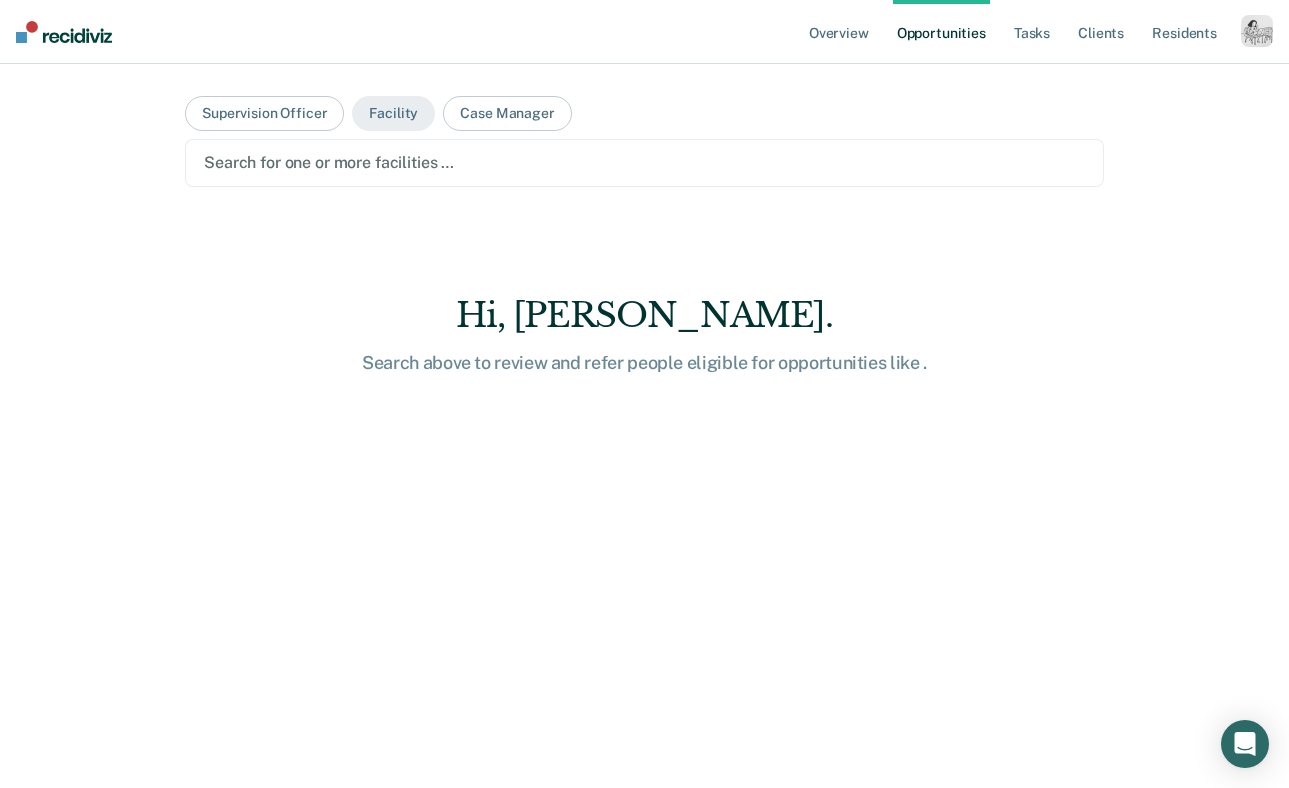 click at bounding box center (644, 162) 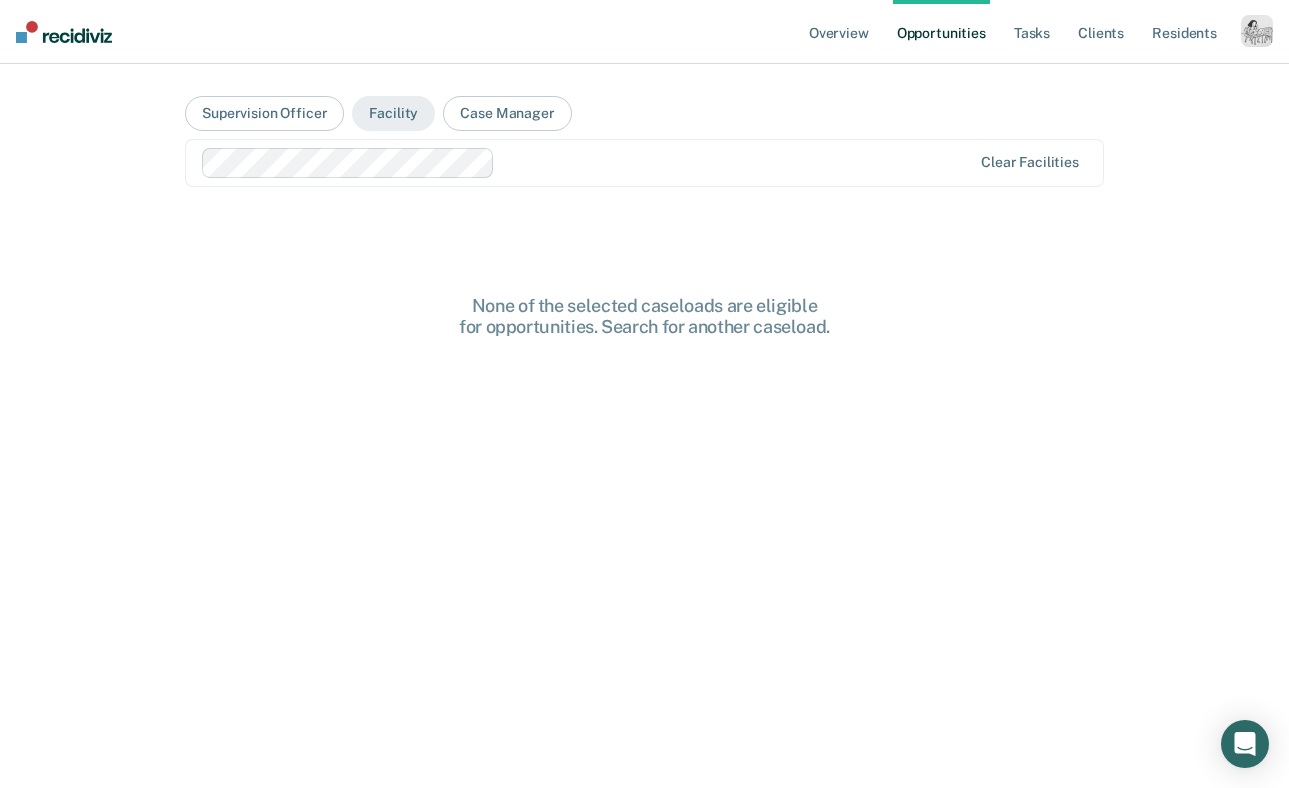 click at bounding box center [737, 162] 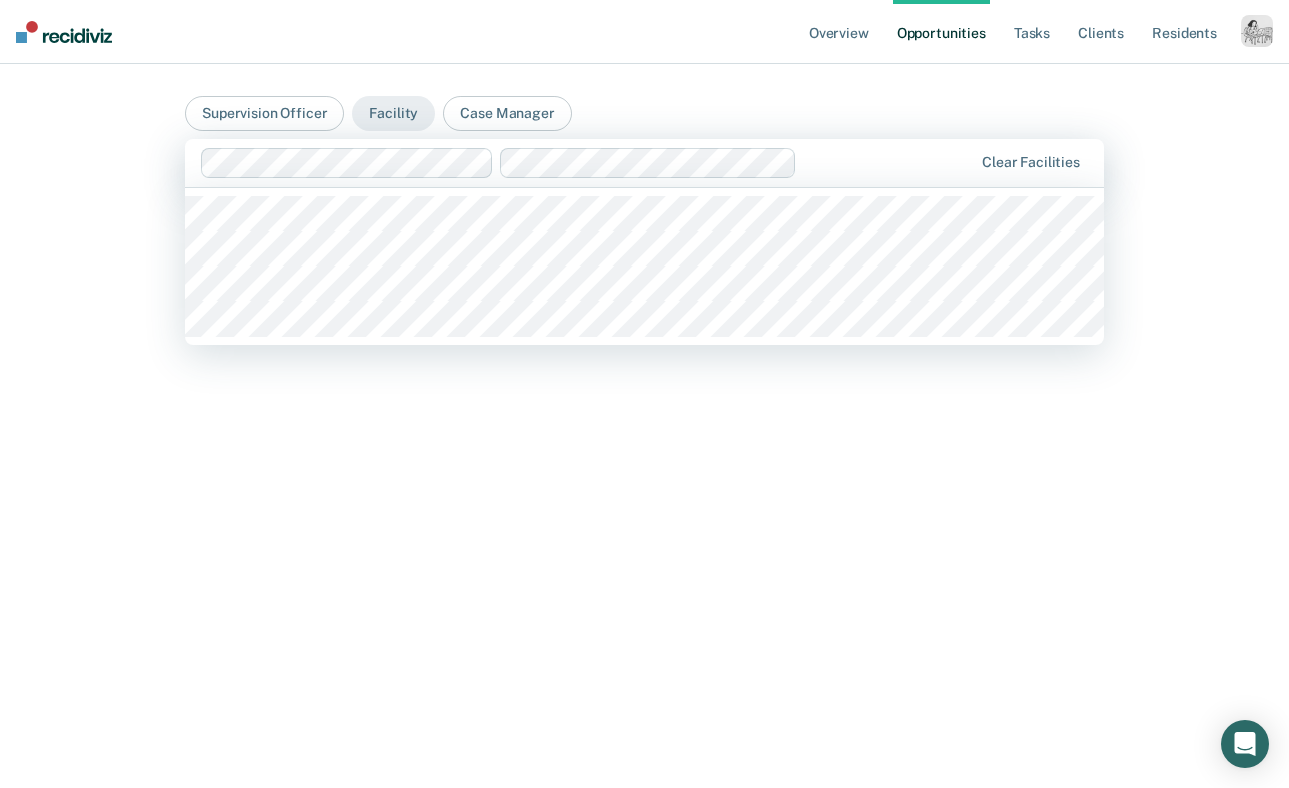 drag, startPoint x: 908, startPoint y: 166, endPoint x: 878, endPoint y: 186, distance: 36.05551 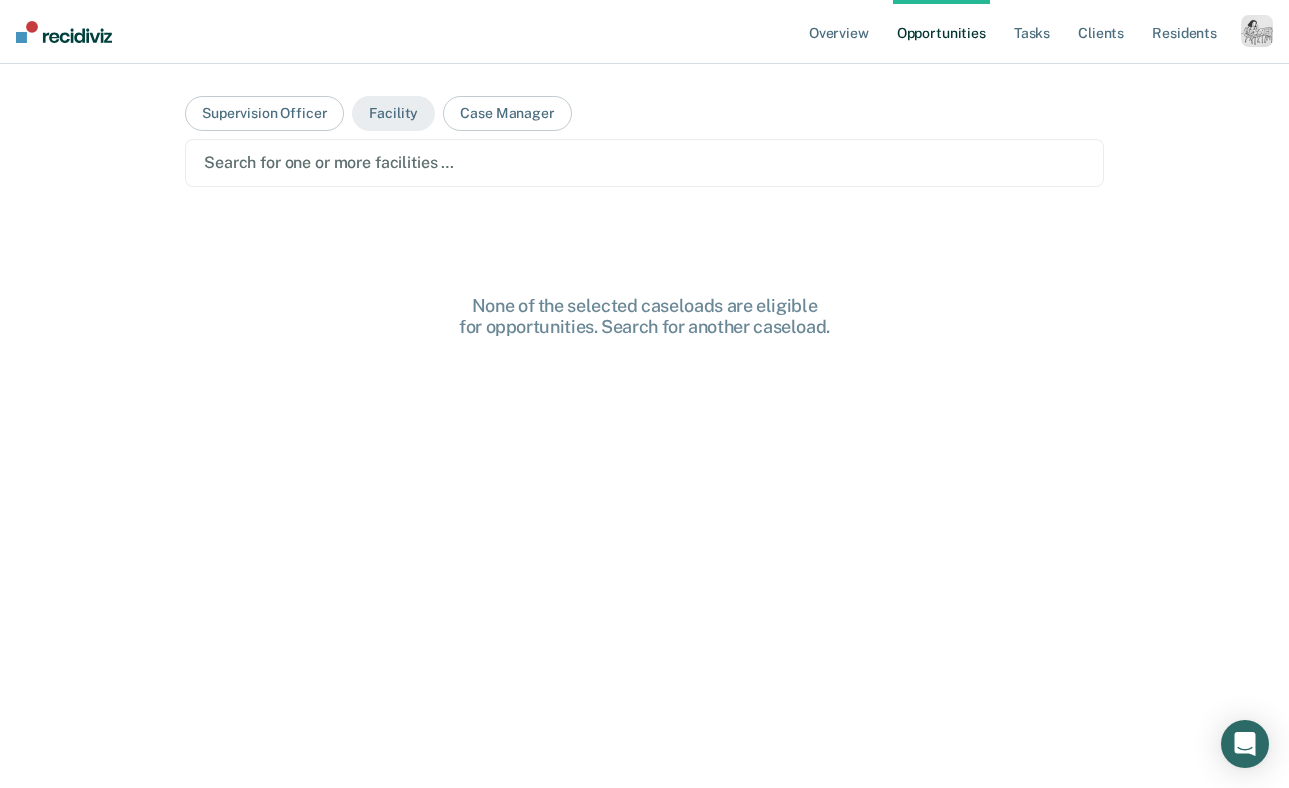 click at bounding box center (644, 162) 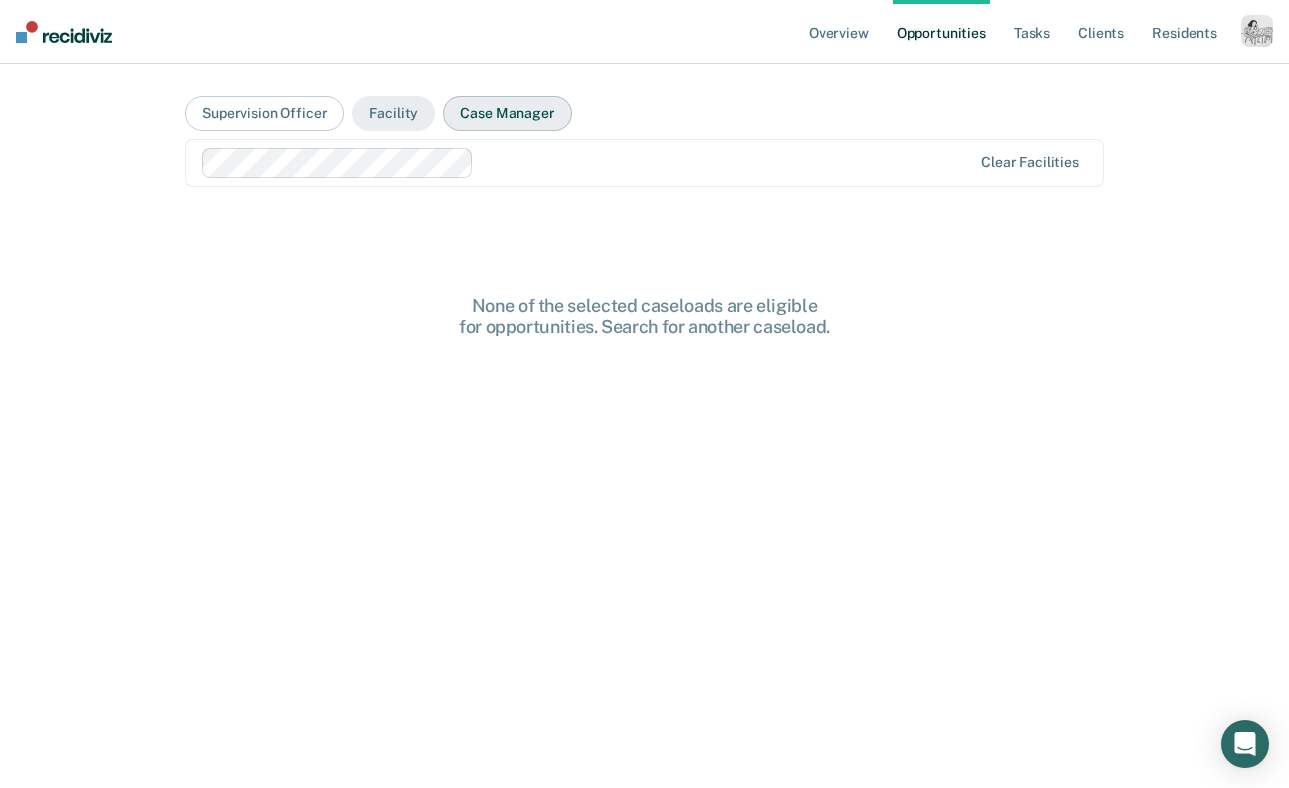 click on "Case Manager" at bounding box center [507, 113] 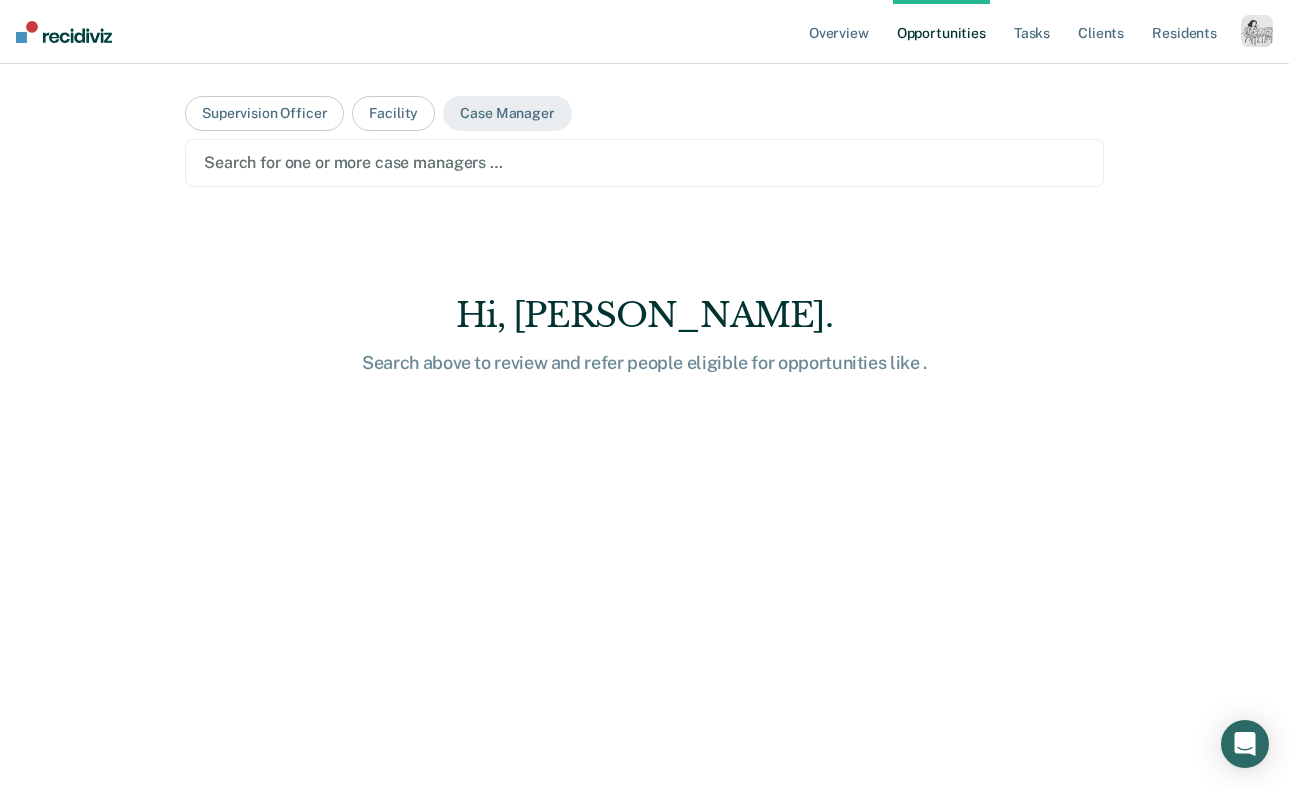 click on "Supervision Officer Facility Case Manager Search for one or more case managers … Hi, Kim. Search above to review and refer people eligible for opportunities like ." at bounding box center [644, 402] 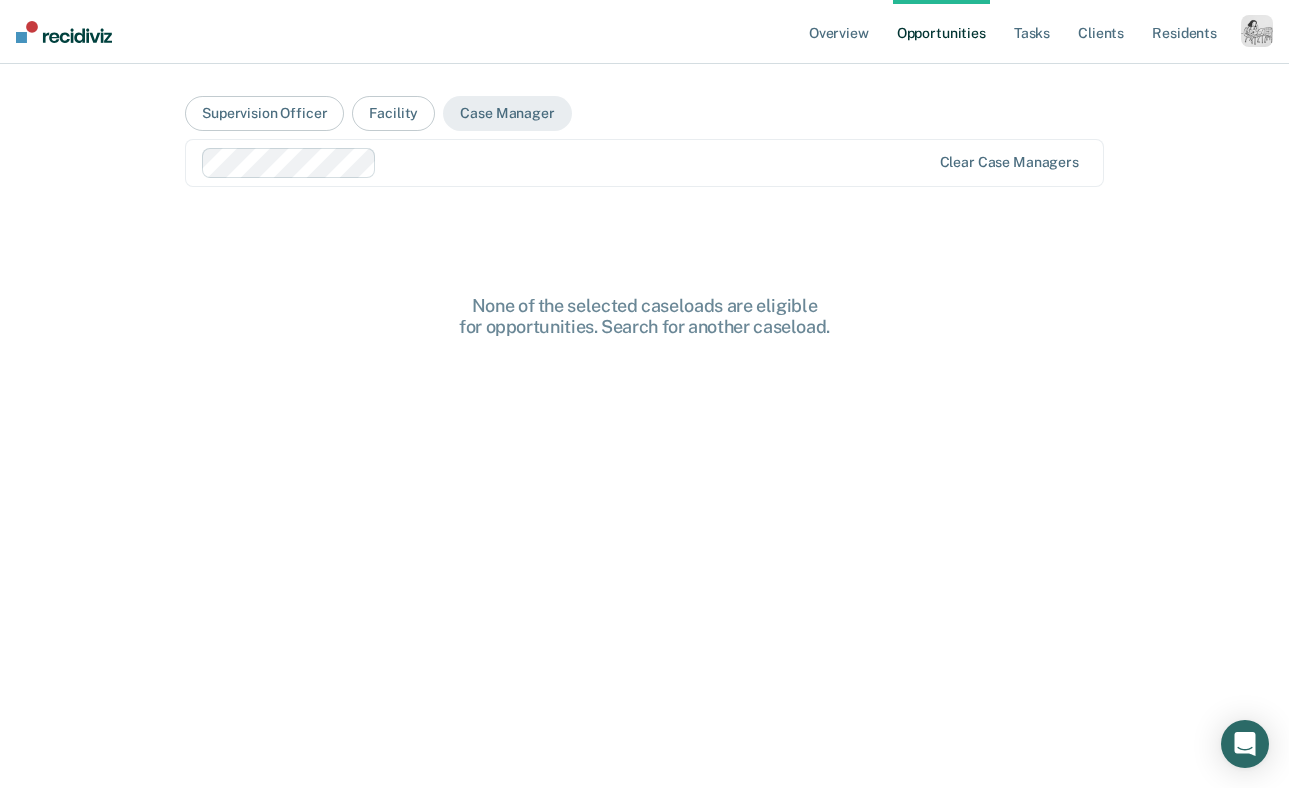 click at bounding box center (657, 162) 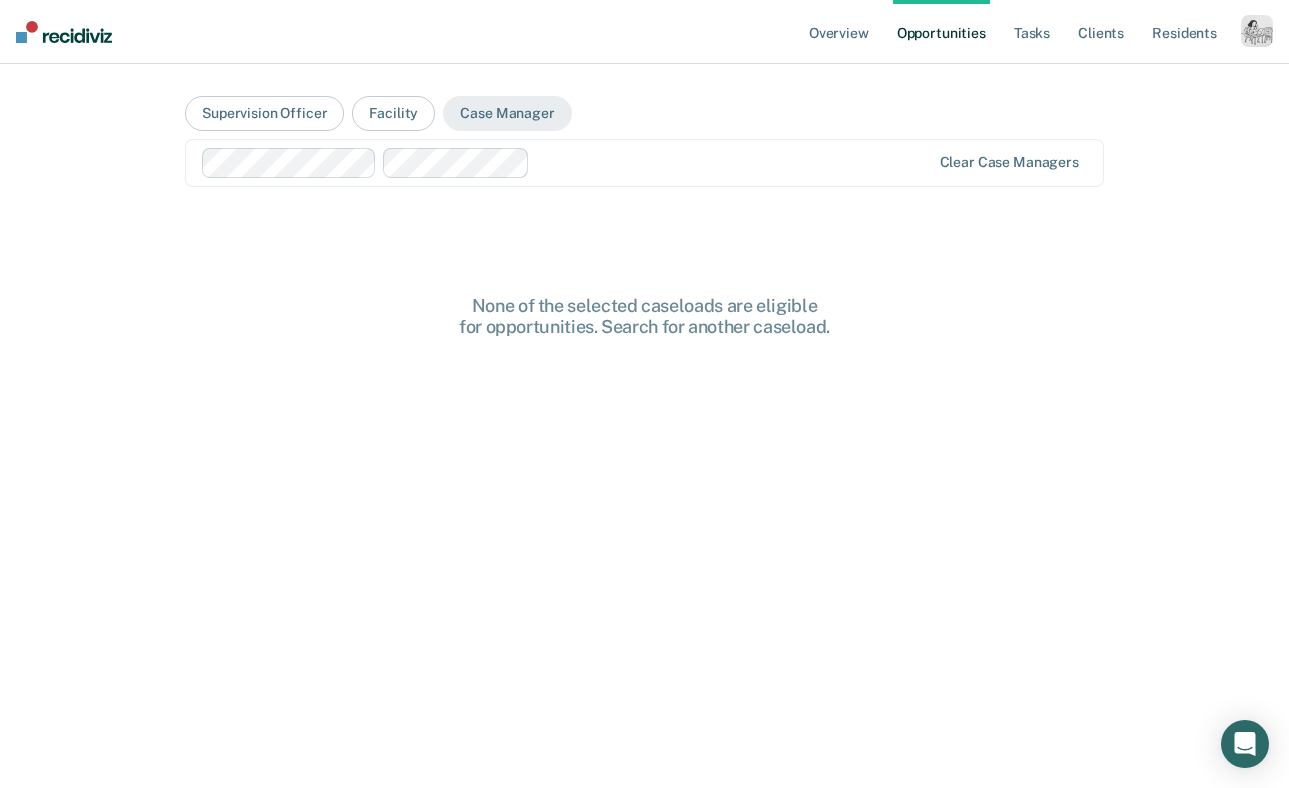 click at bounding box center [733, 162] 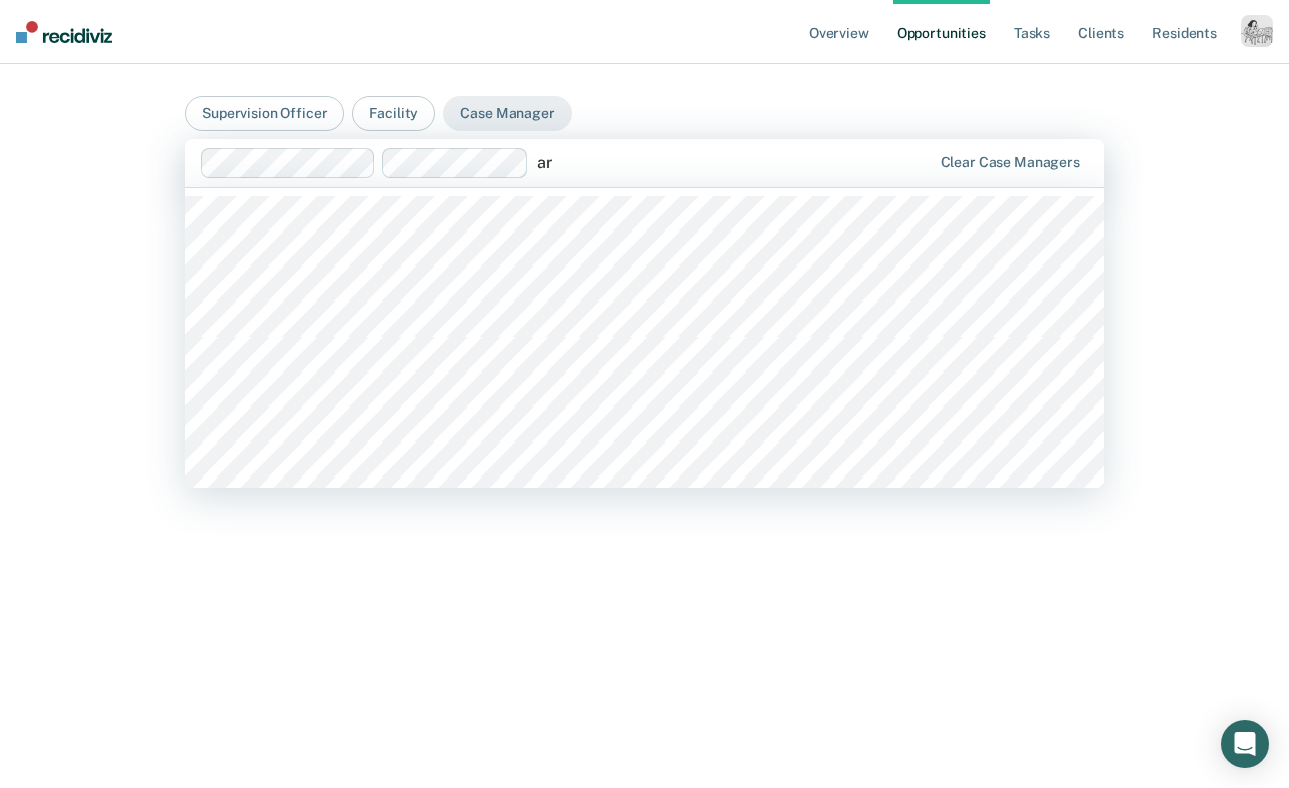 type on "art" 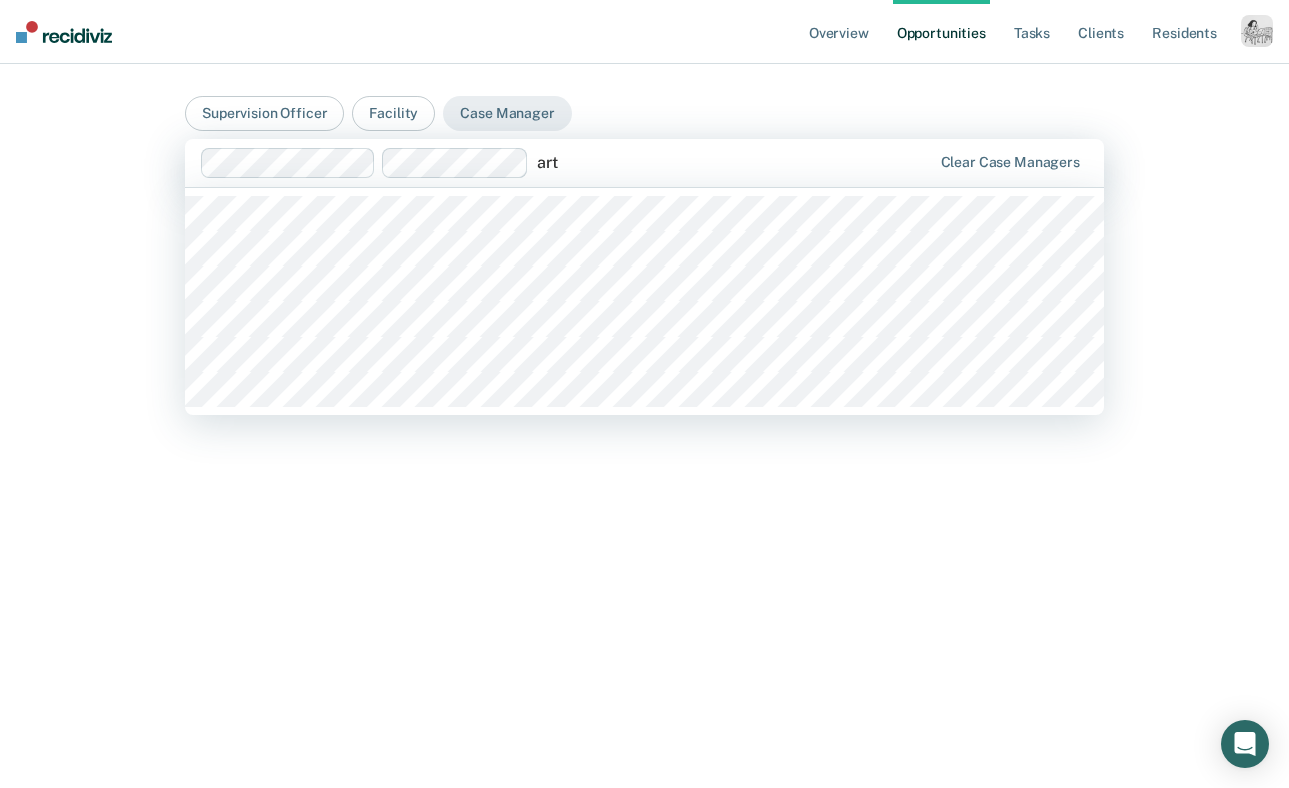 type 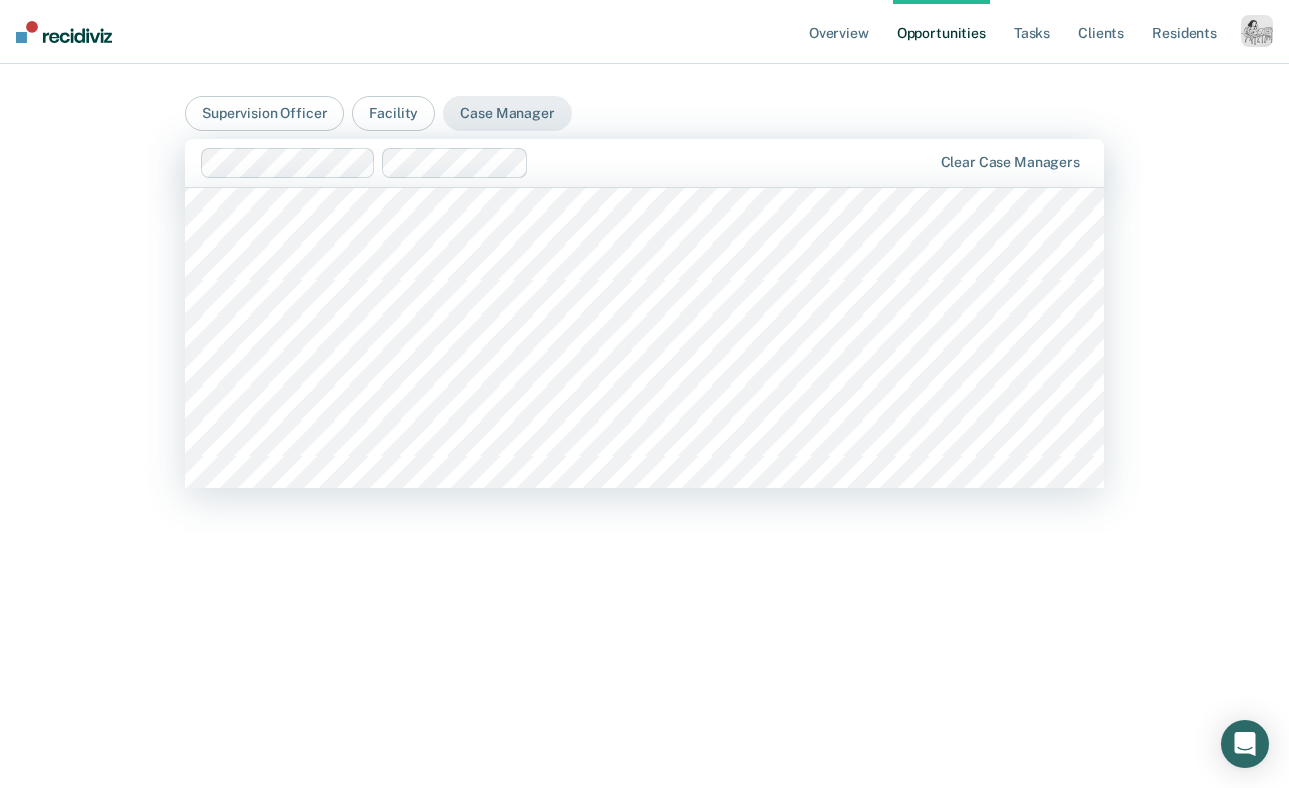 scroll, scrollTop: 1440, scrollLeft: 0, axis: vertical 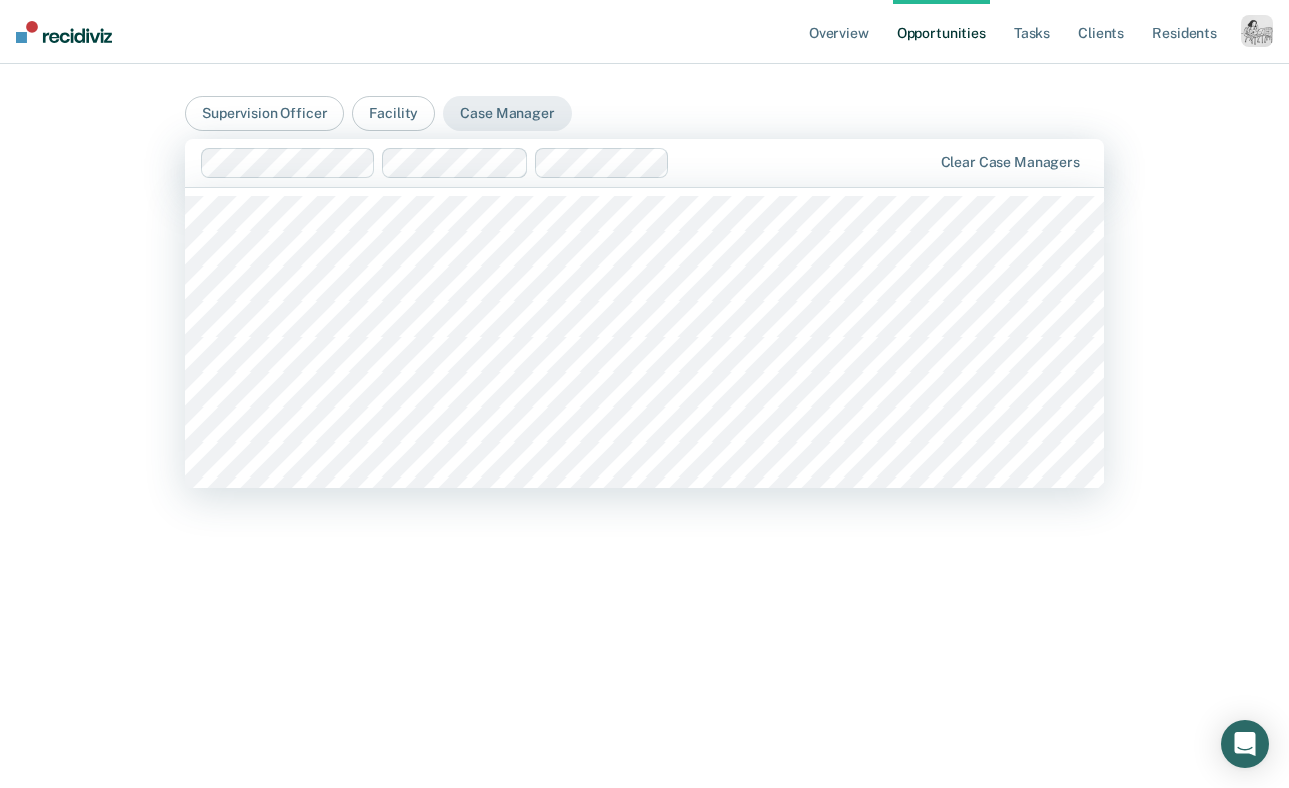 click at bounding box center [804, 162] 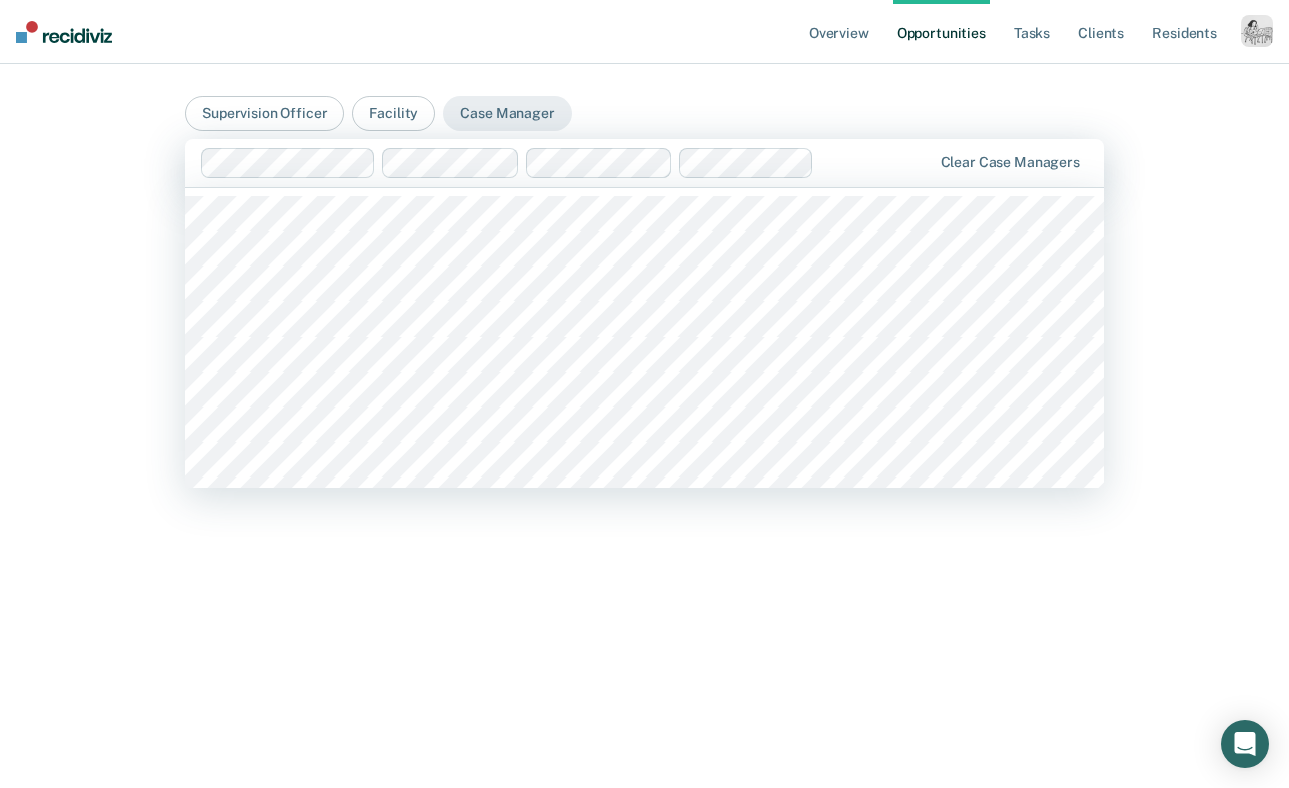 click at bounding box center (876, 162) 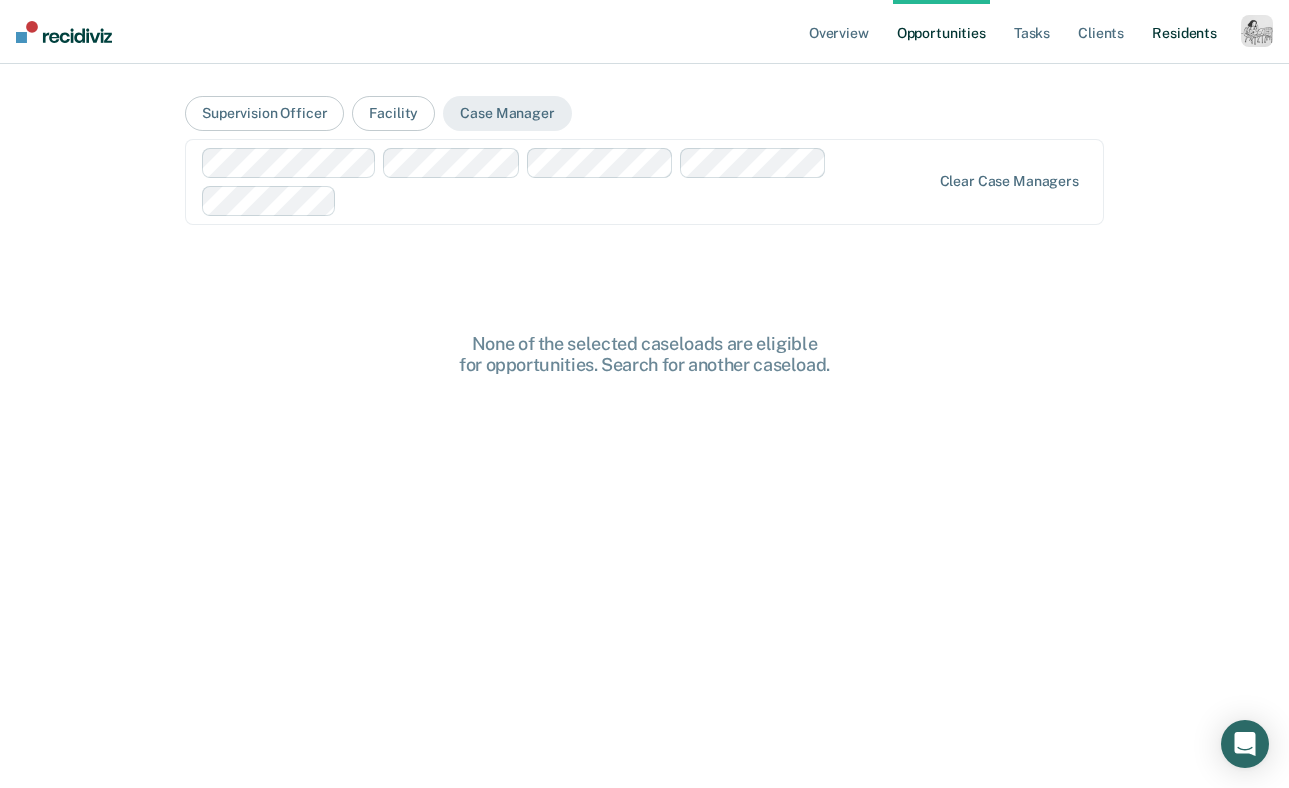 click on "Resident s" at bounding box center [1184, 32] 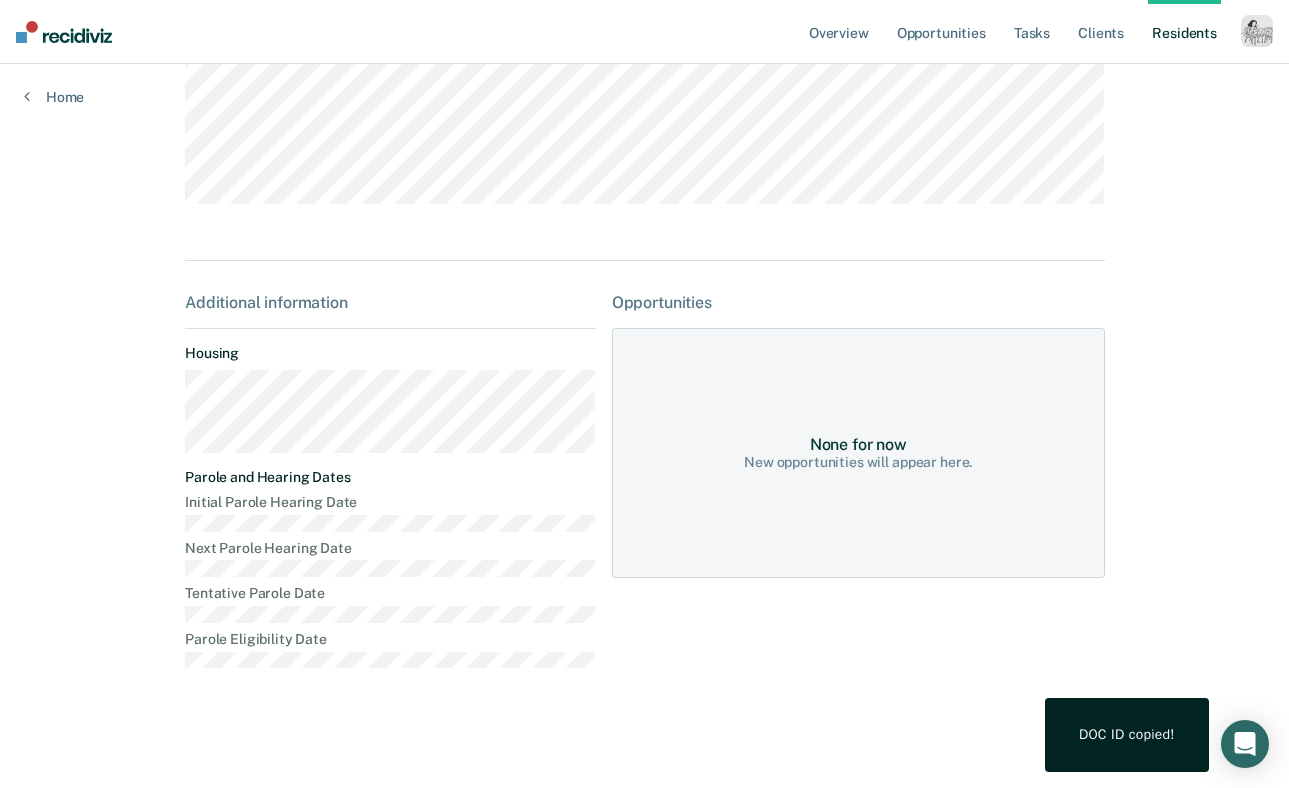 scroll, scrollTop: 0, scrollLeft: 0, axis: both 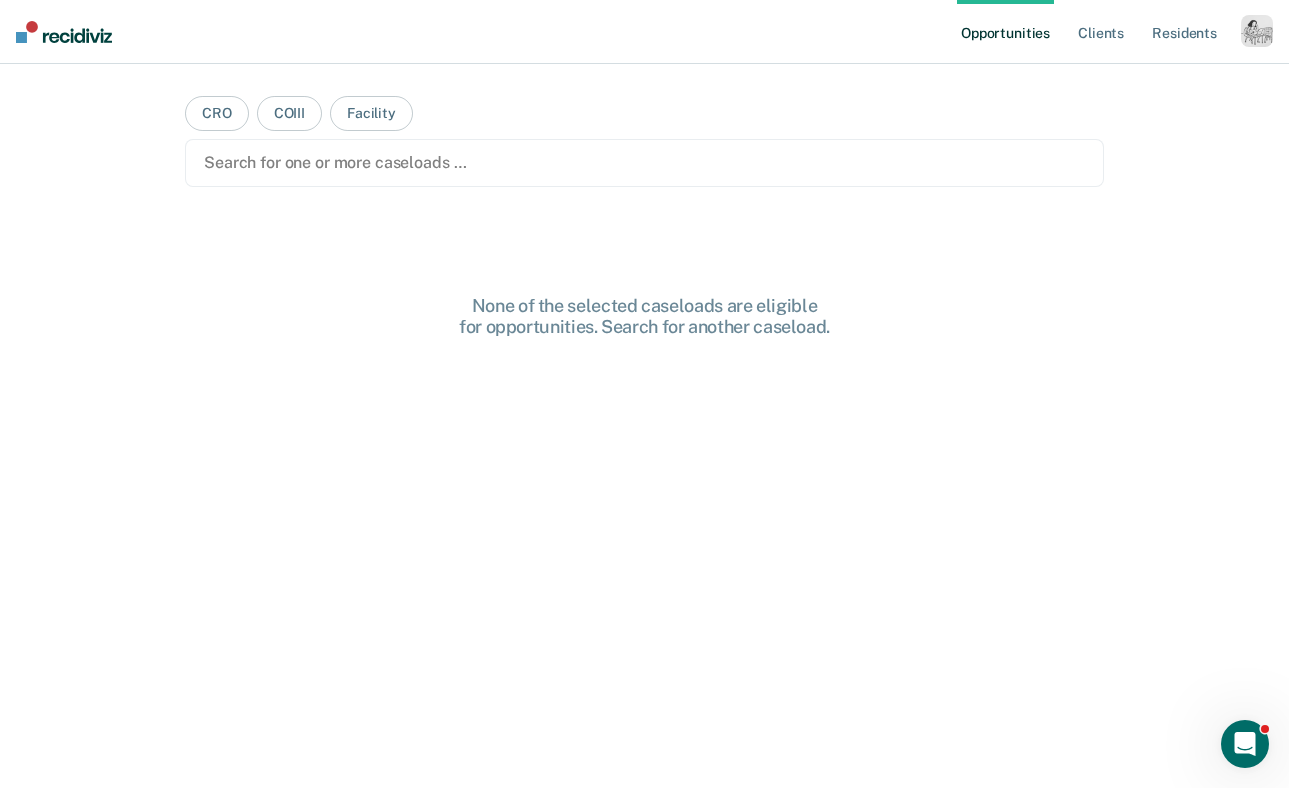 click at bounding box center (1257, 31) 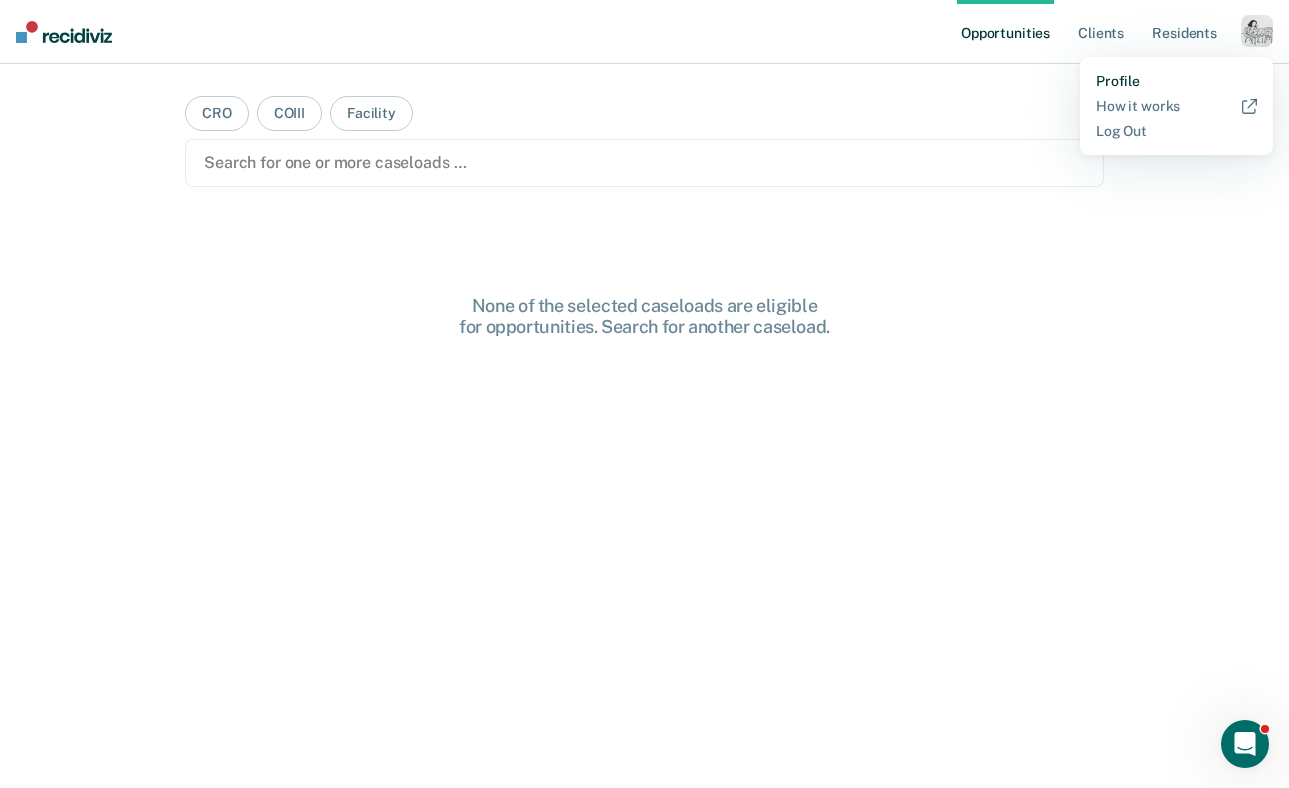 click on "Profile" at bounding box center (1176, 81) 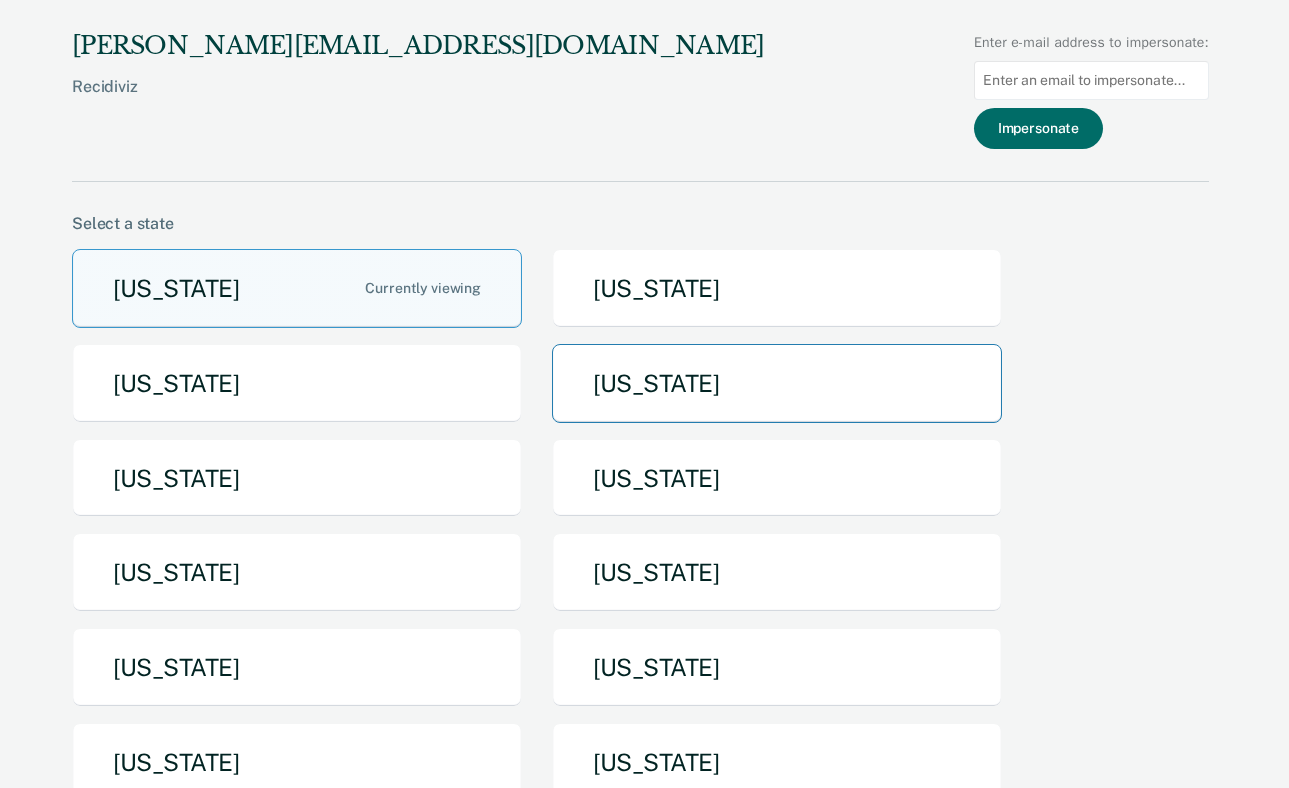 click on "[US_STATE]" at bounding box center [777, 383] 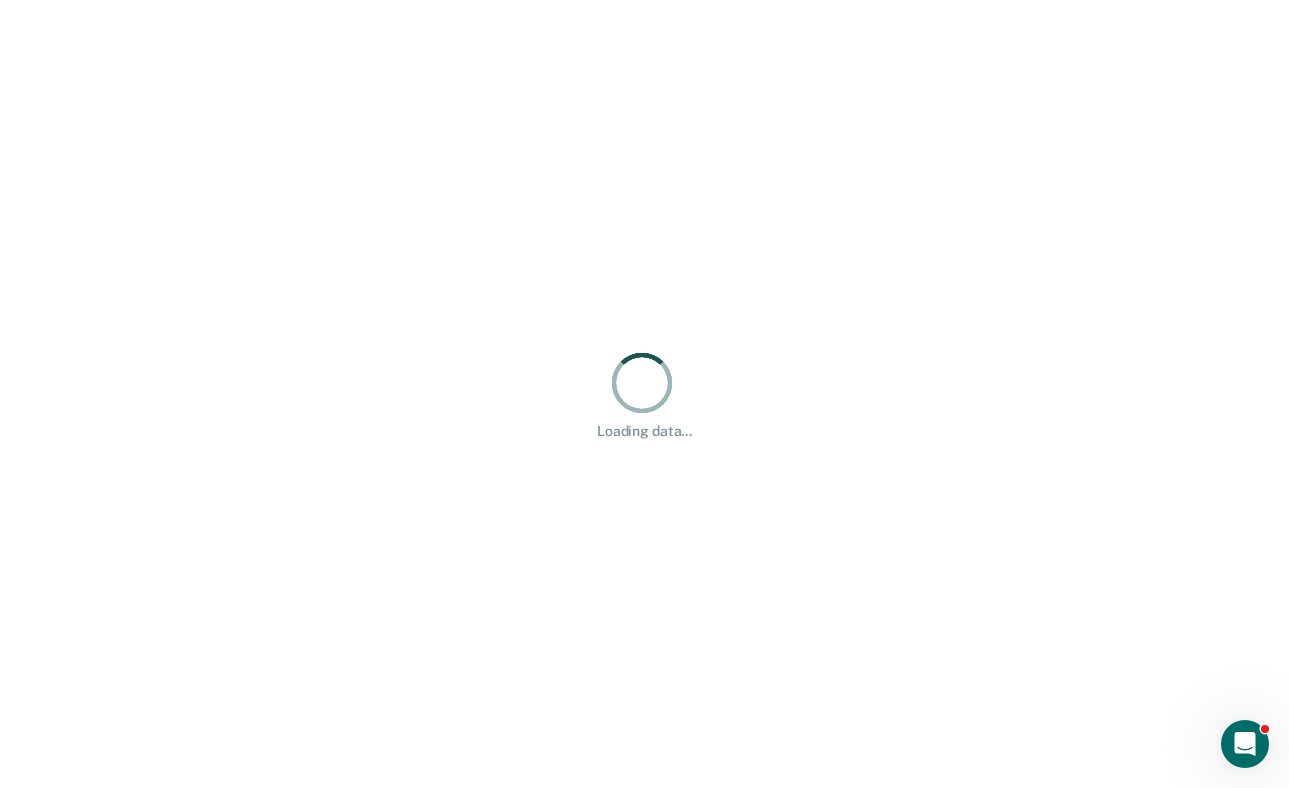 scroll, scrollTop: 0, scrollLeft: 0, axis: both 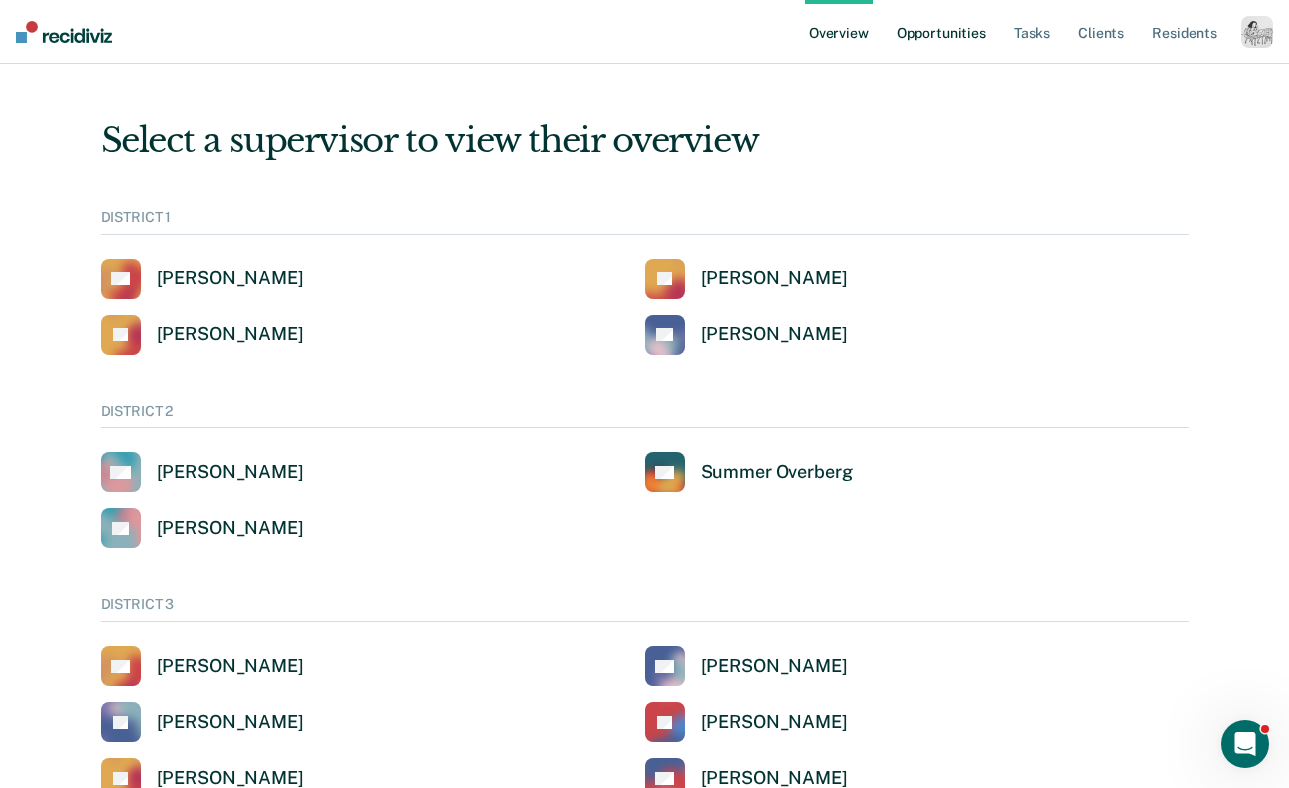 click on "Opportunities" at bounding box center [941, 32] 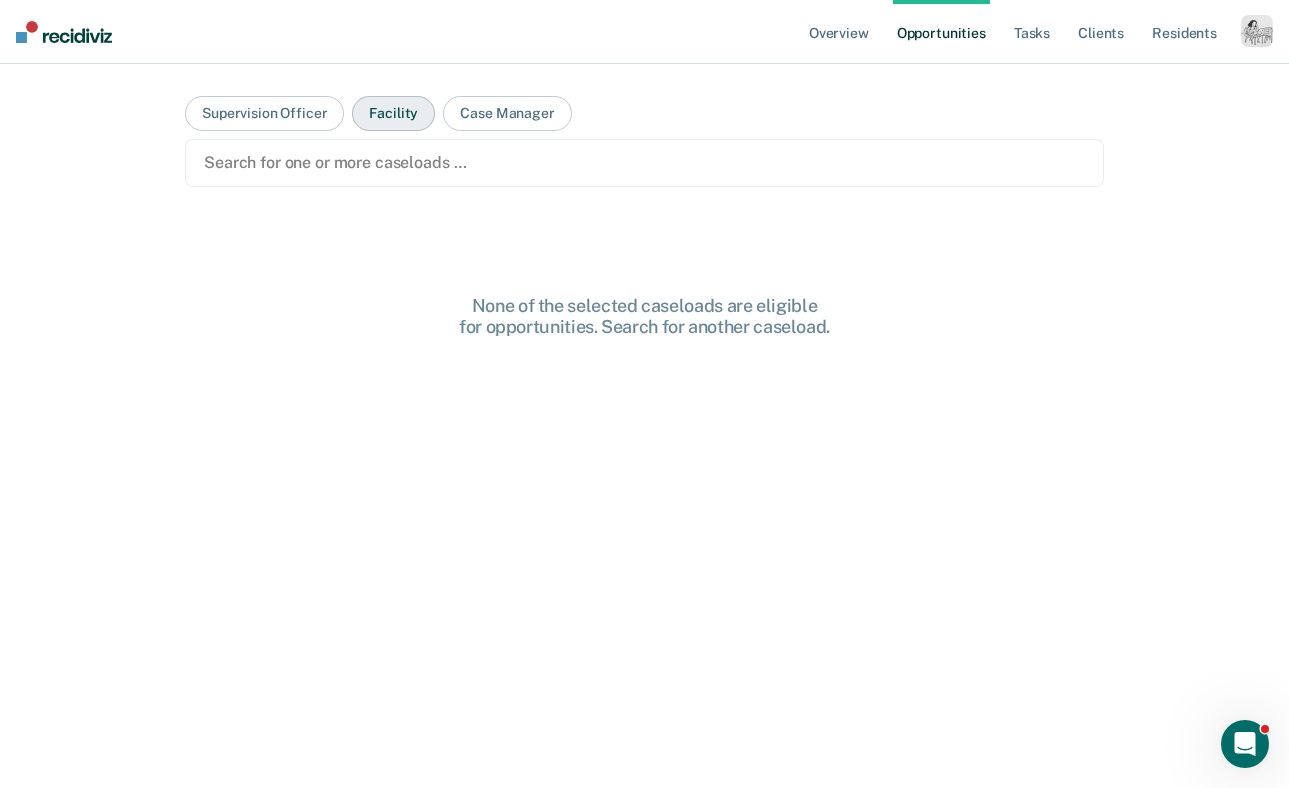 click on "Facility" at bounding box center [393, 113] 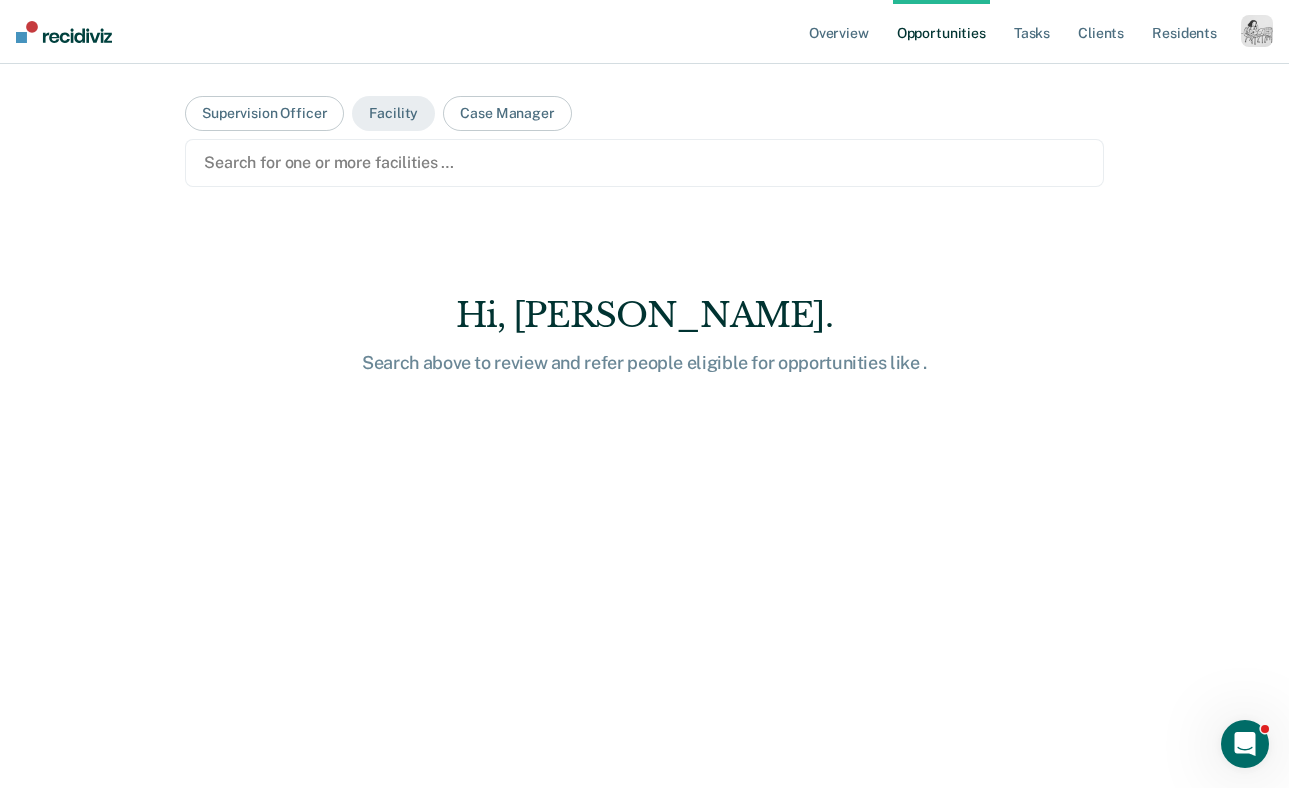 click on "Search for one or more facilities …" at bounding box center (644, 162) 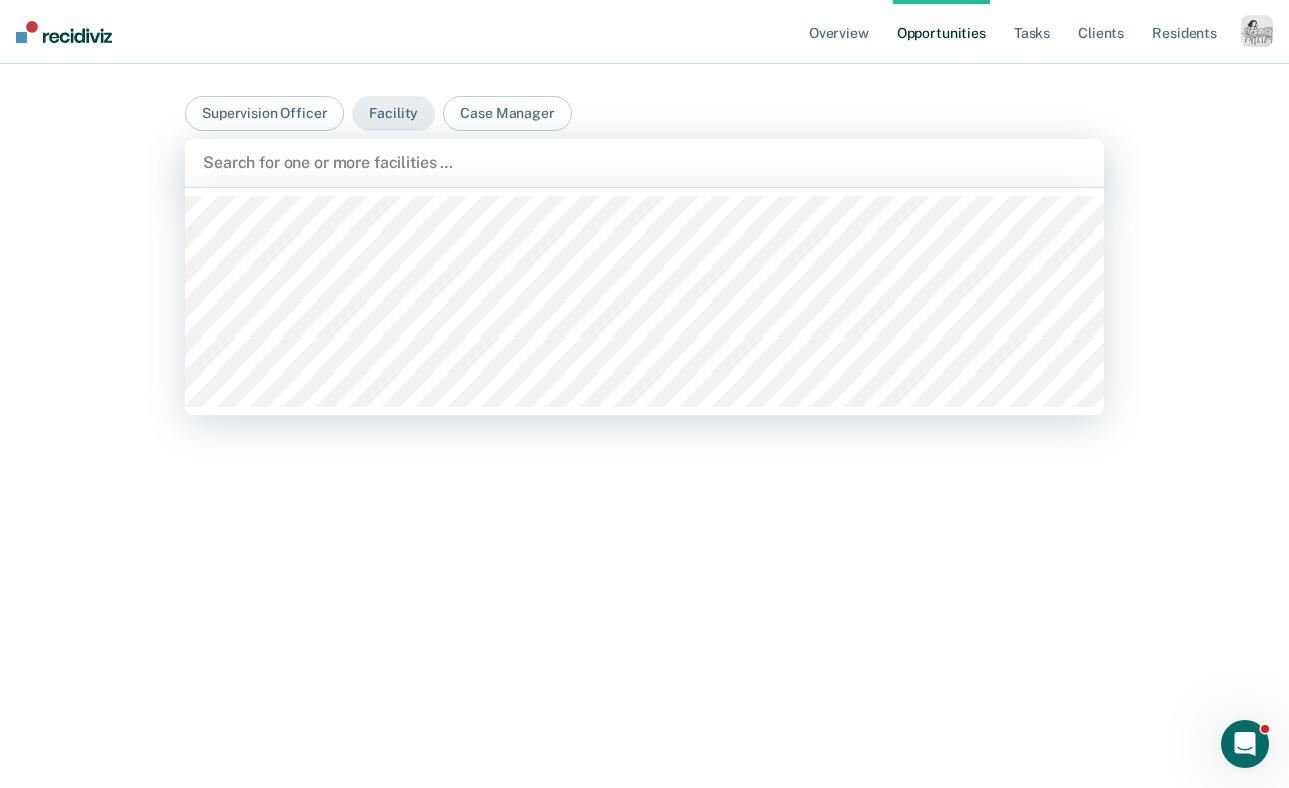 click at bounding box center [644, 162] 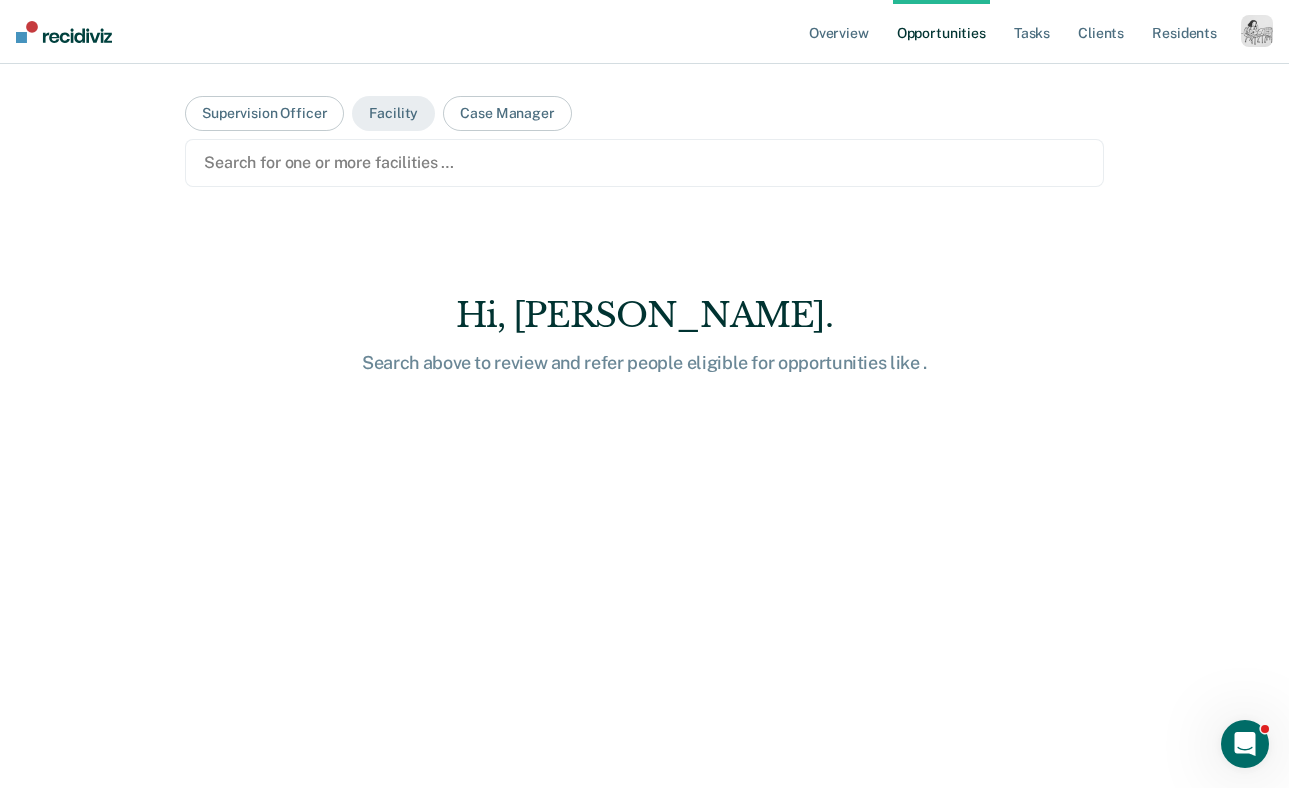 click on "Search for one or more facilities …" at bounding box center [644, 162] 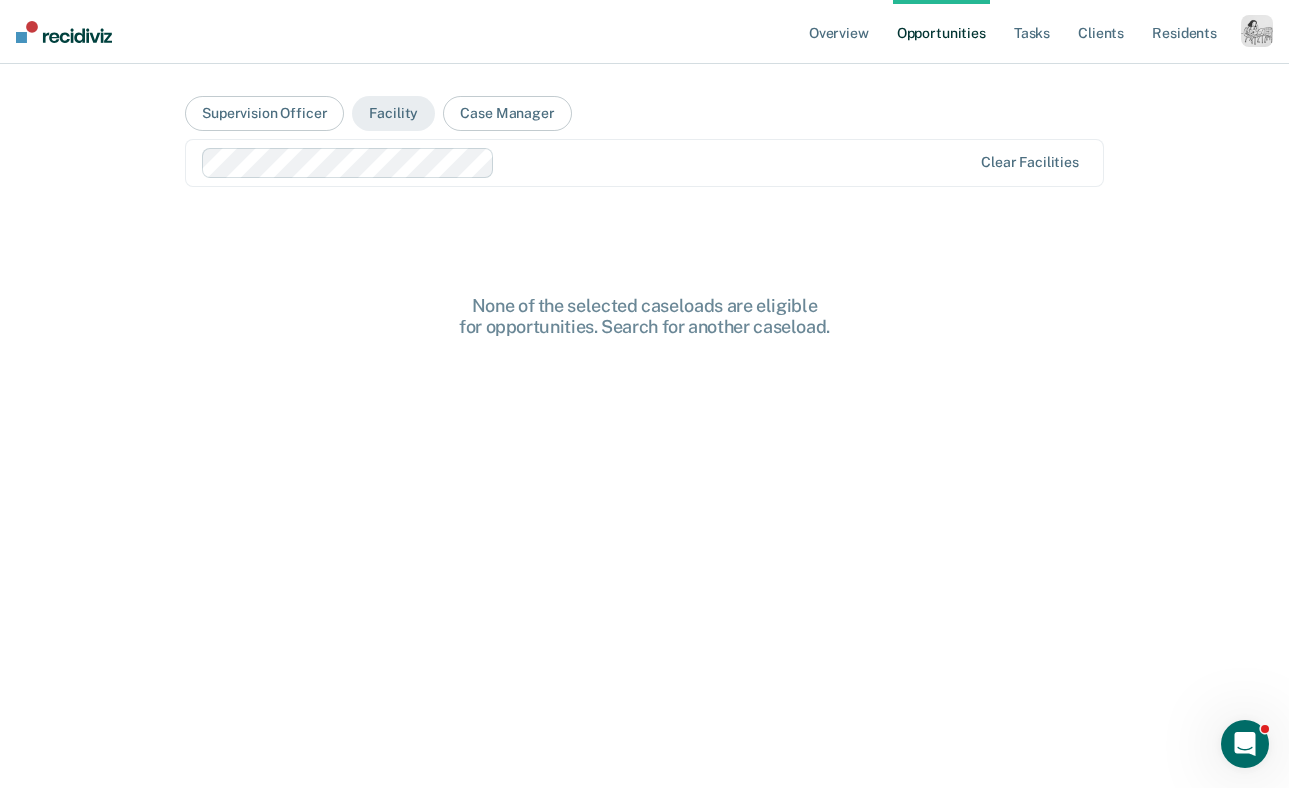 drag, startPoint x: 596, startPoint y: 158, endPoint x: 554, endPoint y: 180, distance: 47.41308 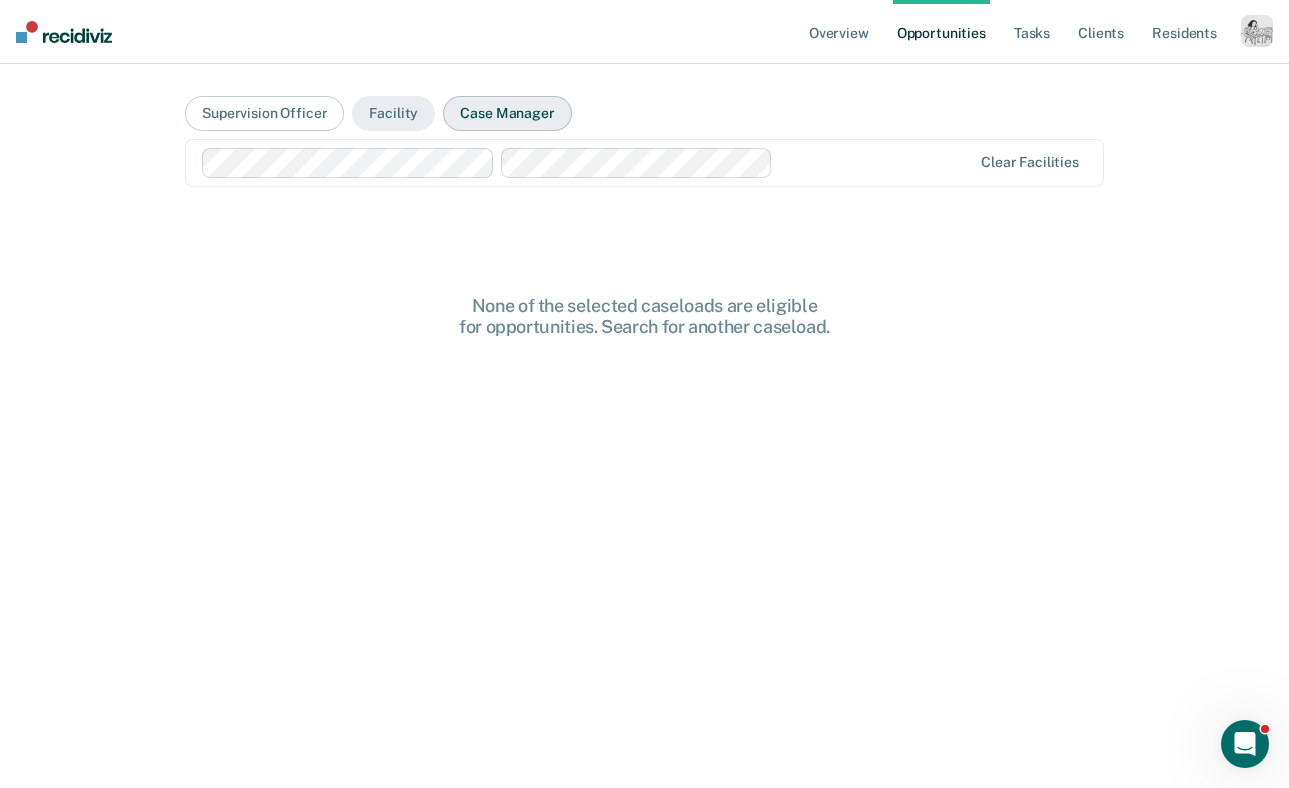 click on "Case Manager" at bounding box center [507, 113] 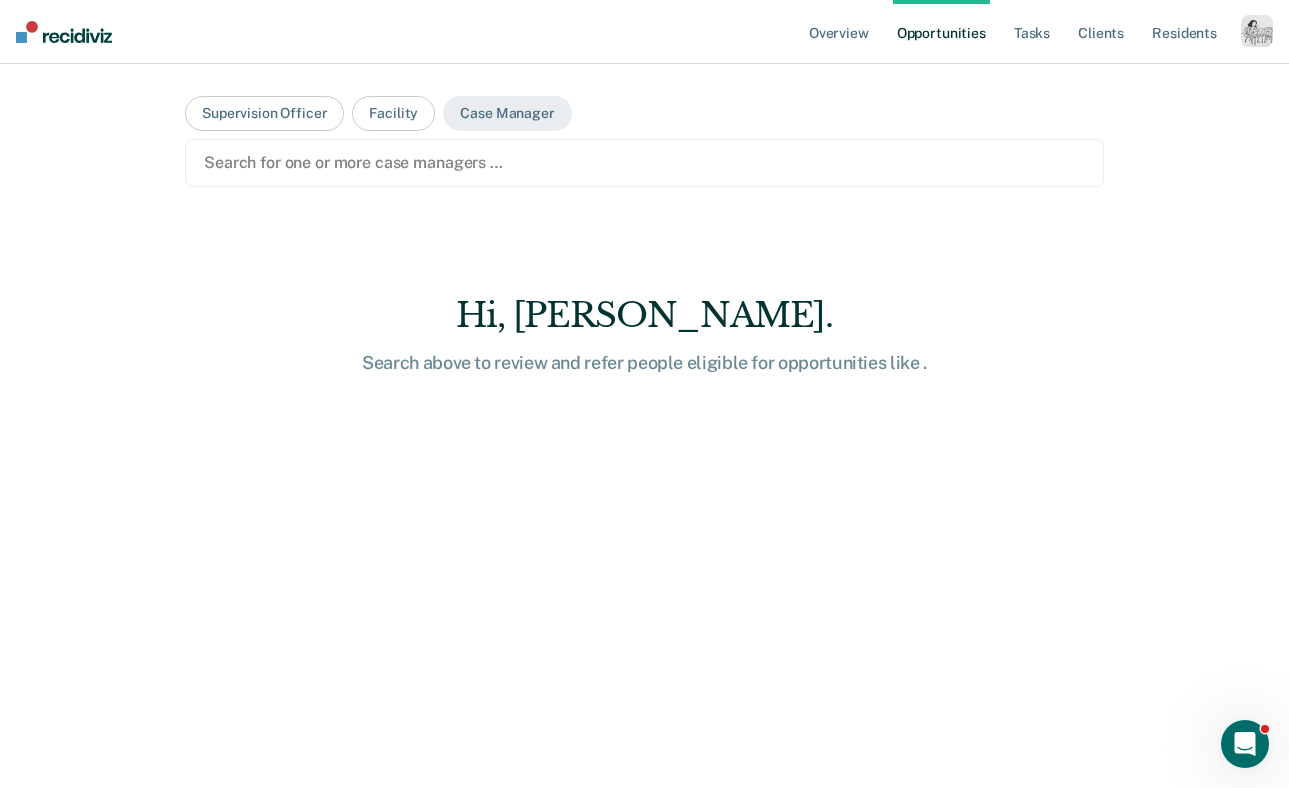 click at bounding box center [644, 162] 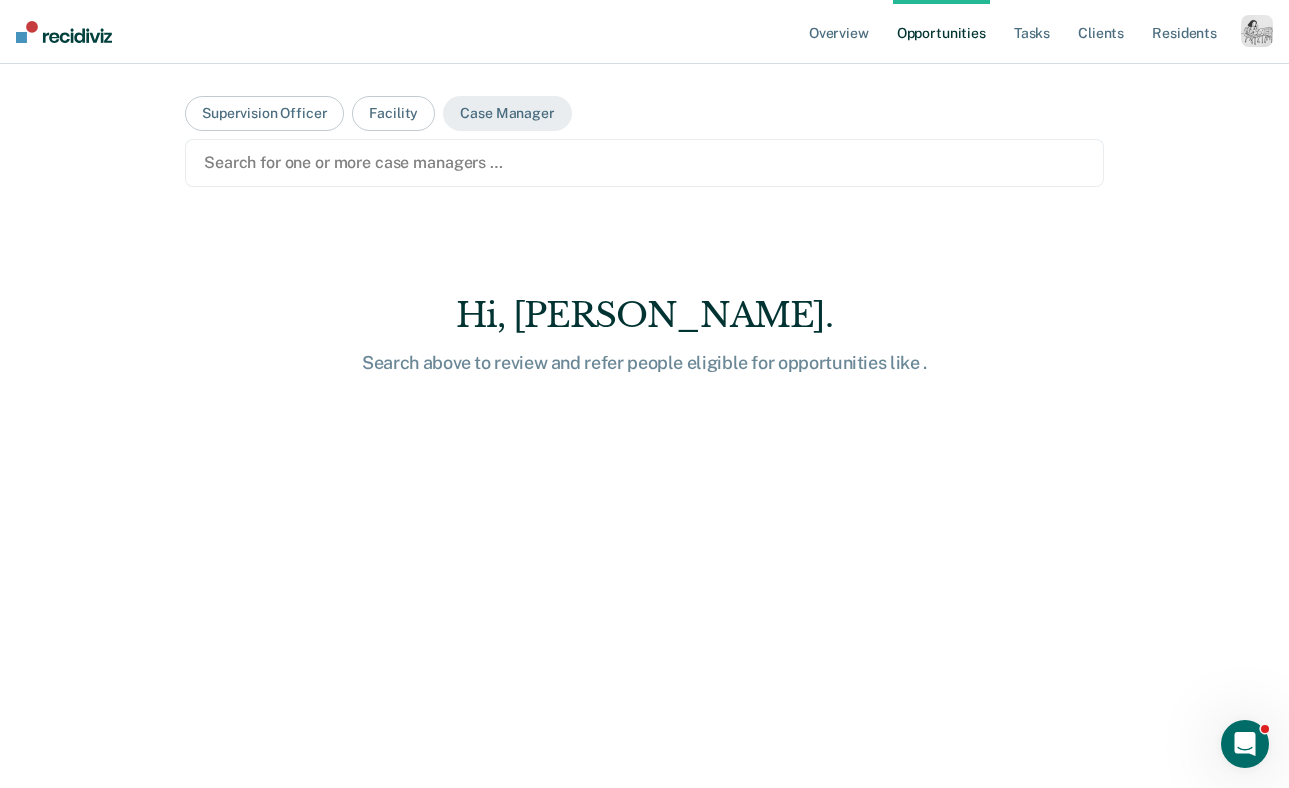 click at bounding box center [644, 162] 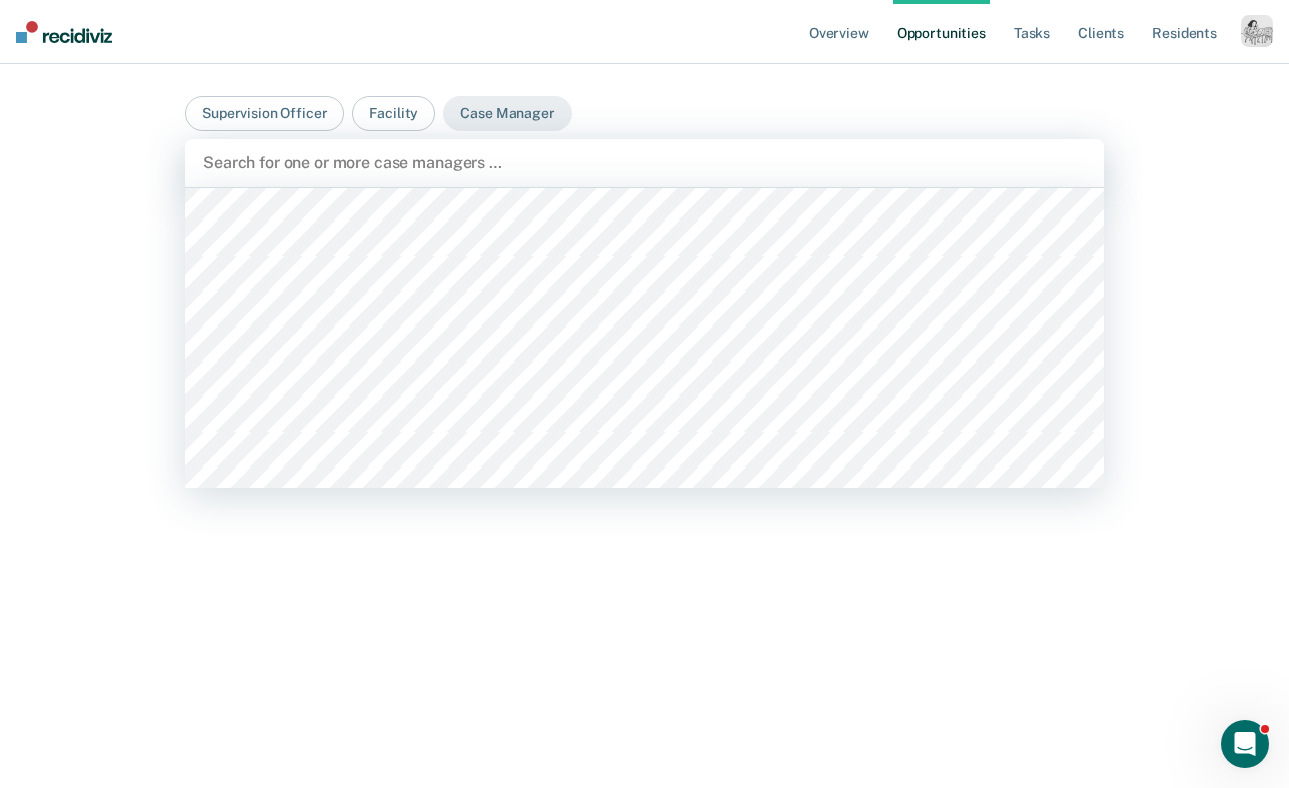 scroll, scrollTop: 596, scrollLeft: 0, axis: vertical 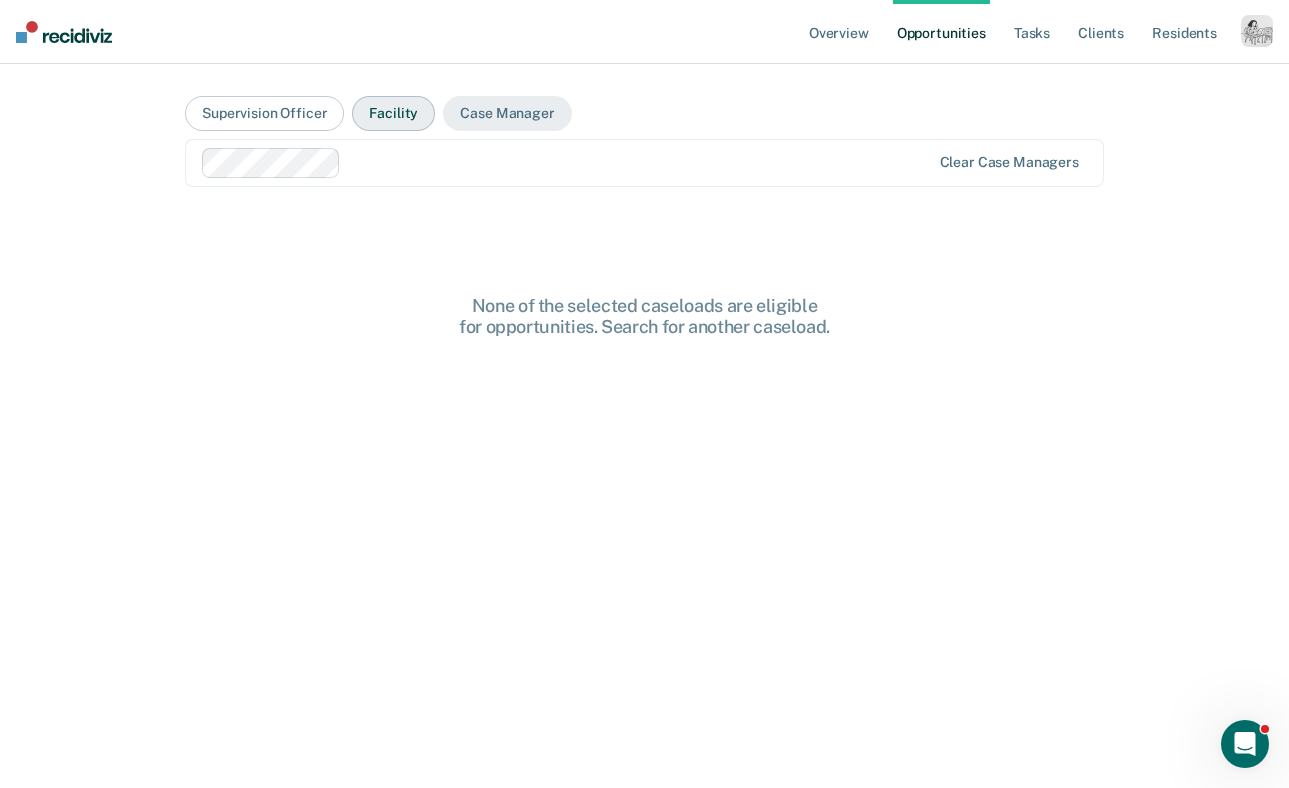 click on "Facility" at bounding box center (393, 113) 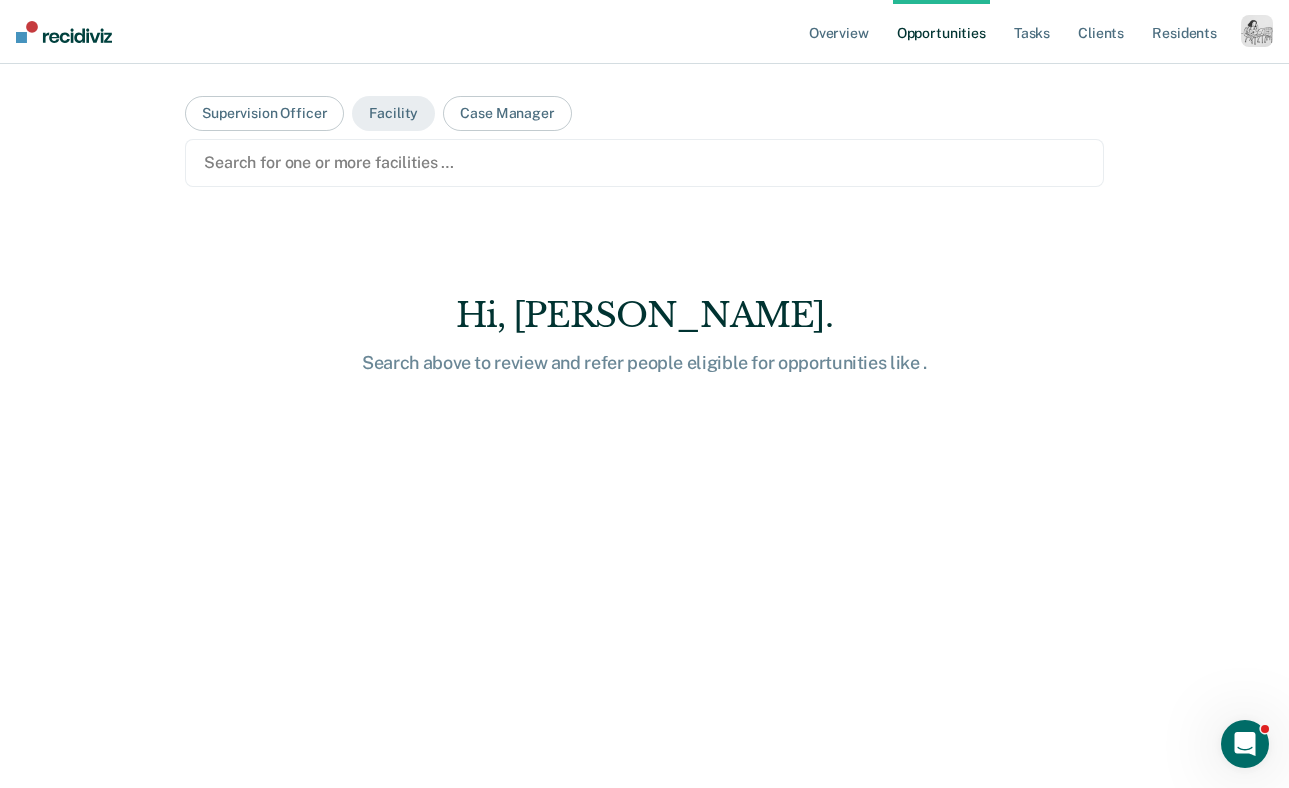 click at bounding box center (644, 162) 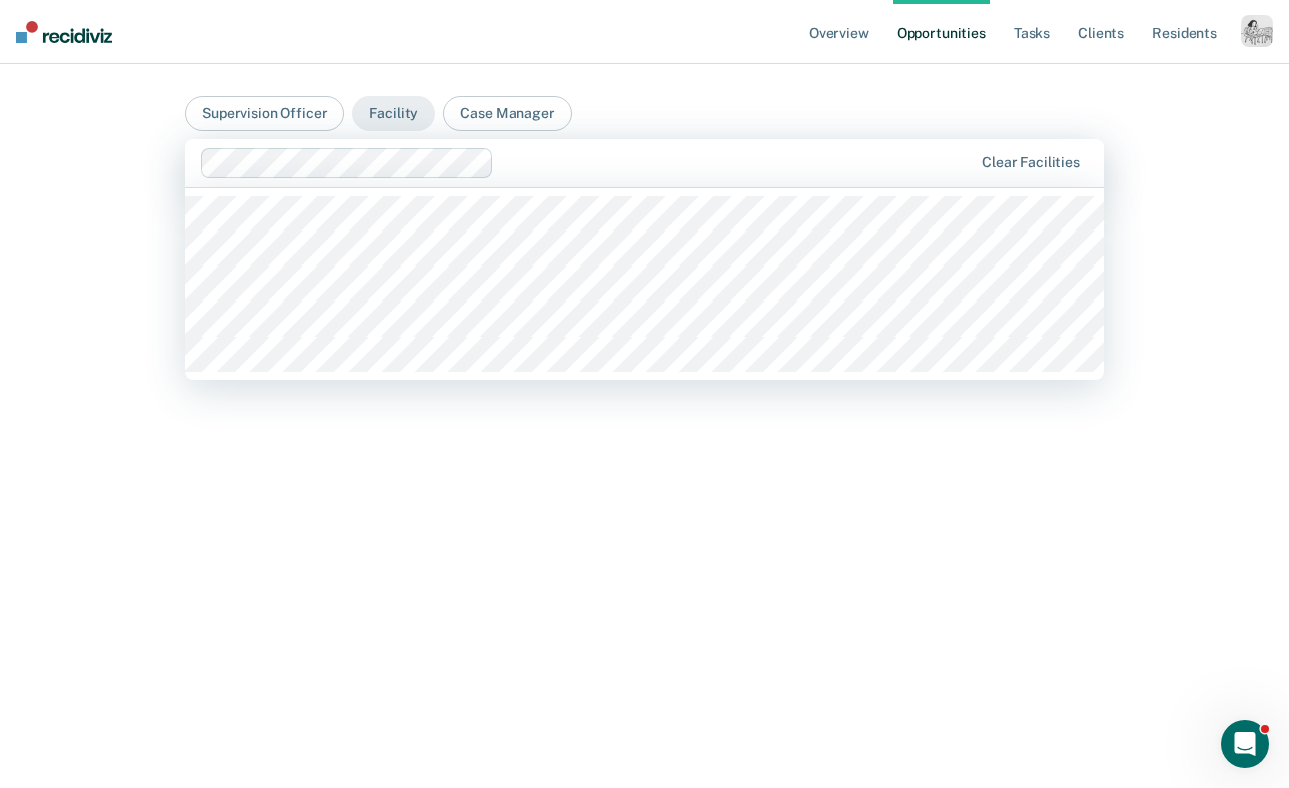 click at bounding box center [737, 162] 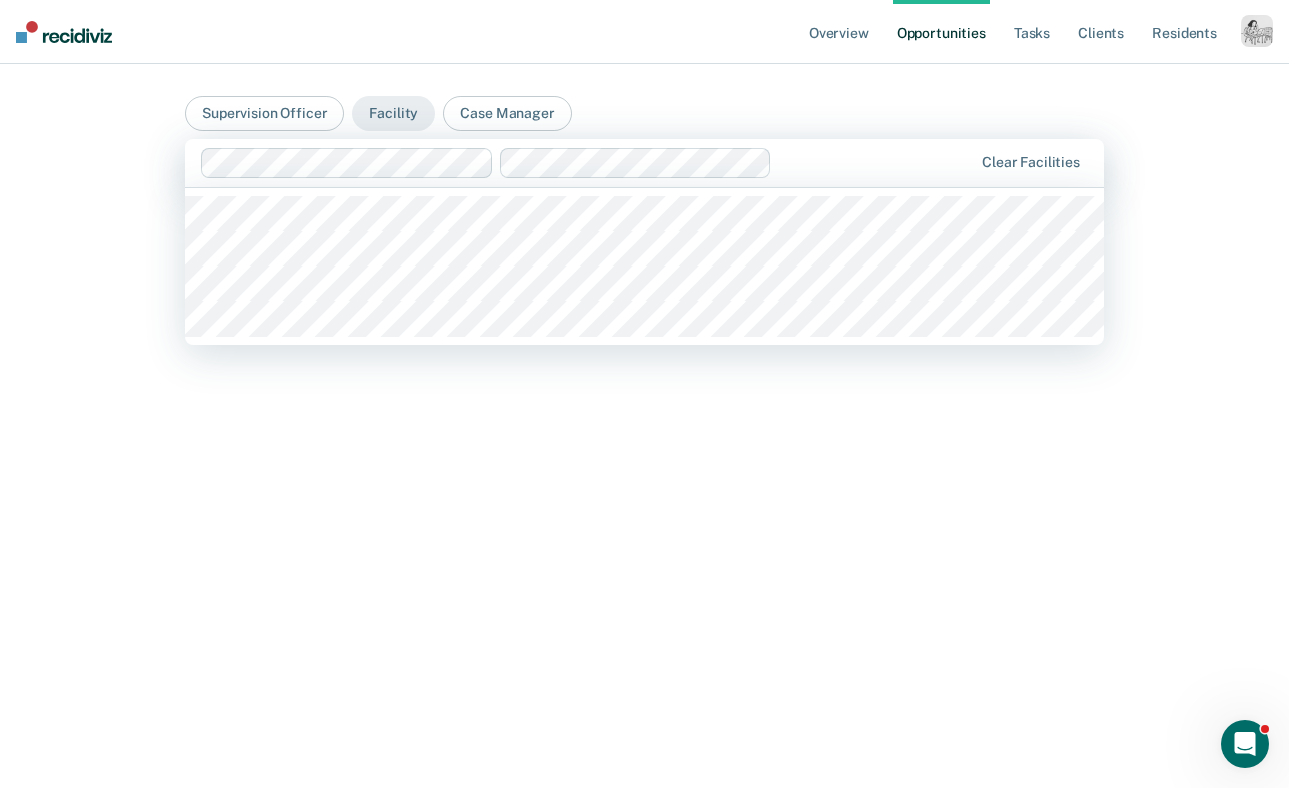 click at bounding box center [876, 162] 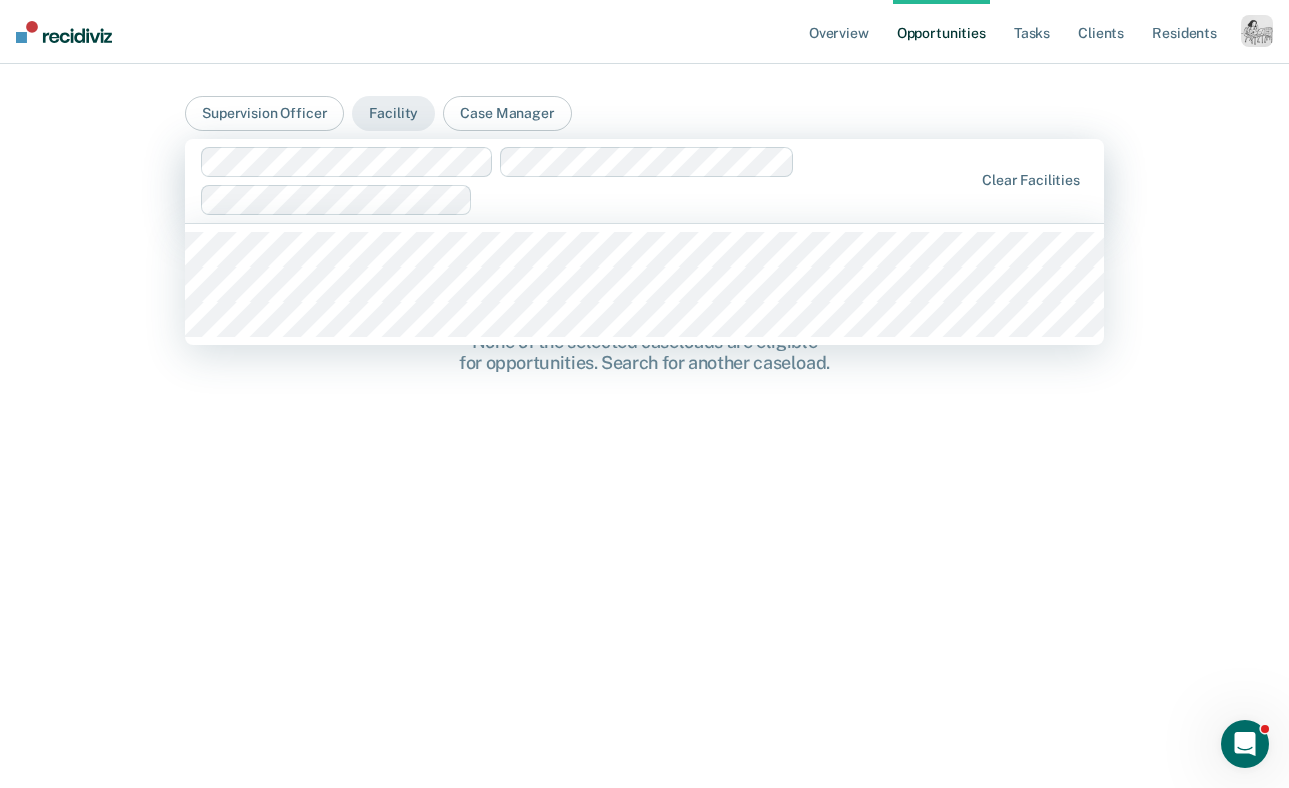 click at bounding box center (587, 181) 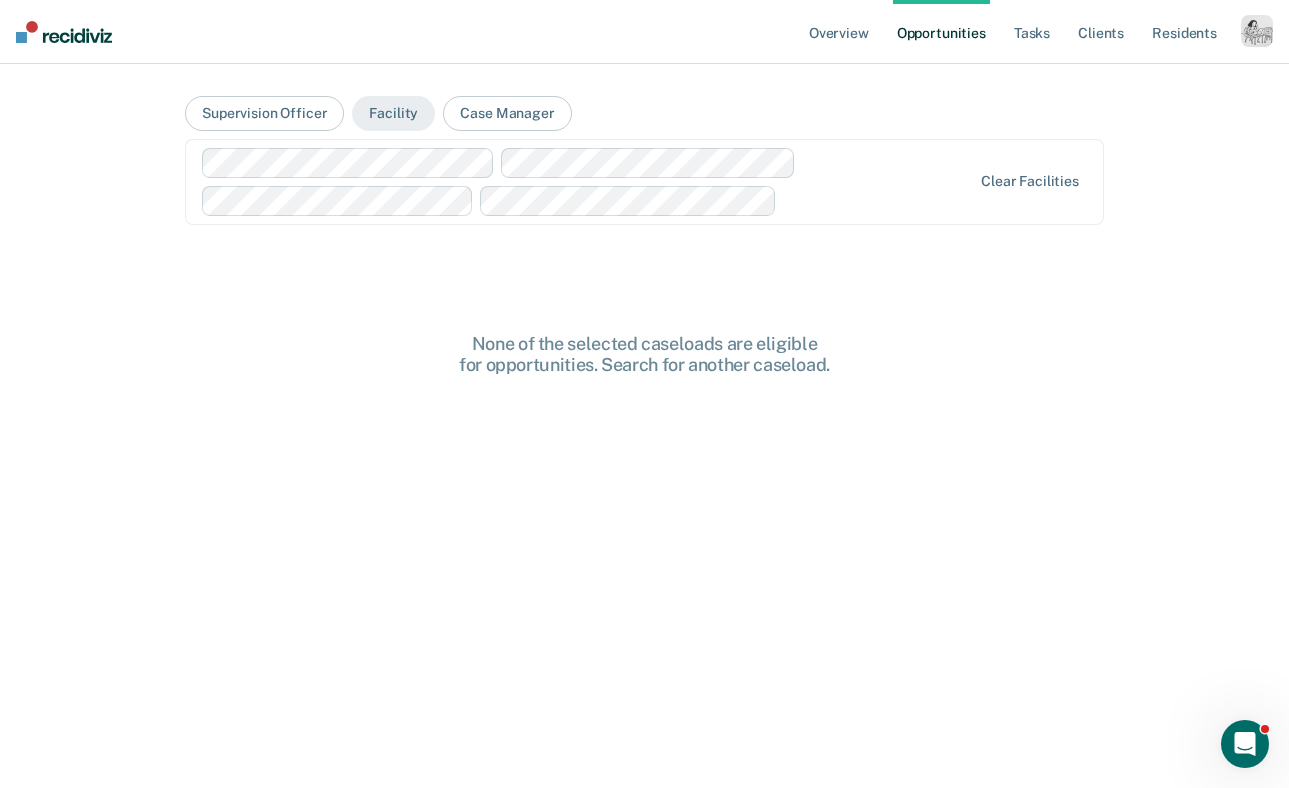 click at bounding box center [878, 200] 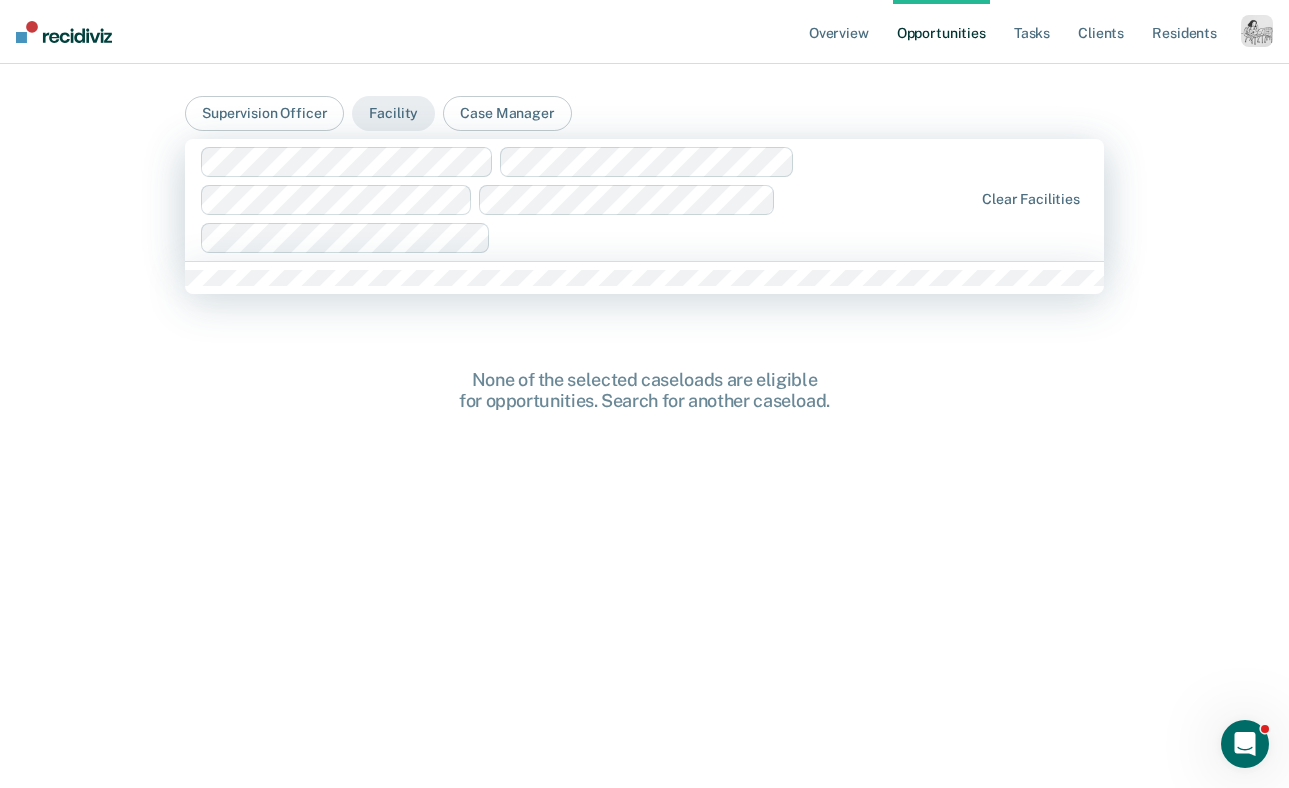 click at bounding box center (735, 237) 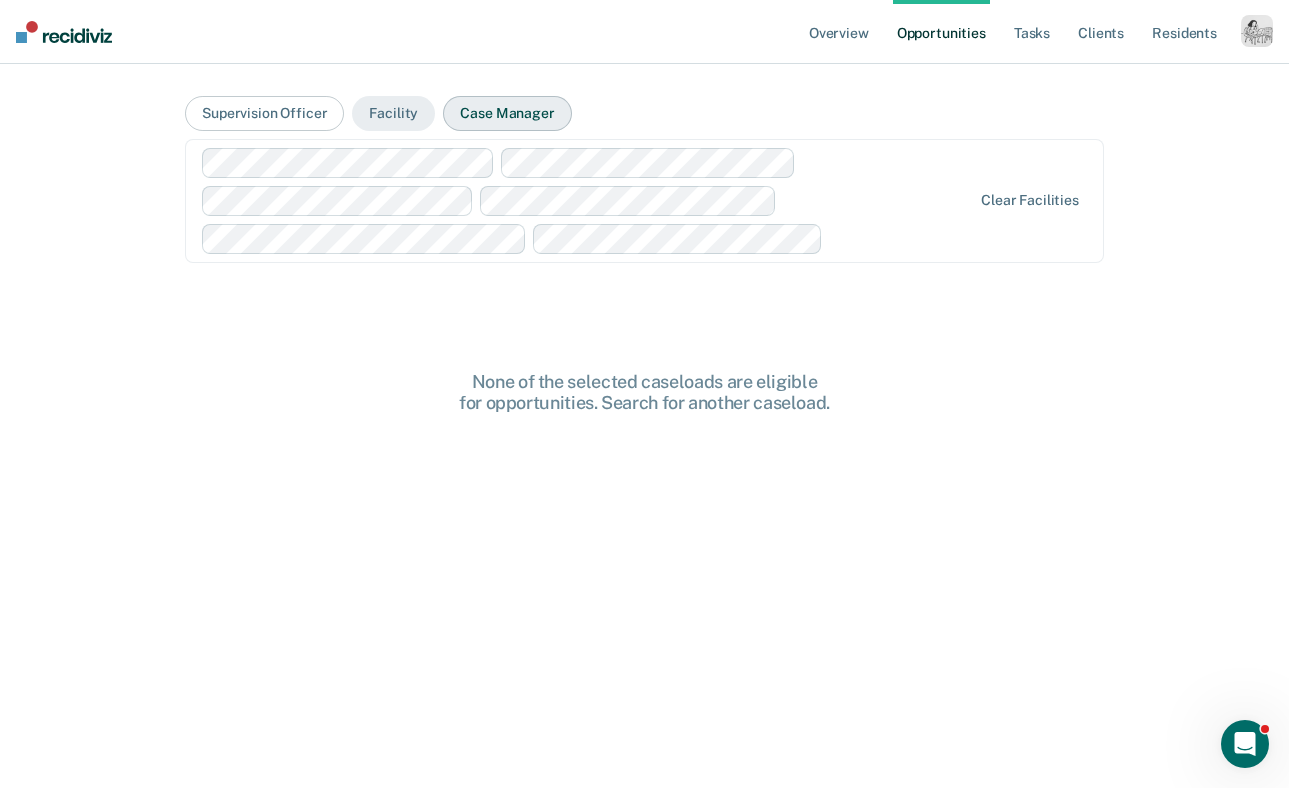 click on "Case Manager" at bounding box center (507, 113) 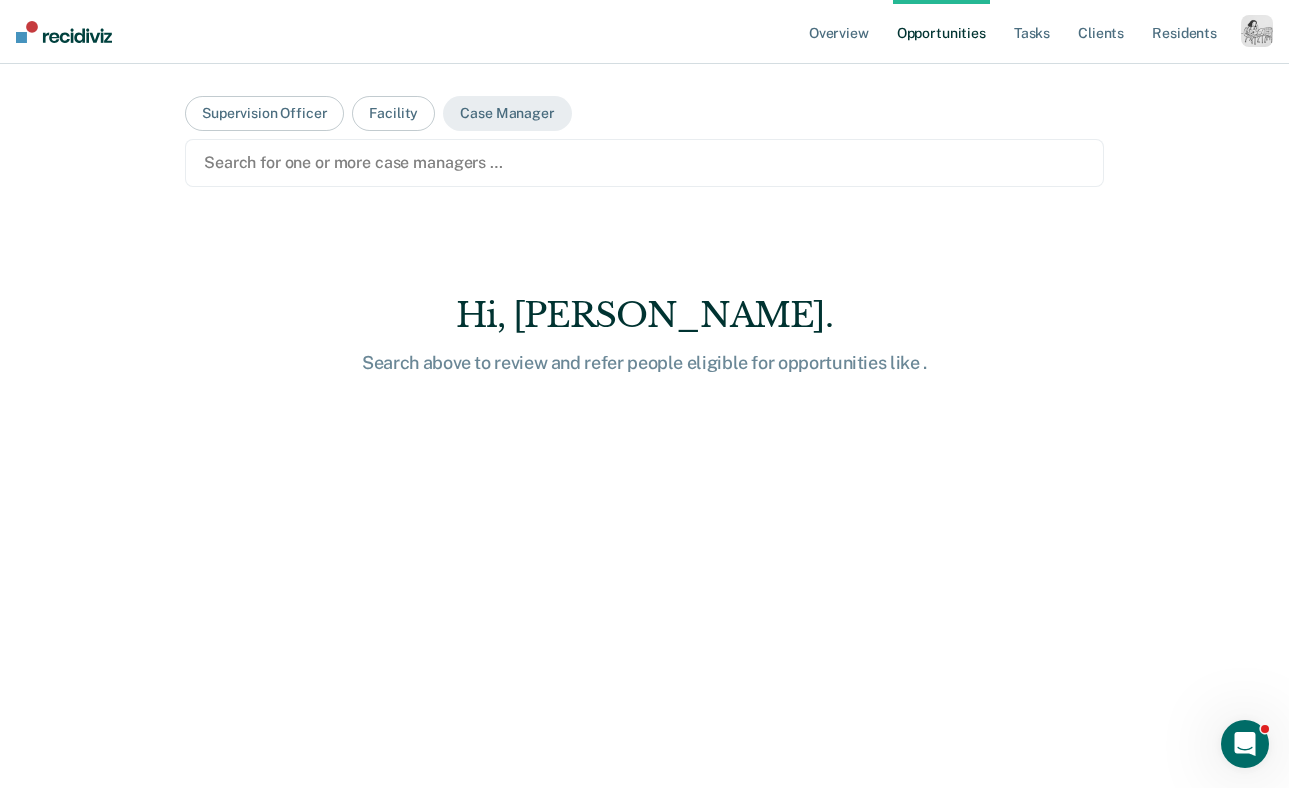click on "Supervision Officer Facility Case Manager Search for one or more case managers … Hi, Kim. Search above to review and refer people eligible for opportunities like ." at bounding box center (644, 402) 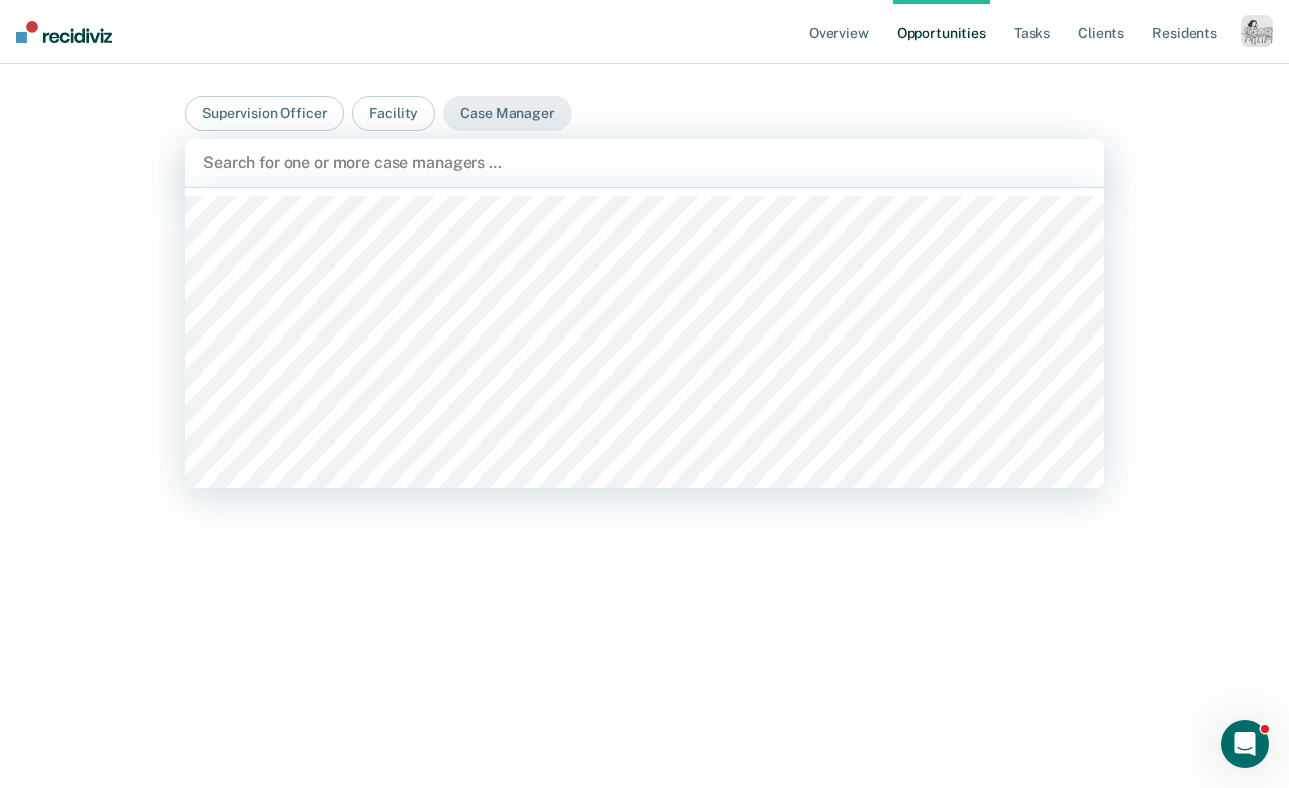 click on "Search for one or more case managers …" at bounding box center [644, 163] 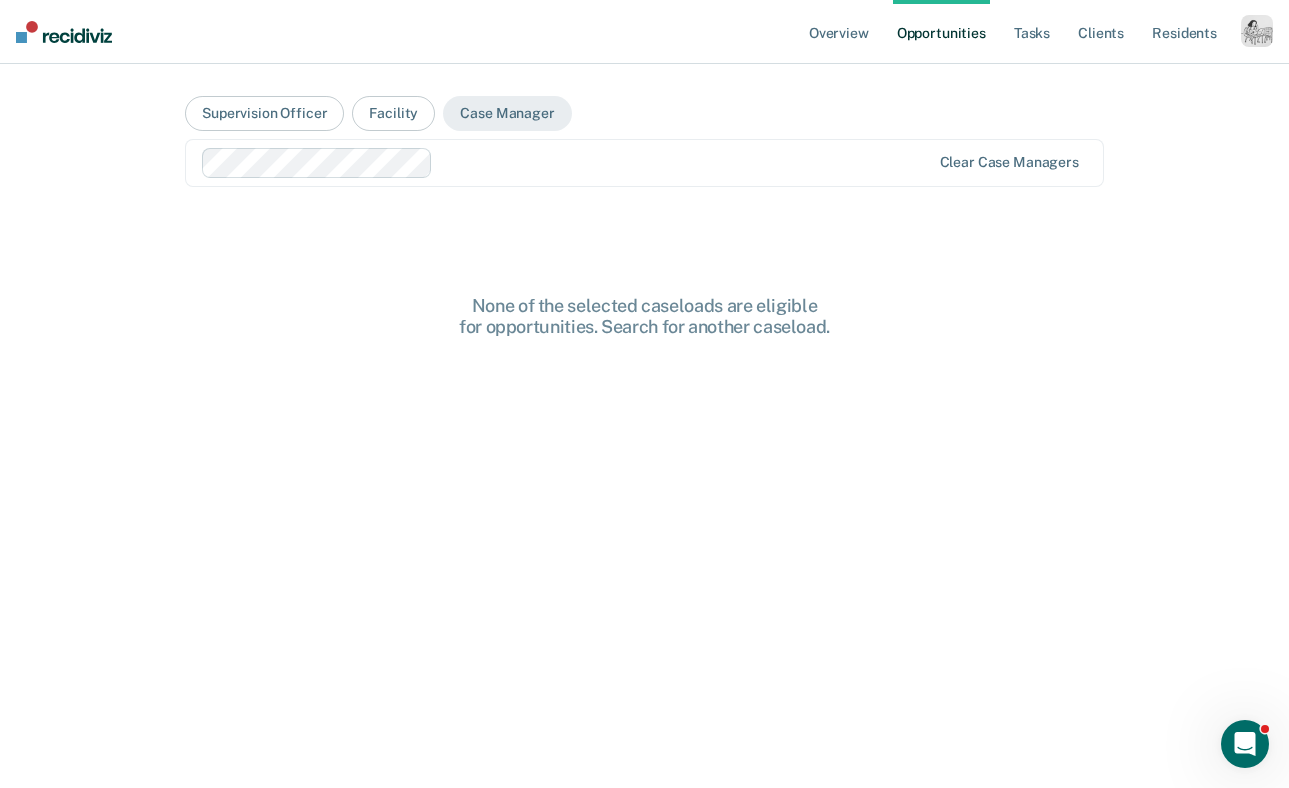 click on "Clear   case managers" at bounding box center (644, 163) 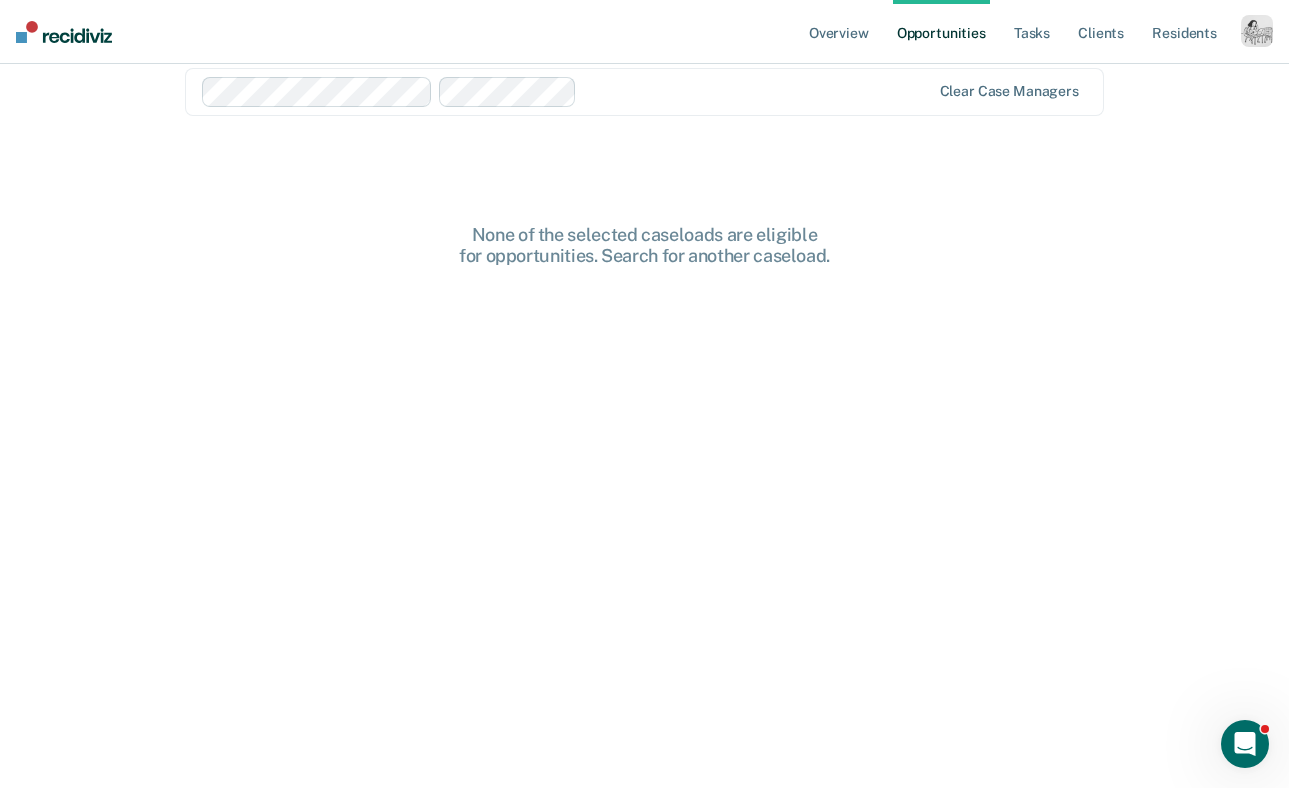 scroll, scrollTop: 0, scrollLeft: 0, axis: both 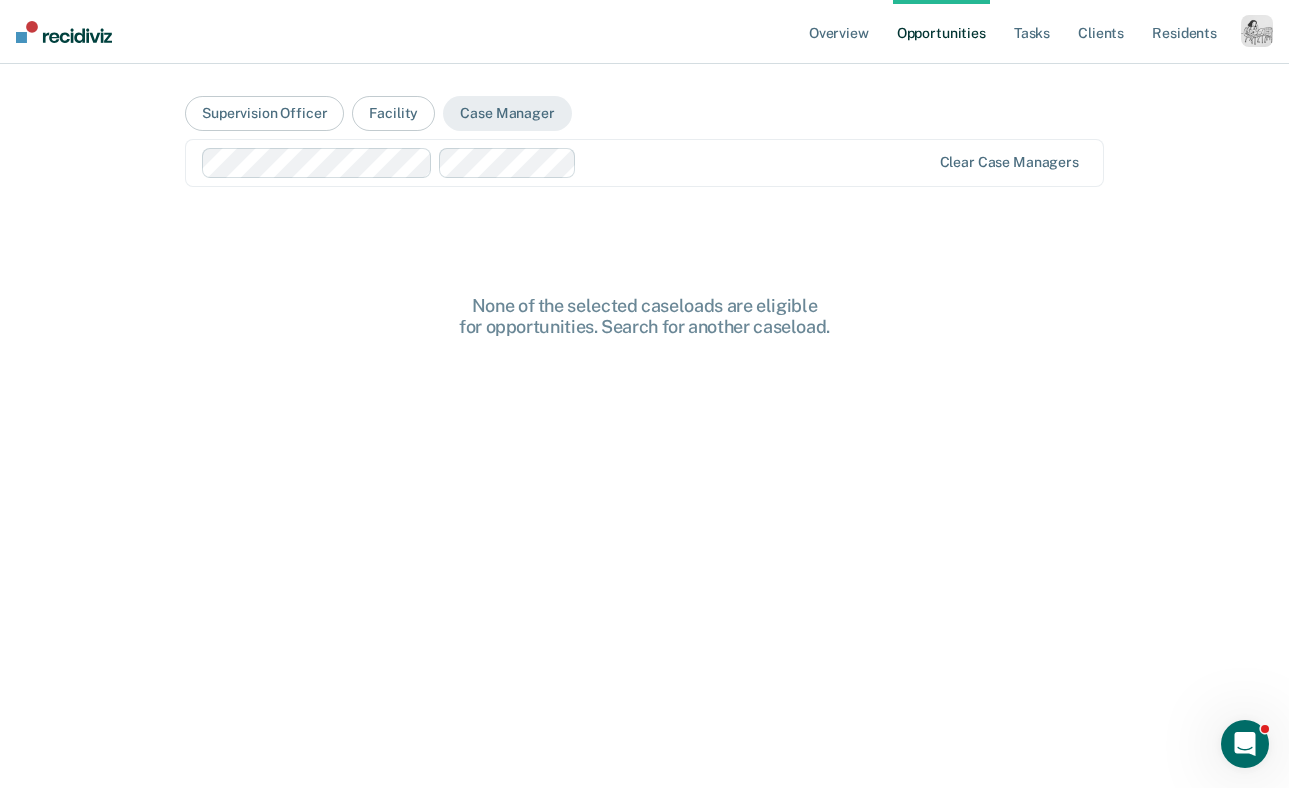 click at bounding box center (1257, 31) 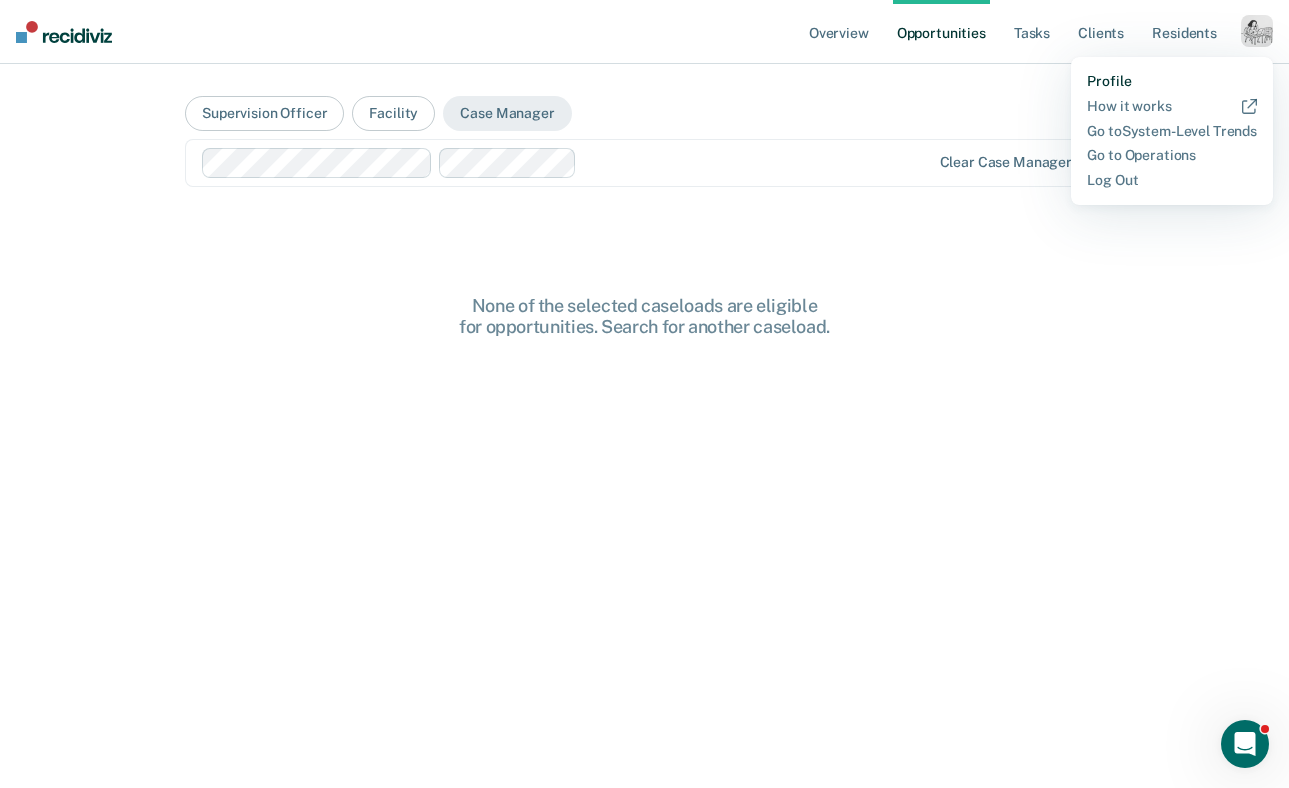 click on "Profile" at bounding box center (1172, 81) 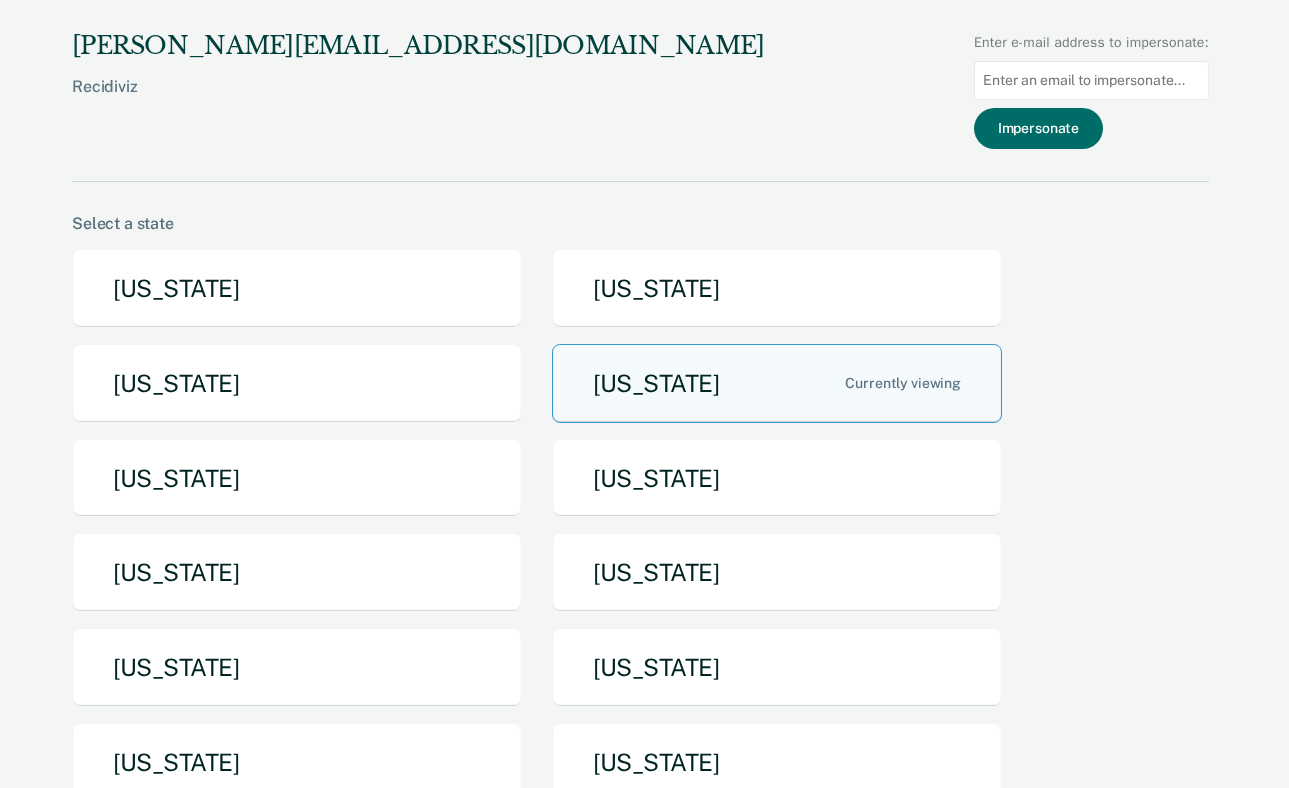click at bounding box center (1091, 80) 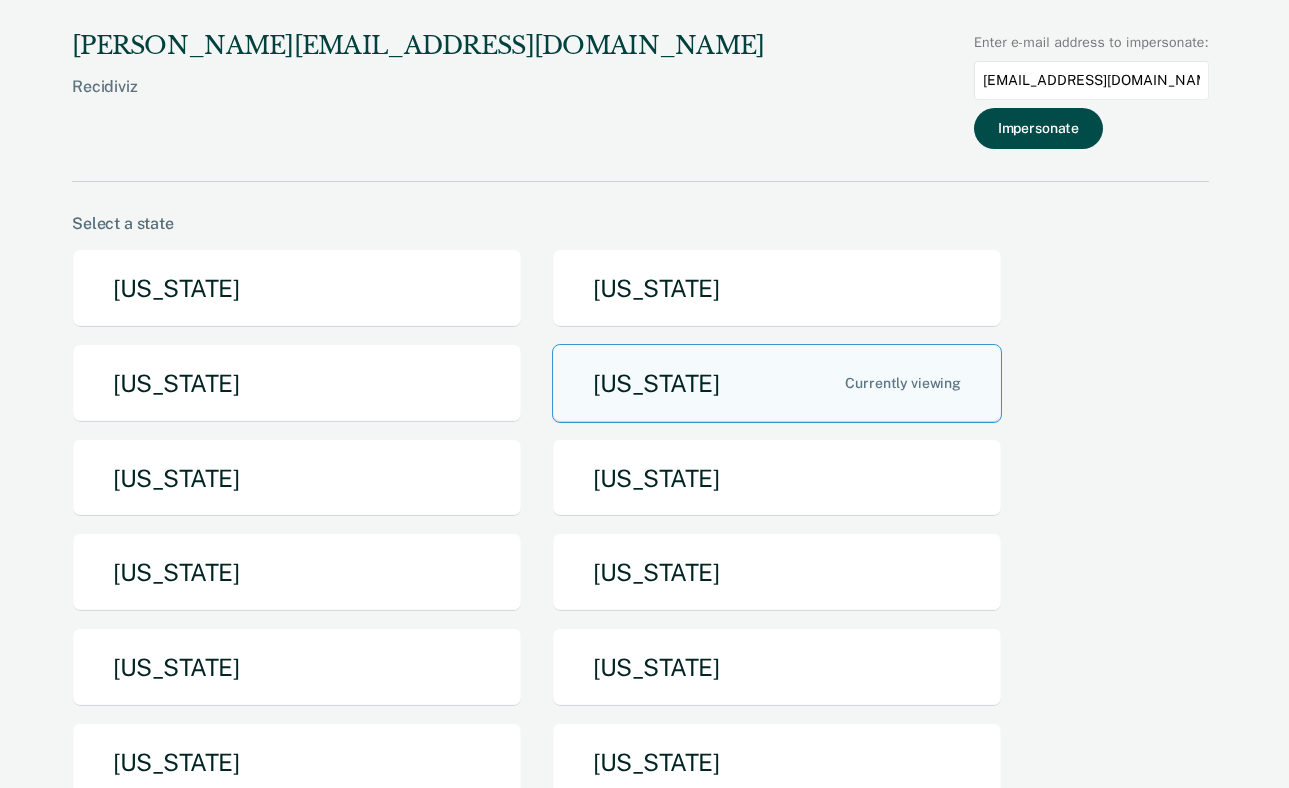 type on "alechuga@idoc.idaho.gov" 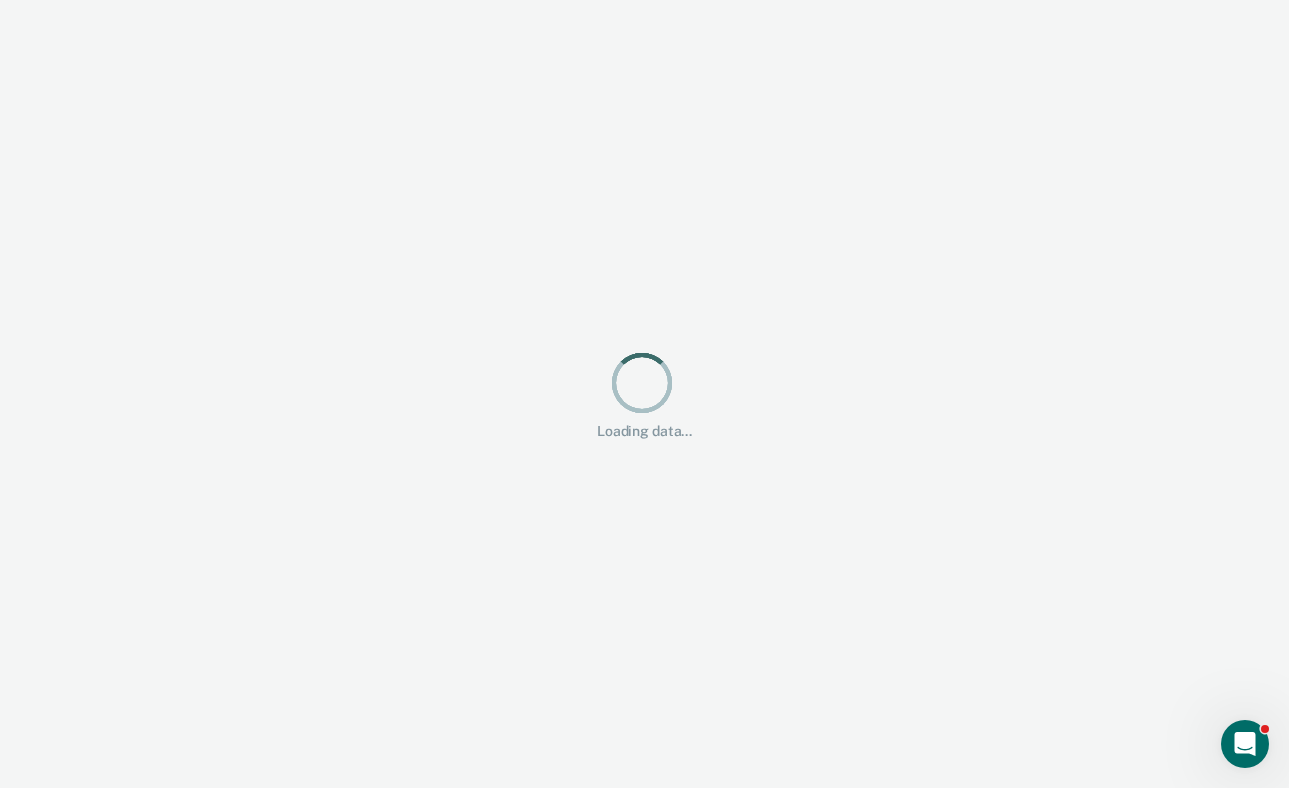 scroll, scrollTop: 0, scrollLeft: 0, axis: both 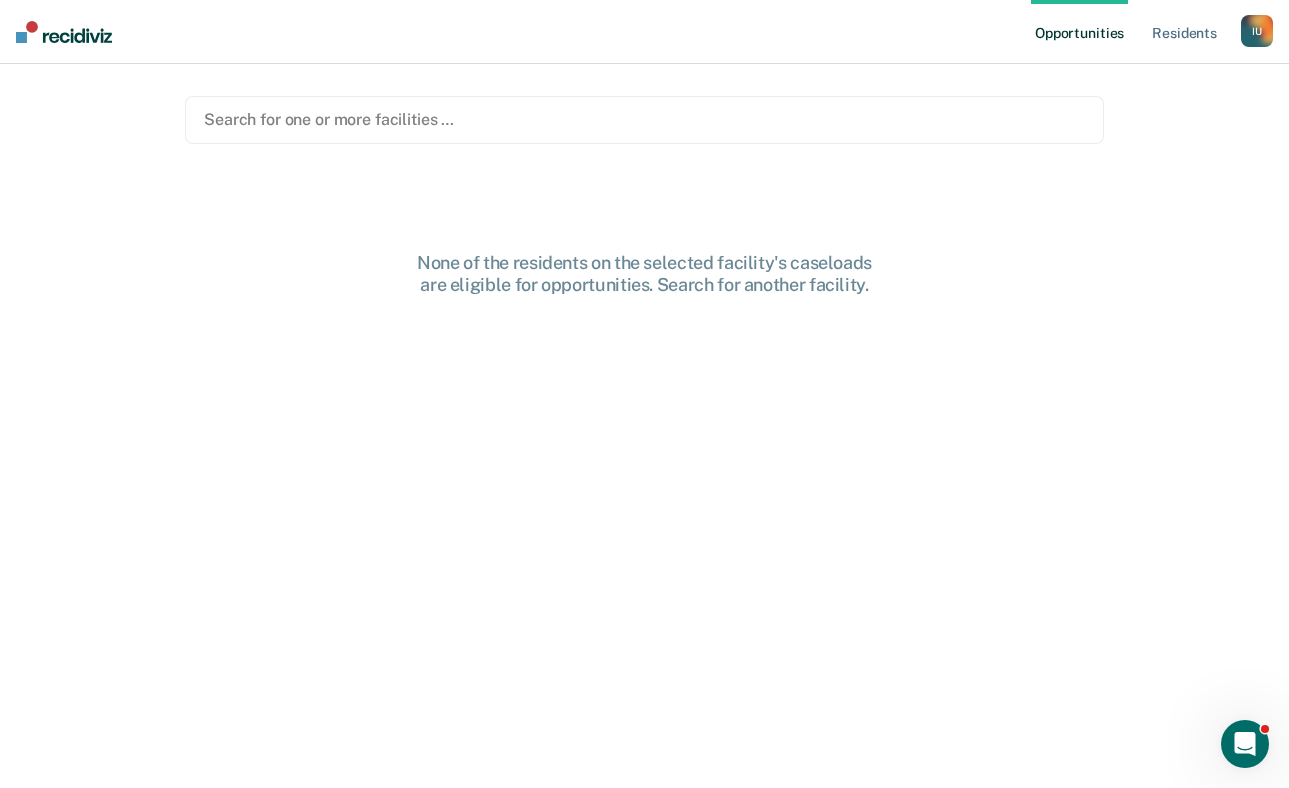 click at bounding box center (644, 119) 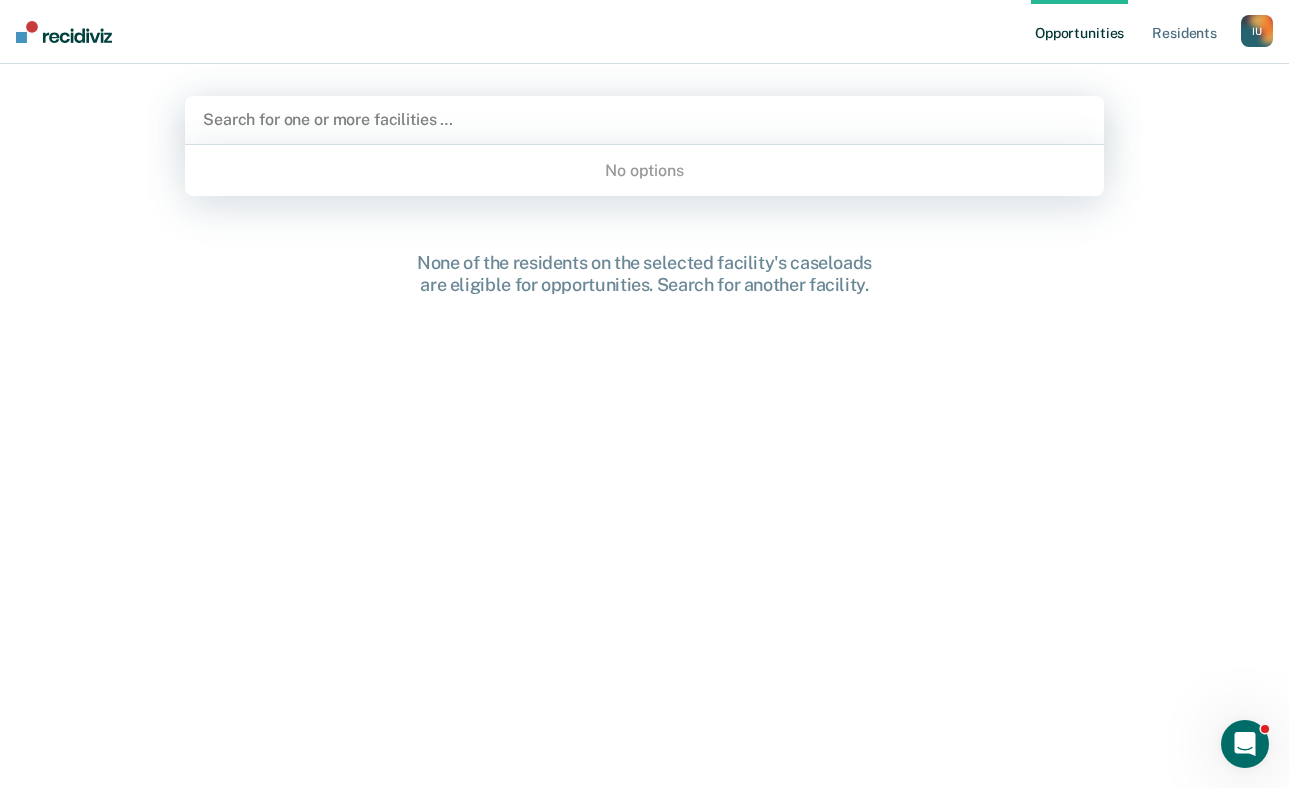 click at bounding box center (644, 119) 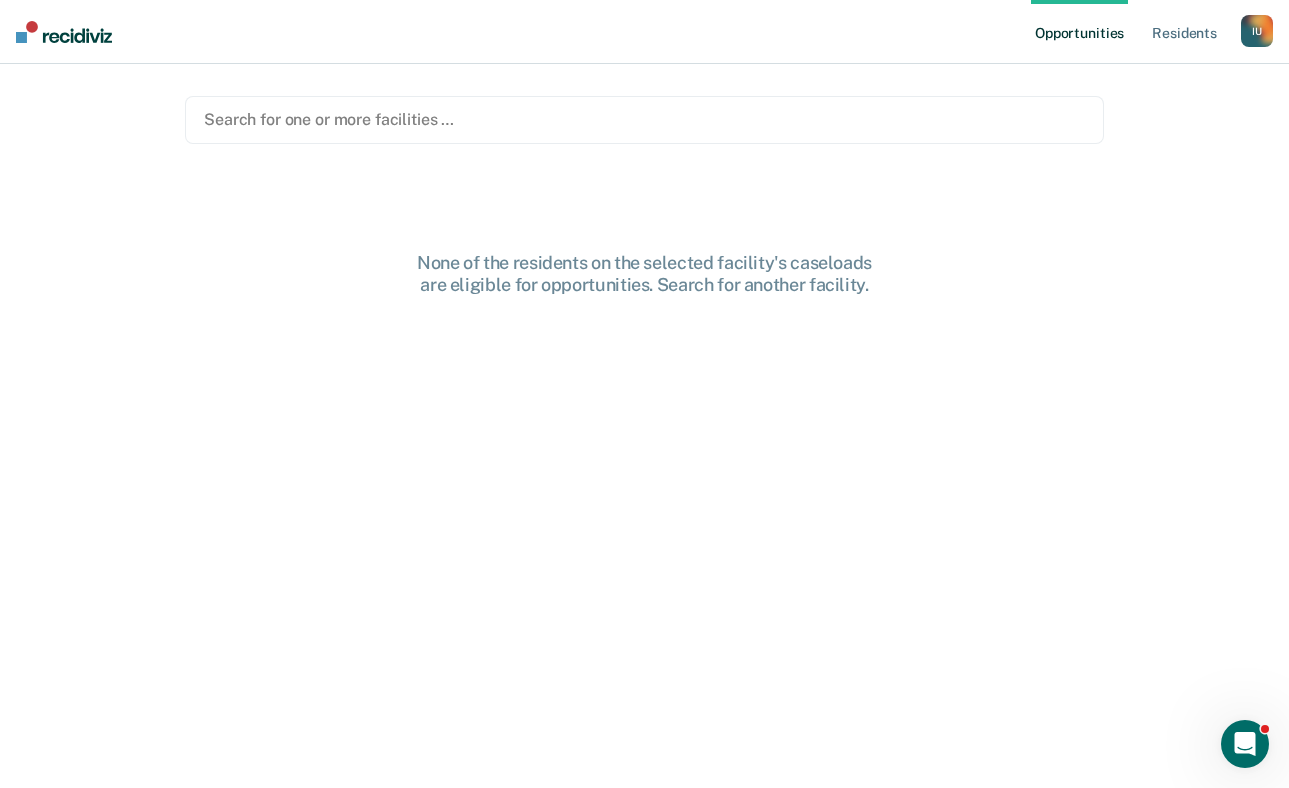 click at bounding box center (644, 119) 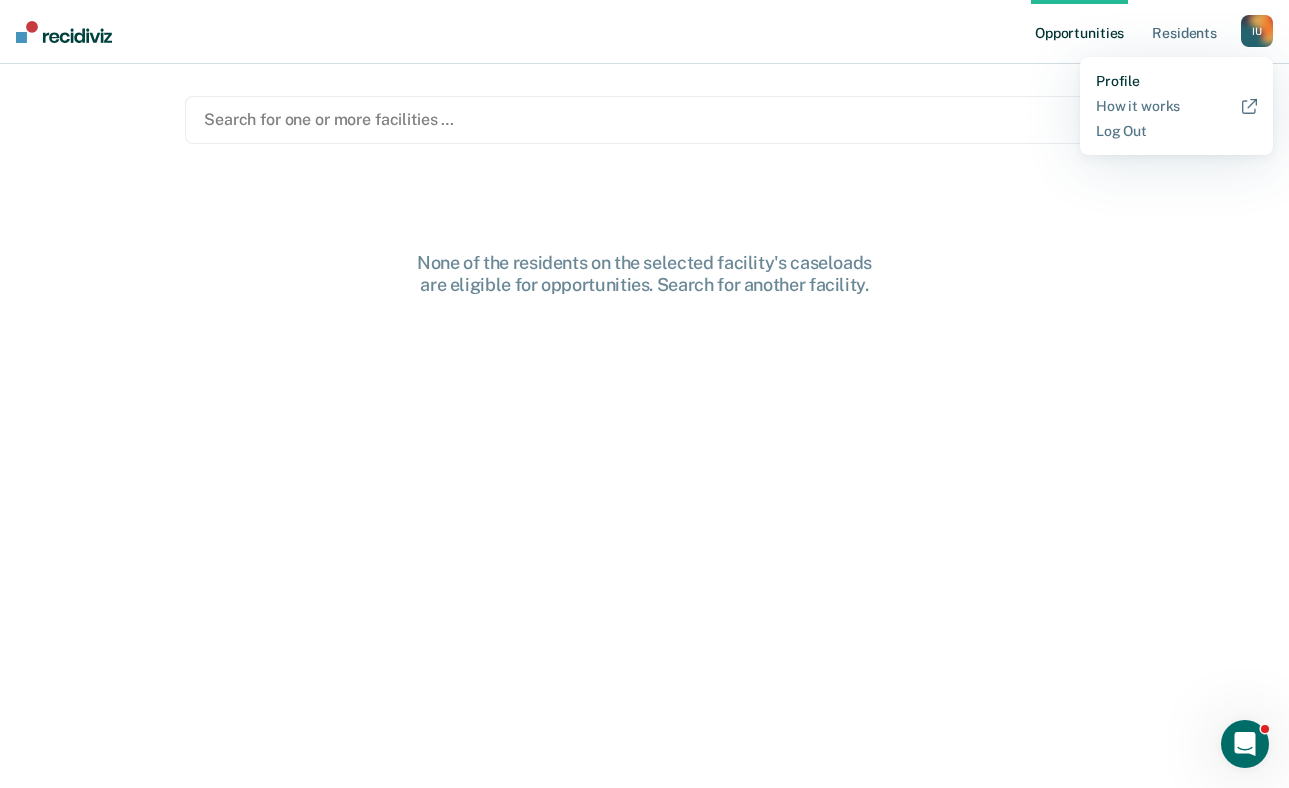 click on "Profile" at bounding box center (1176, 81) 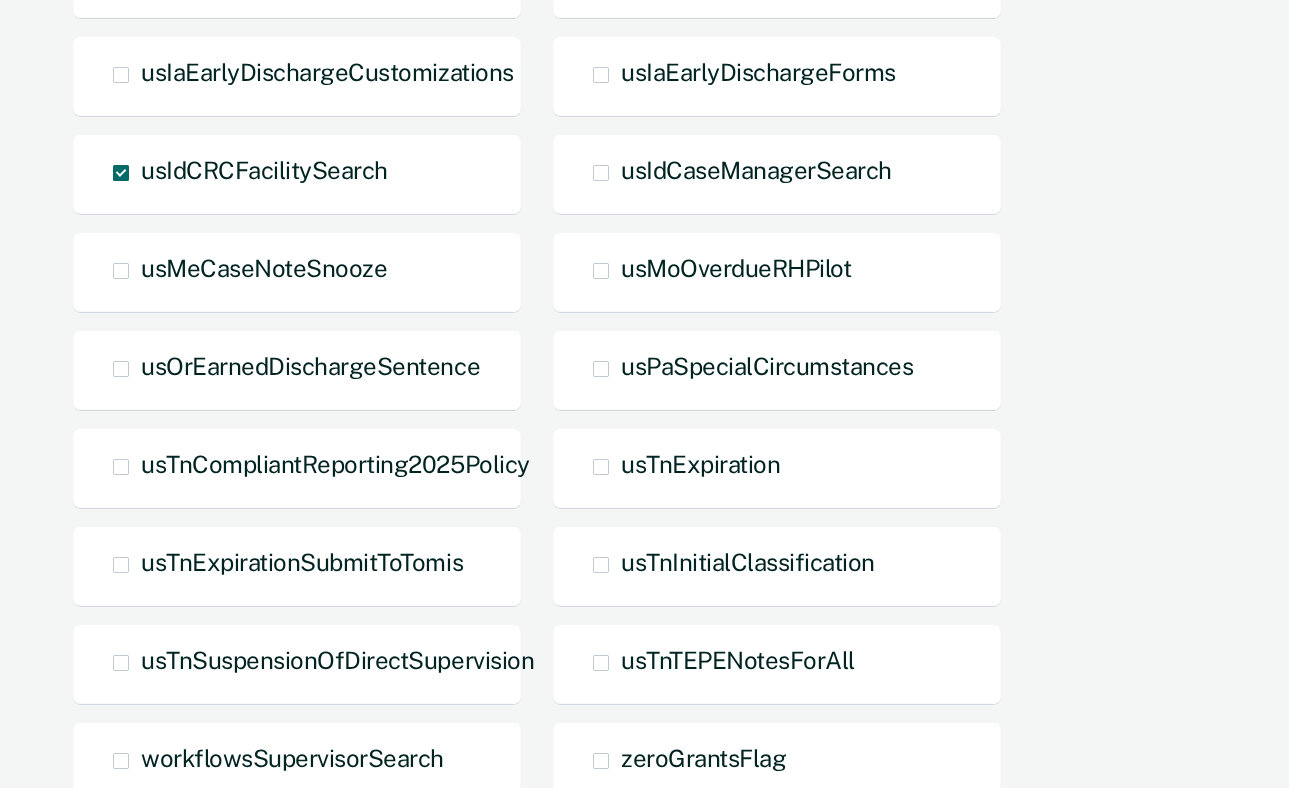 scroll, scrollTop: 1487, scrollLeft: 0, axis: vertical 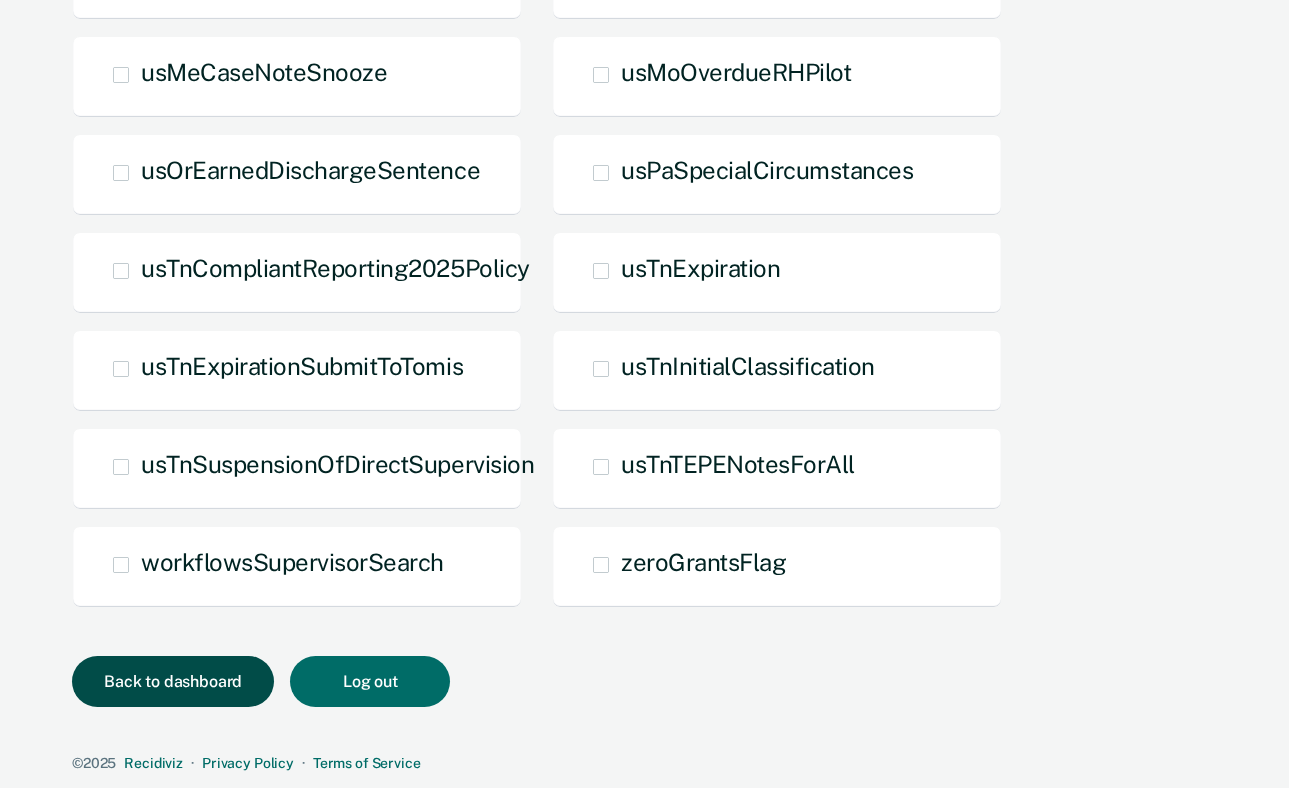 click on "Back to dashboard" at bounding box center (173, 681) 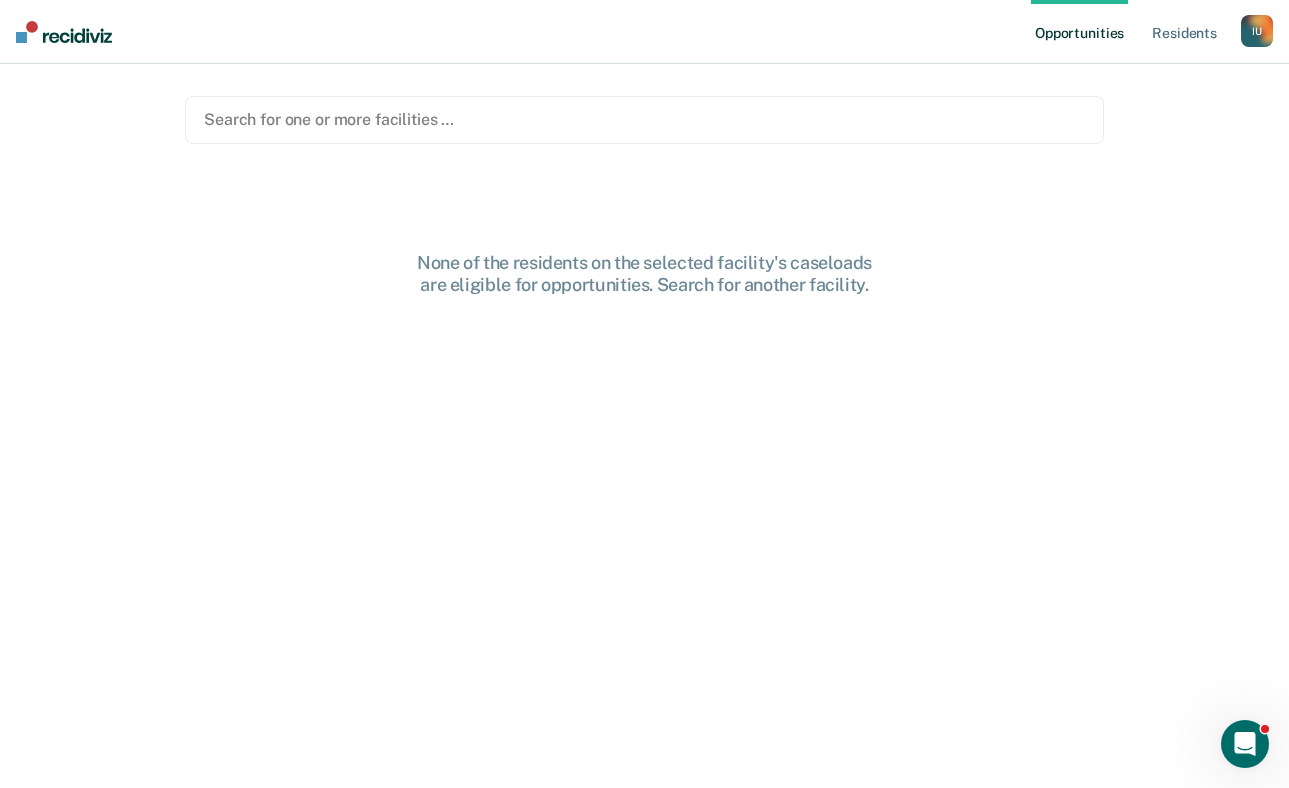 scroll, scrollTop: 0, scrollLeft: 0, axis: both 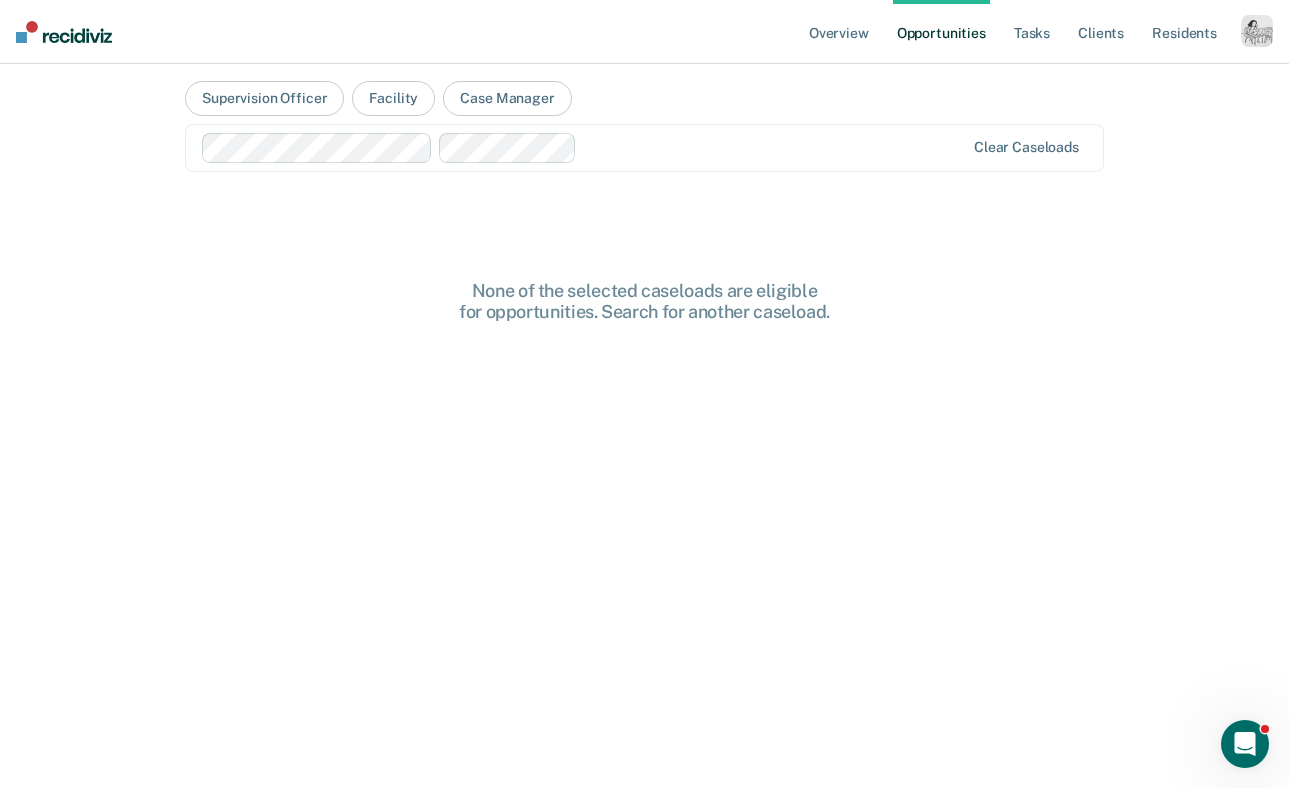 click at bounding box center [1257, 31] 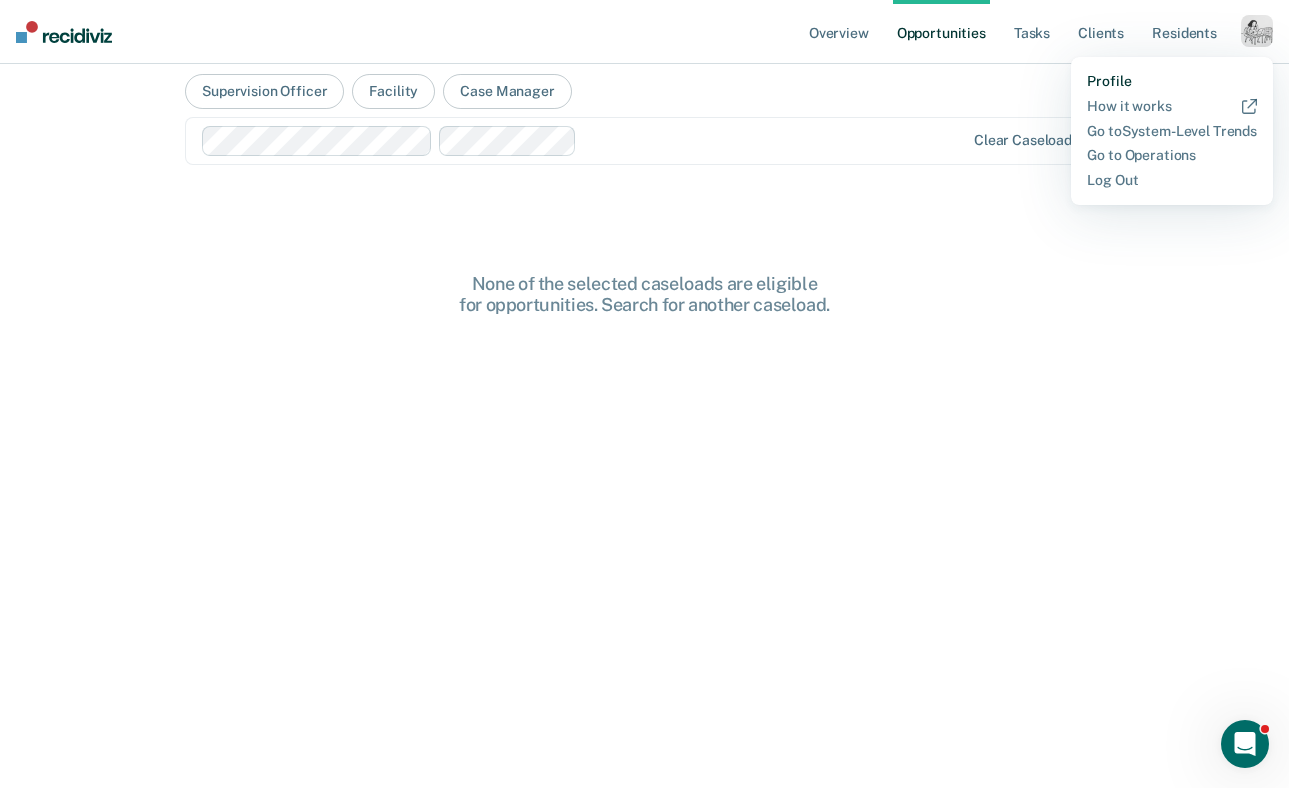 click on "Profile" at bounding box center (1172, 81) 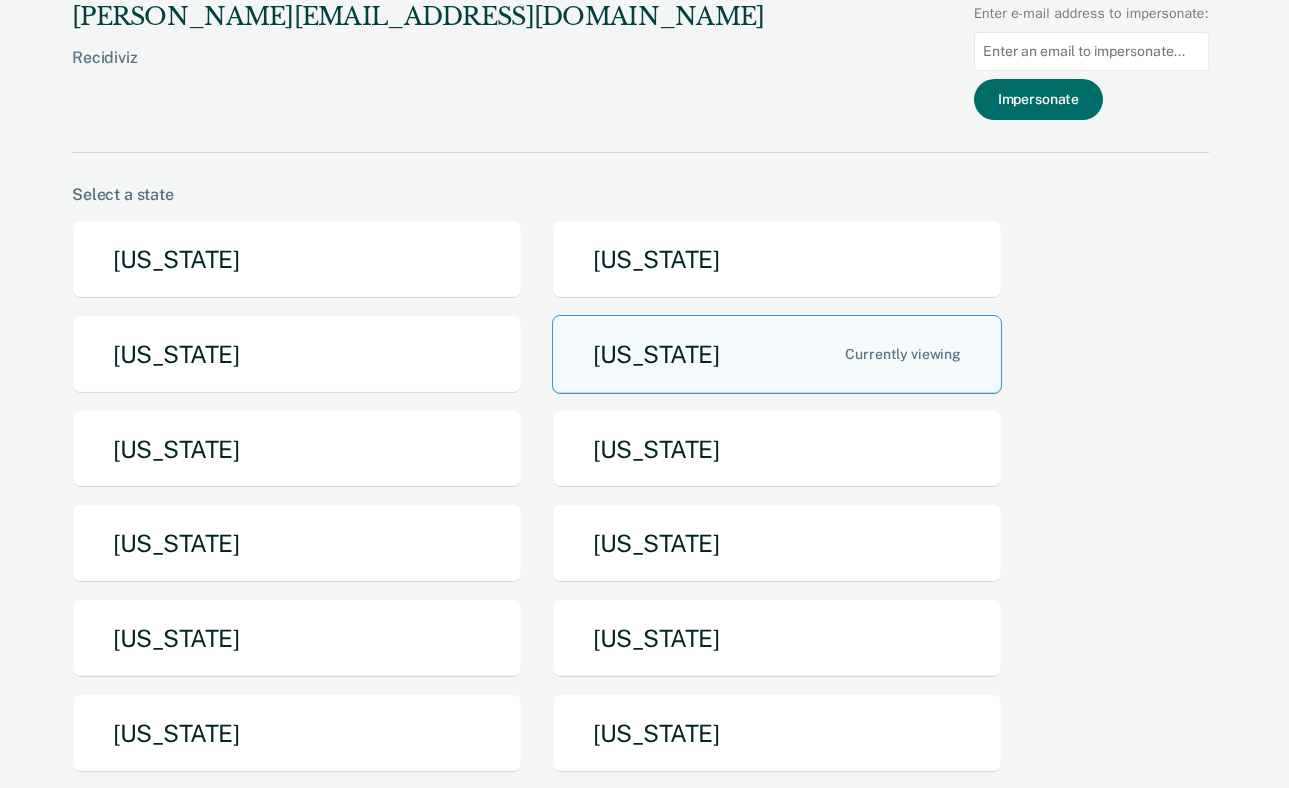 click at bounding box center (1091, 51) 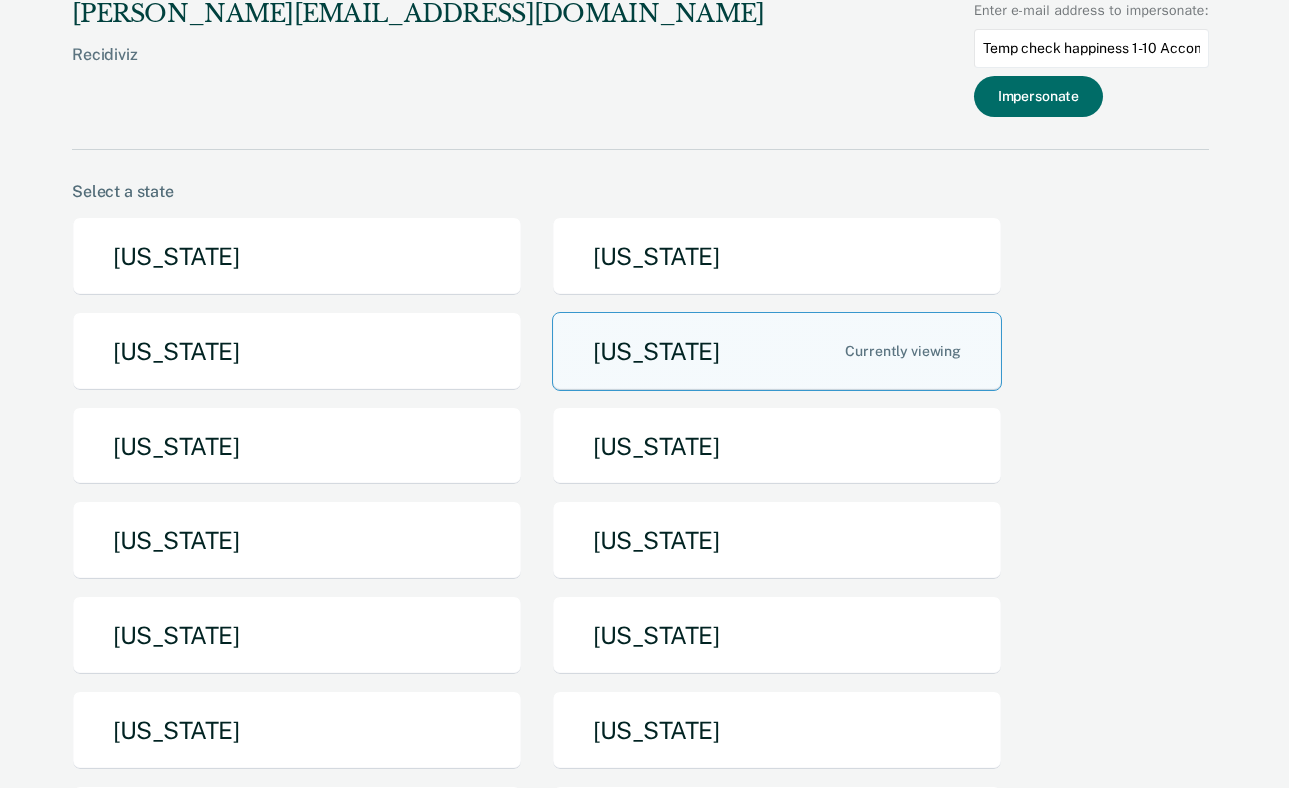 scroll, scrollTop: 33, scrollLeft: 0, axis: vertical 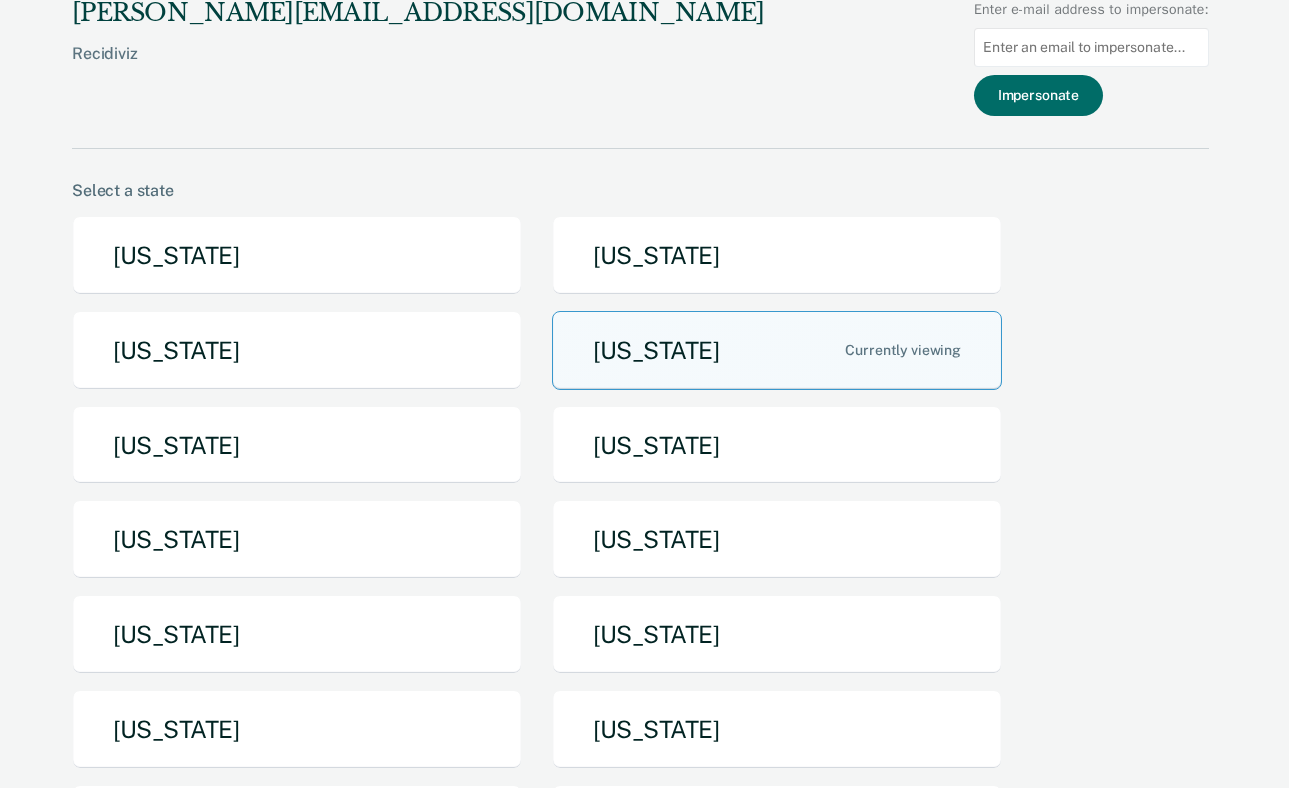 paste on "alechuga@idoc.idaho.gov" 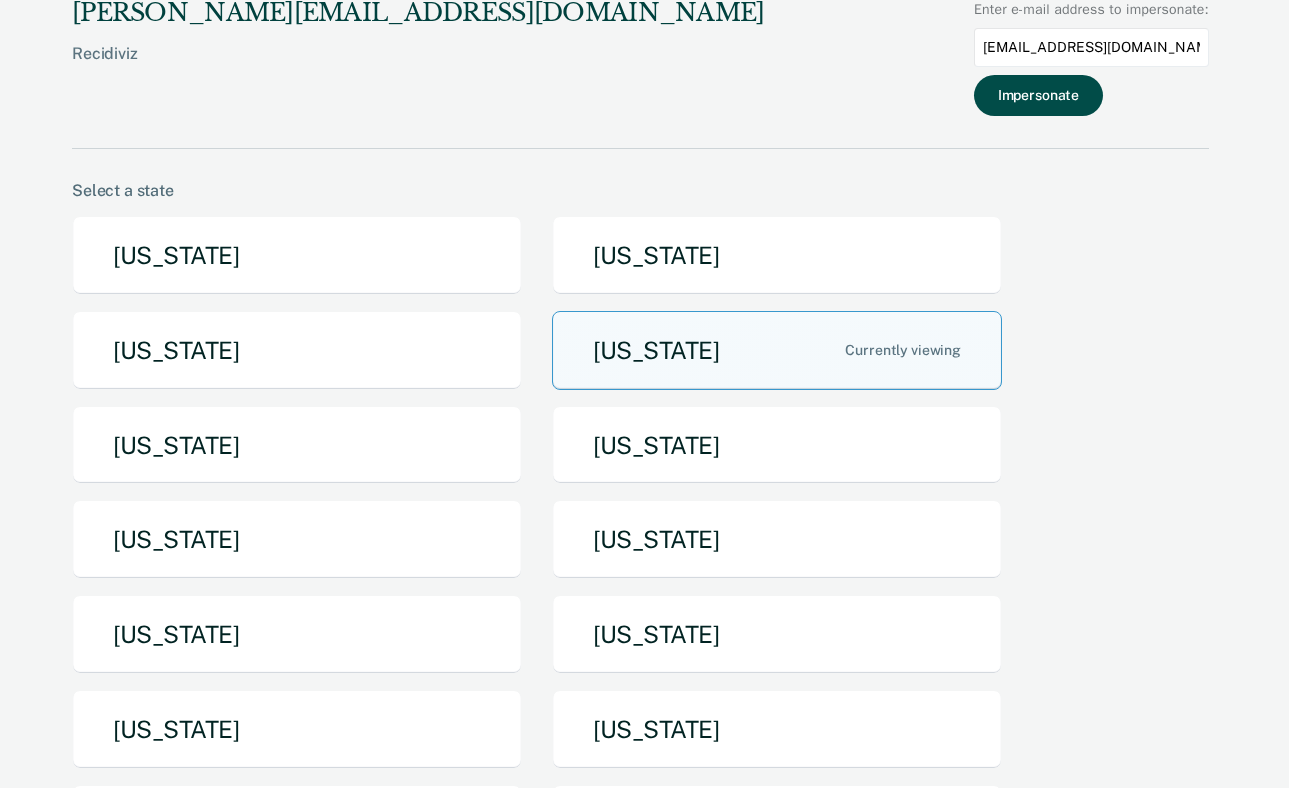 type on "alechuga@idoc.idaho.gov" 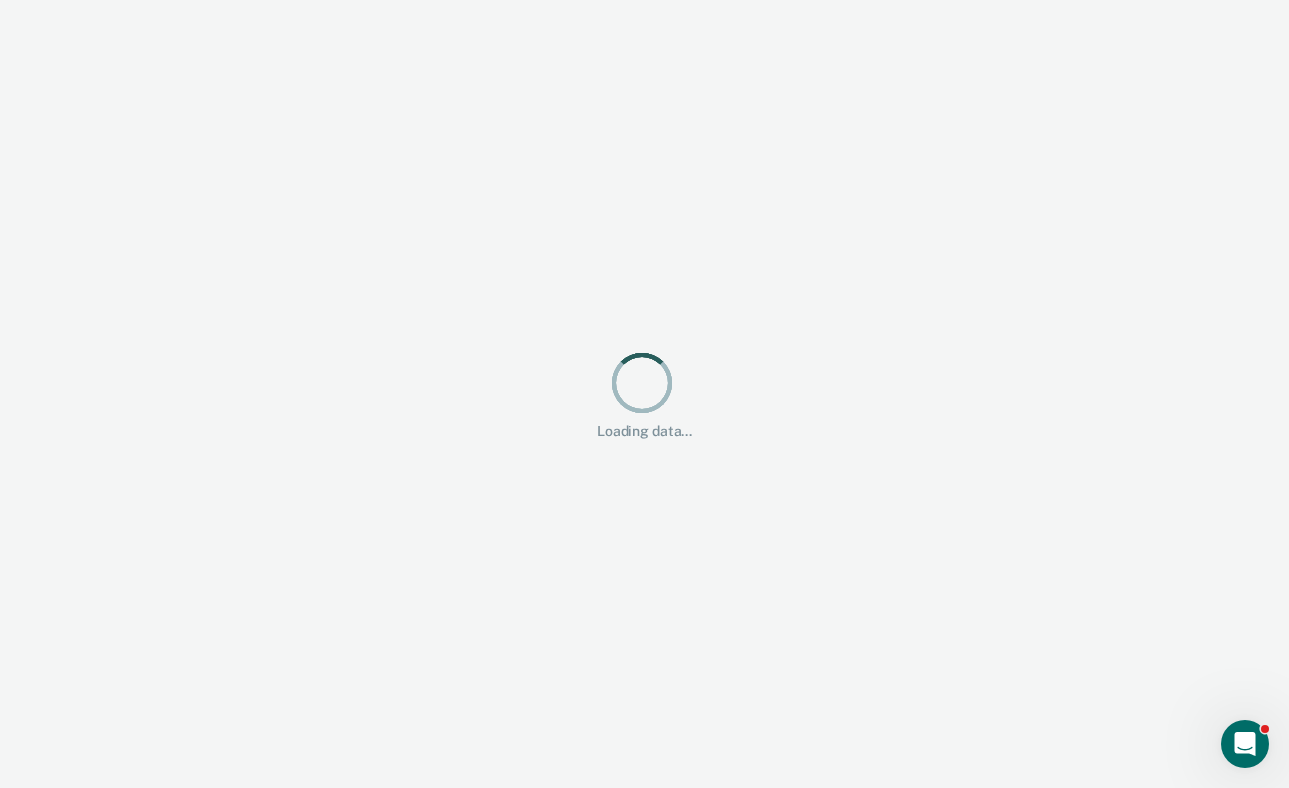scroll, scrollTop: 0, scrollLeft: 0, axis: both 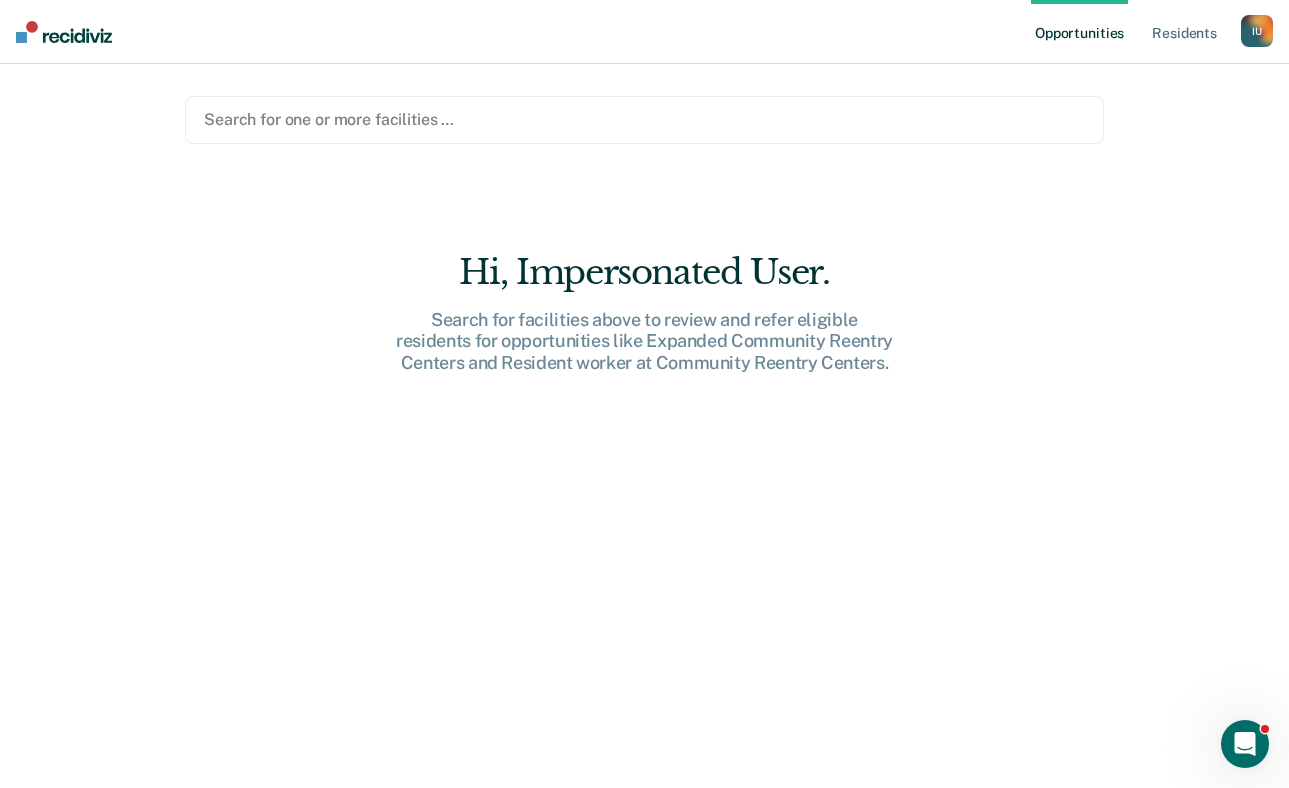 click on "Search for one or more facilities …" at bounding box center [644, 119] 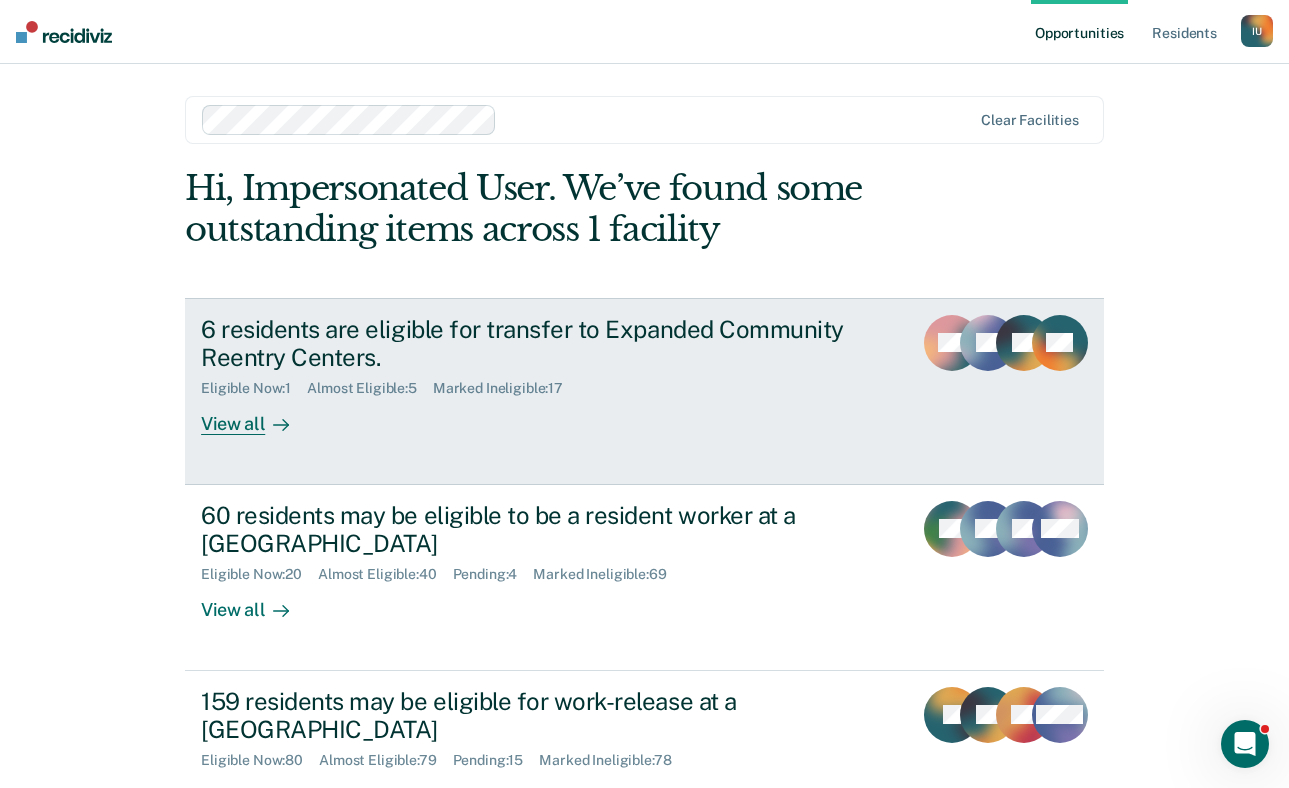 scroll, scrollTop: 68, scrollLeft: 0, axis: vertical 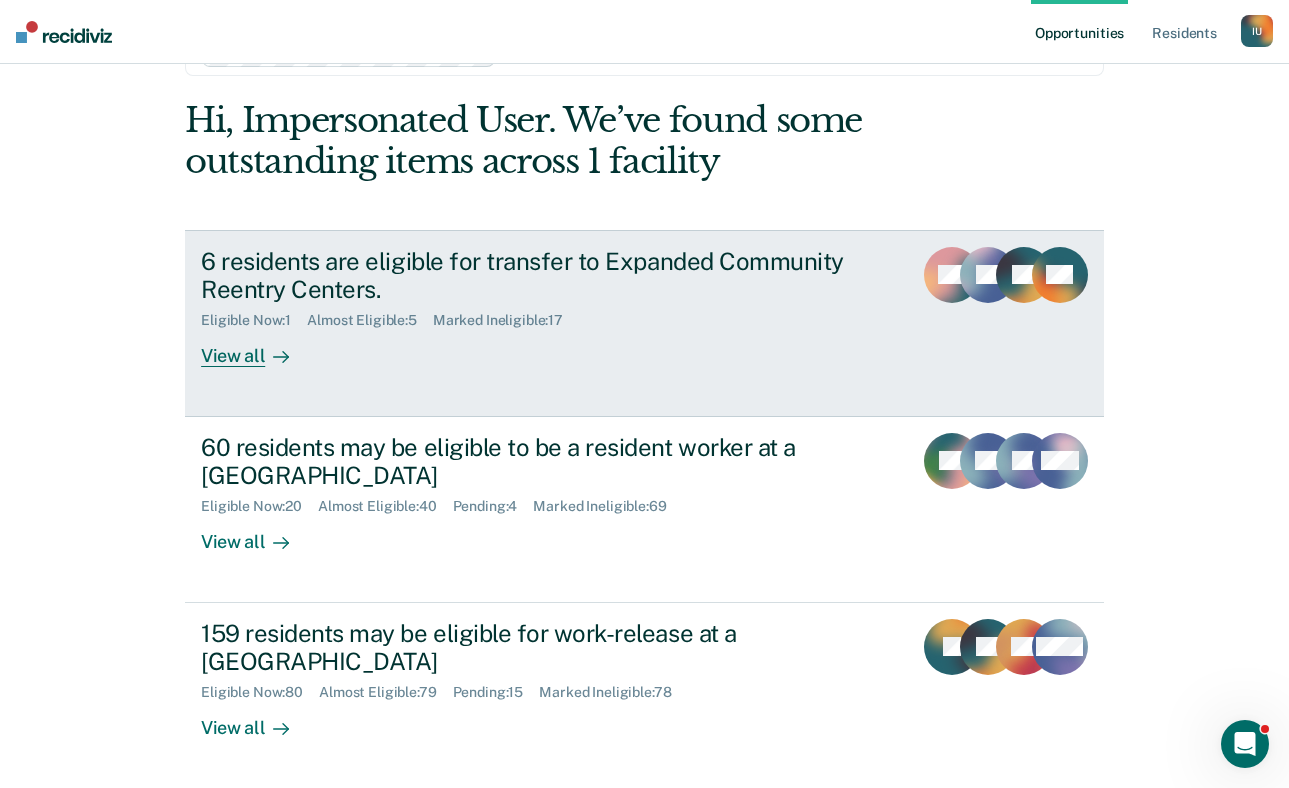 click on "View all" at bounding box center (257, 348) 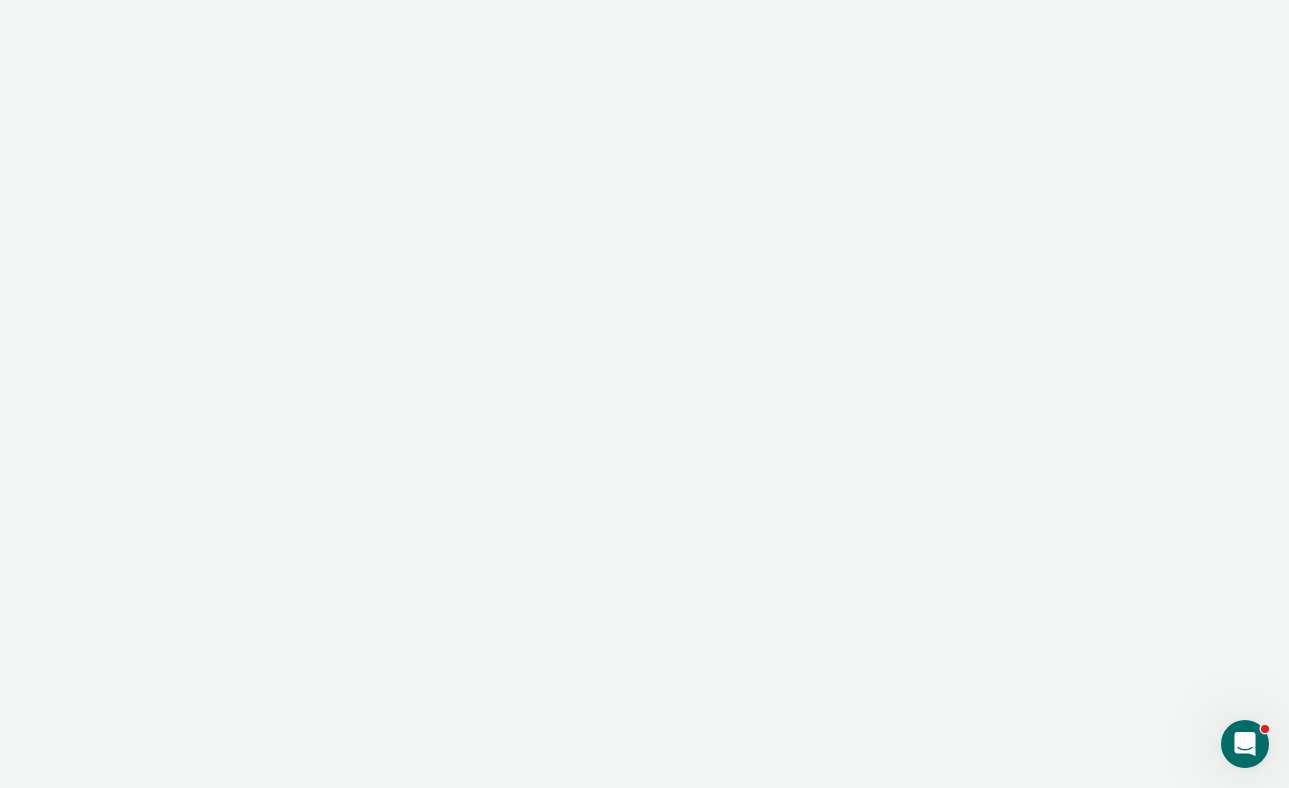 scroll, scrollTop: 0, scrollLeft: 0, axis: both 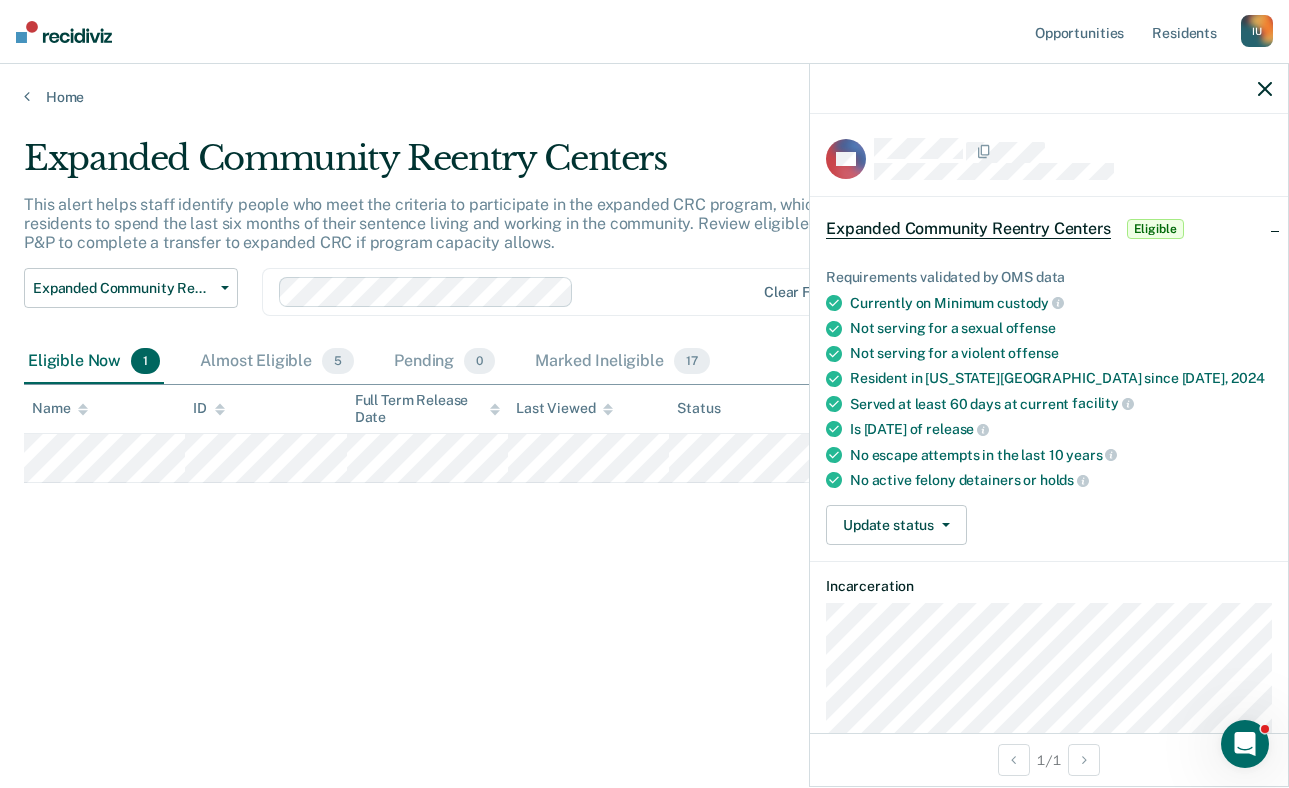 click on "Expanded Community Reentry Centers   This alert helps staff identify people who meet the criteria to participate in the expanded CRC program, which allows eligible CRC residents to spend the last six months of their sentence living and working in the community. Review eligible residents and work with P&P to complete a transfer to expanded CRC if program capacity allows. Expanded Community Reentry Centers Expanded Community Reentry Centers Resident worker at Community Reentry Centers Work-release at Community Reentry Centers Clear   facilities Eligible Now 1 Almost Eligible 5 Pending 0 Marked Ineligible 17 Group by :  Eligibility Status Eligibility Status Gender Gender - Transgender Only
To pick up a draggable item, press the space bar.
While dragging, use the arrow keys to move the item.
Press space again to drop the item in its new position, or press escape to cancel.
Name ID Full Term Release Date Last Viewed Status Assigned to" at bounding box center [644, 388] 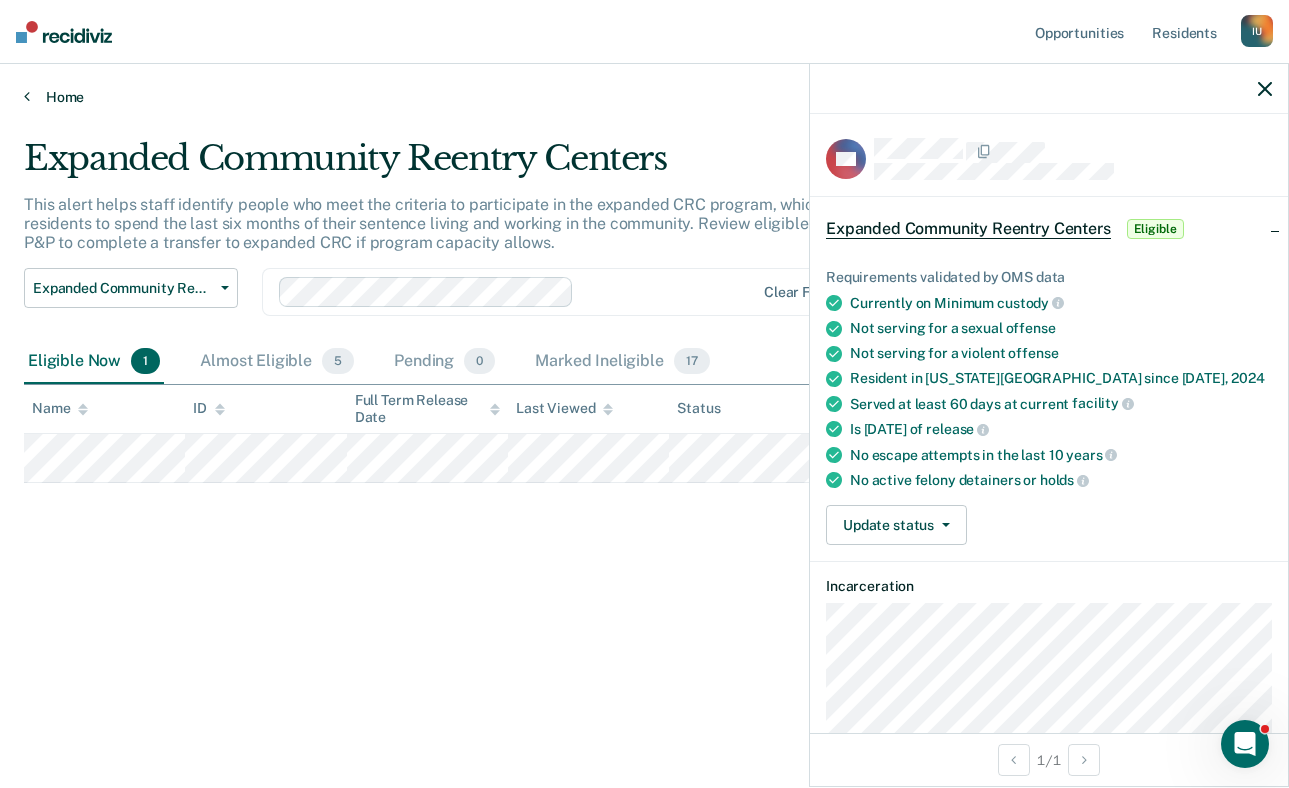 click on "Home" at bounding box center (644, 97) 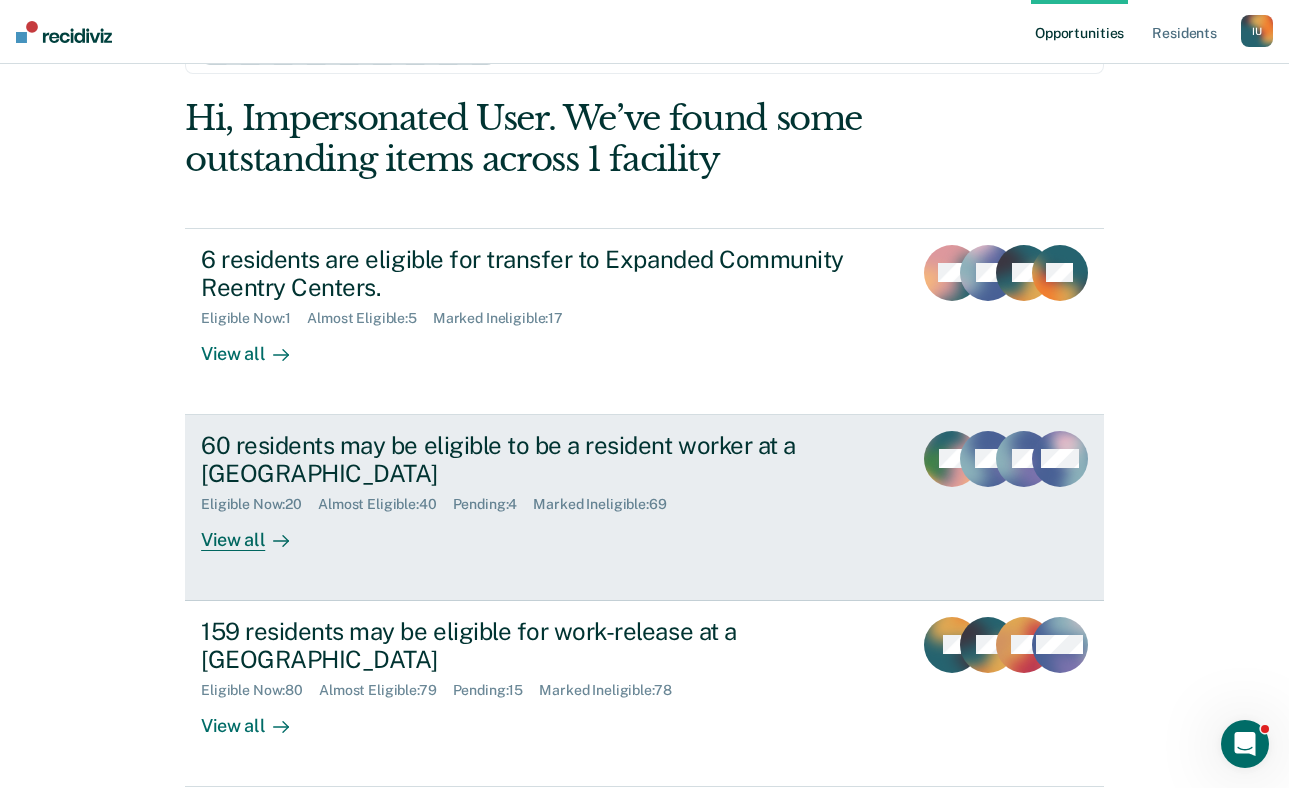 scroll, scrollTop: 88, scrollLeft: 0, axis: vertical 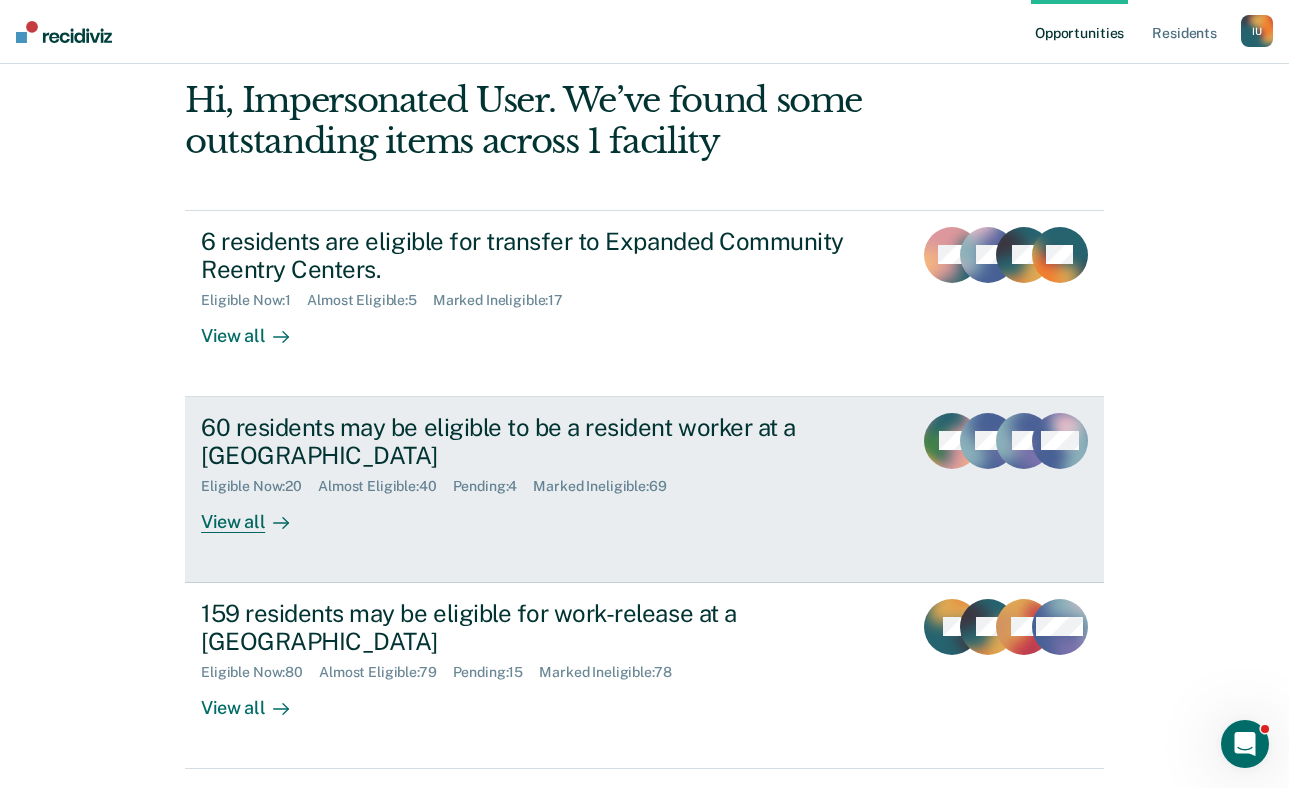 click on "View all" at bounding box center [257, 514] 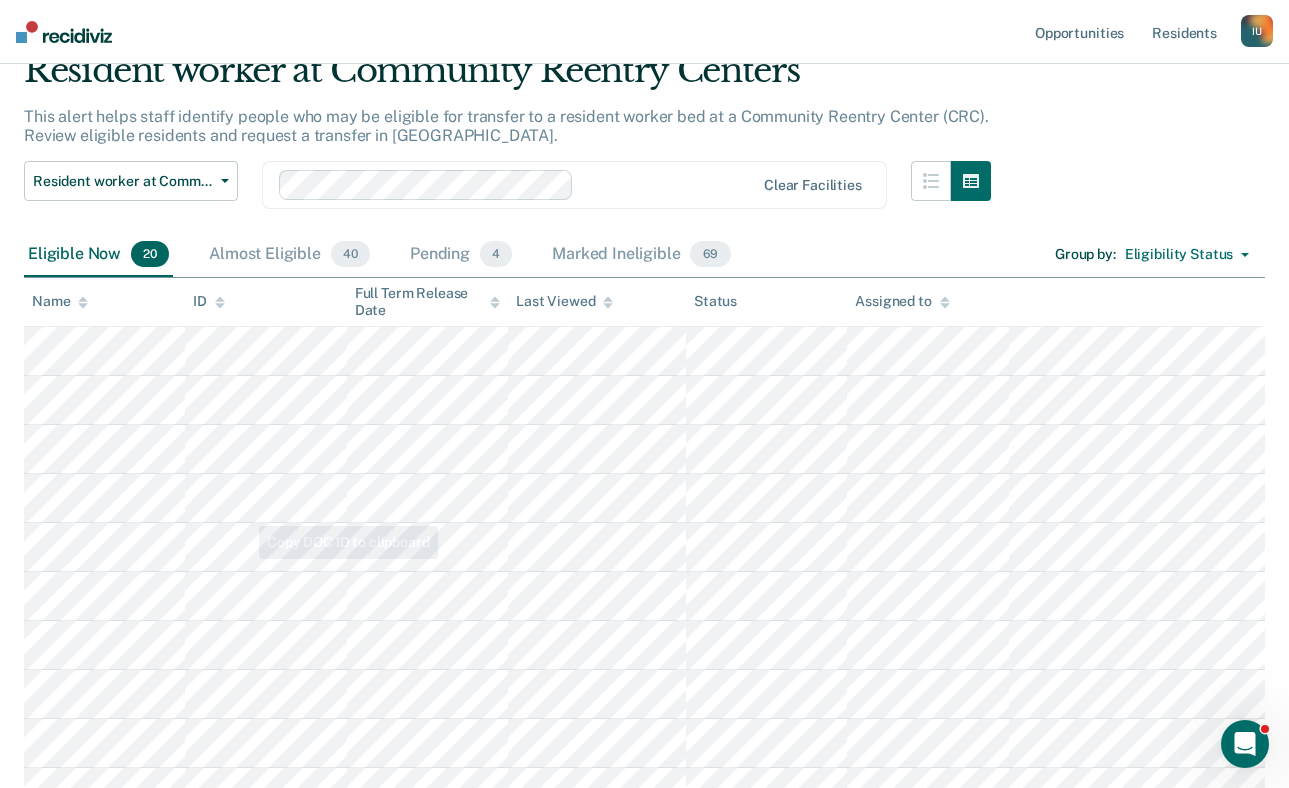 scroll, scrollTop: 0, scrollLeft: 0, axis: both 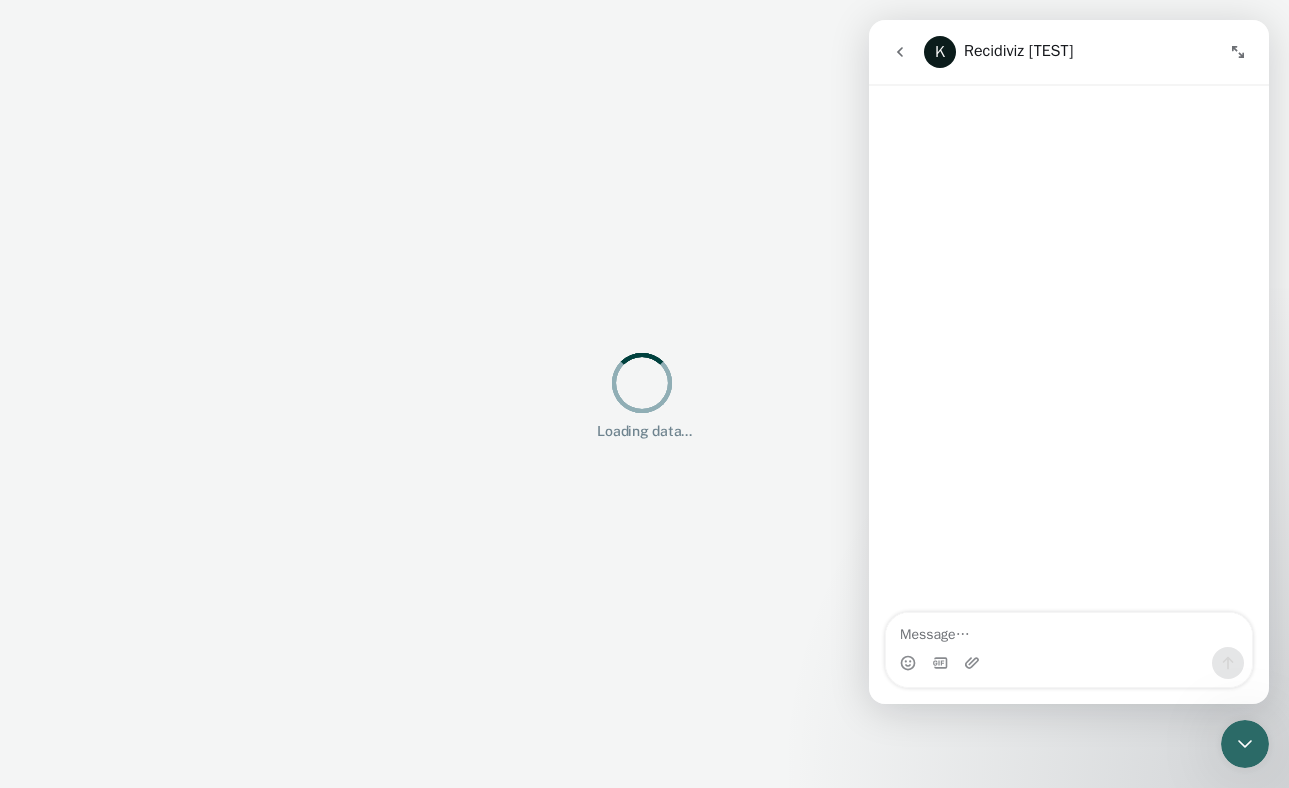 click at bounding box center (1069, 97) 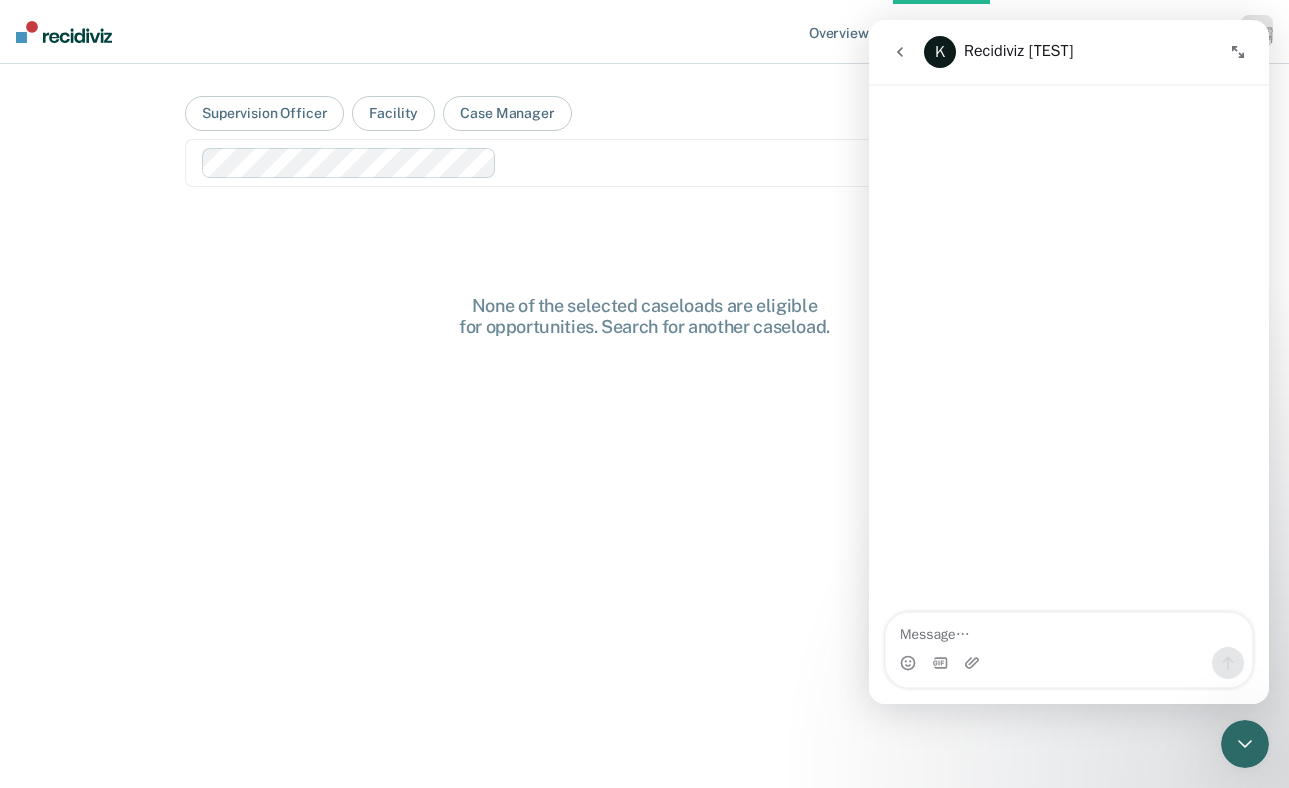 click 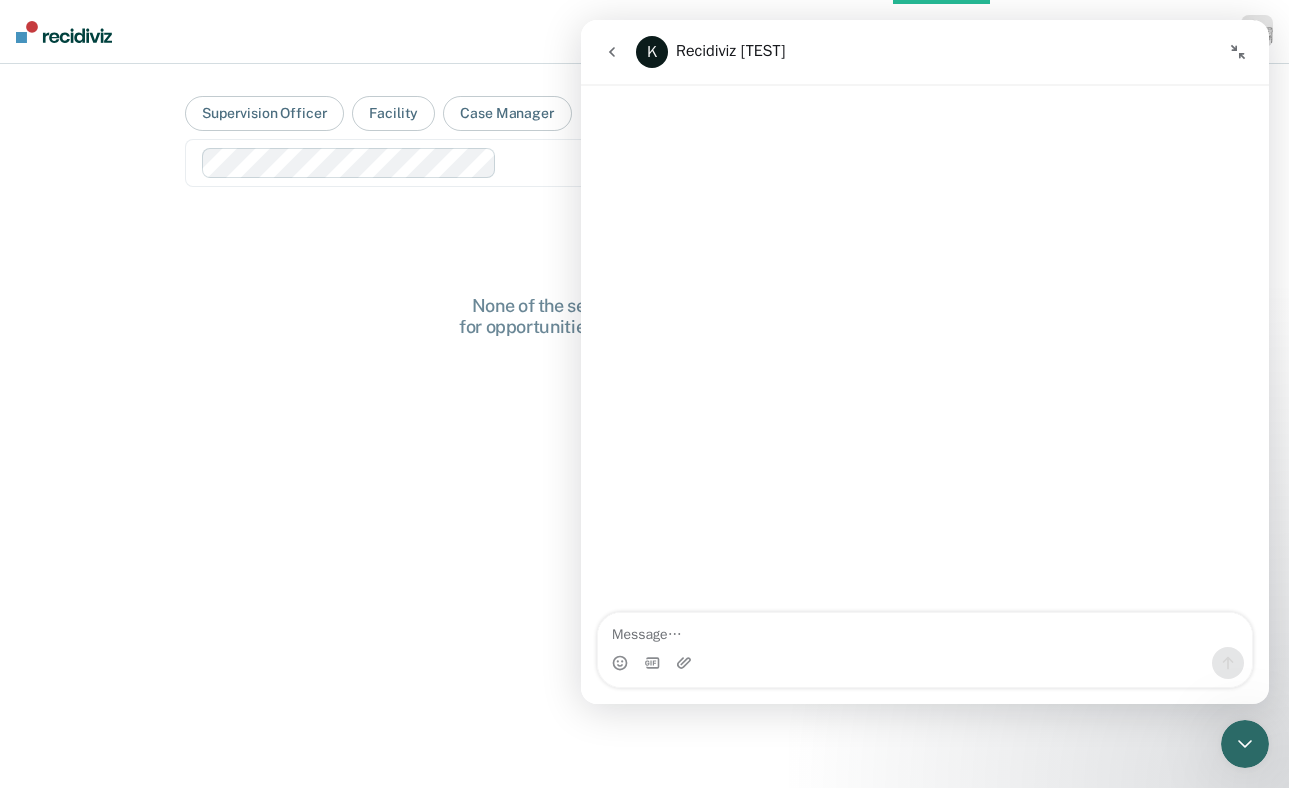 click 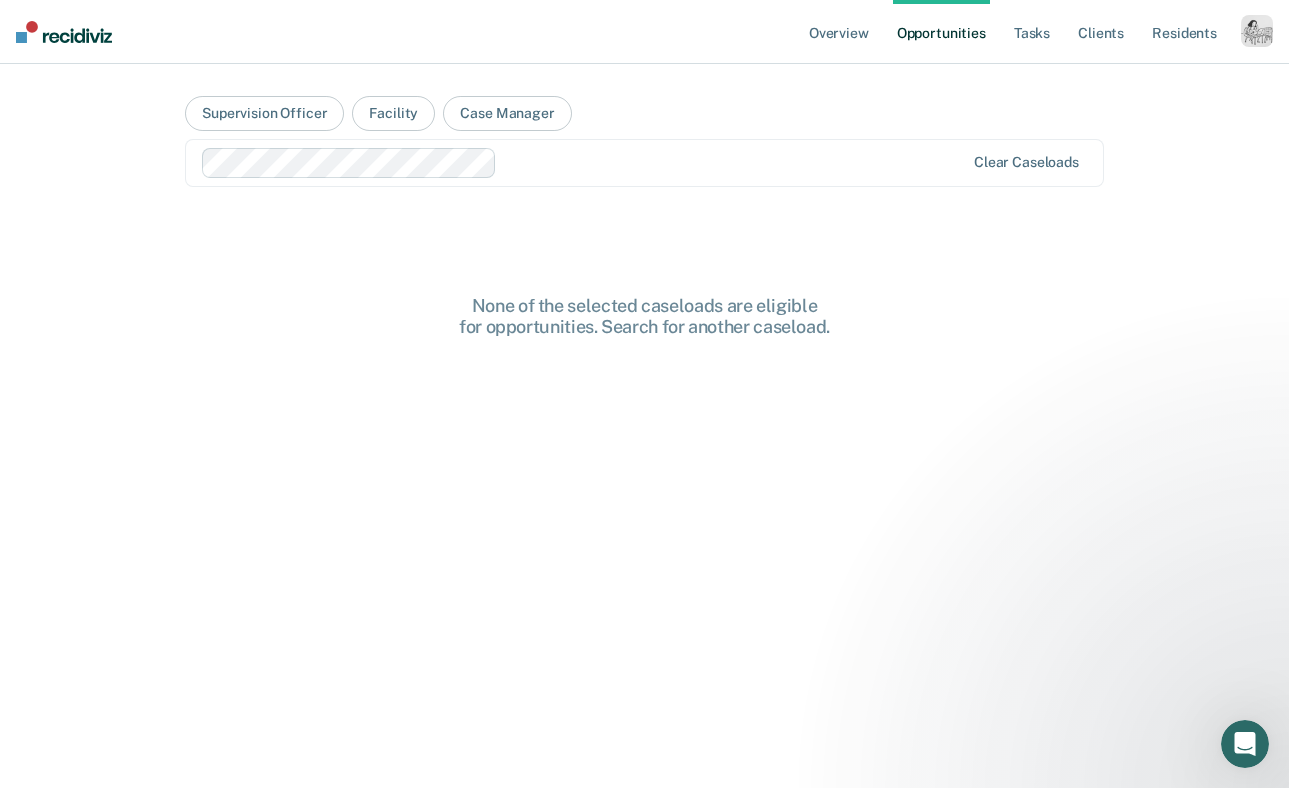 scroll, scrollTop: 0, scrollLeft: 0, axis: both 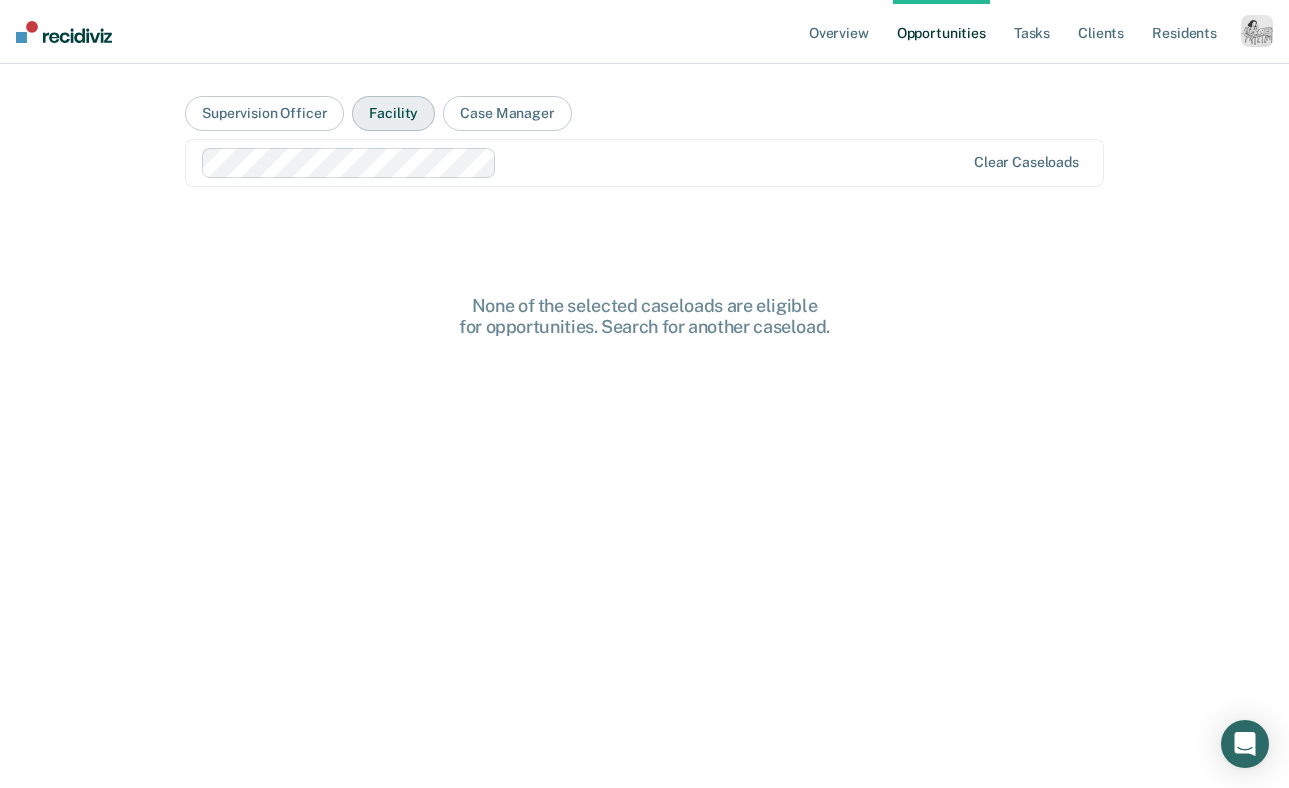 click on "Facility" at bounding box center (393, 113) 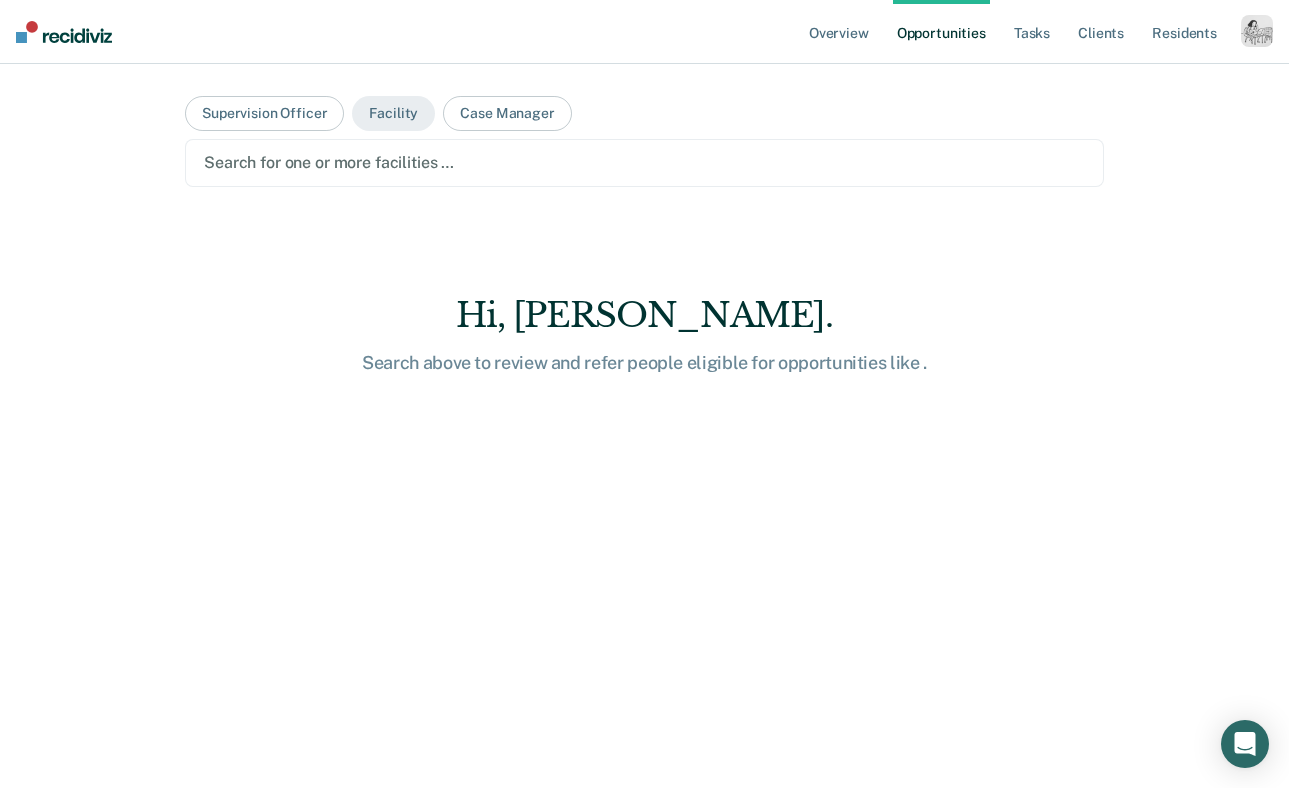 click at bounding box center (644, 162) 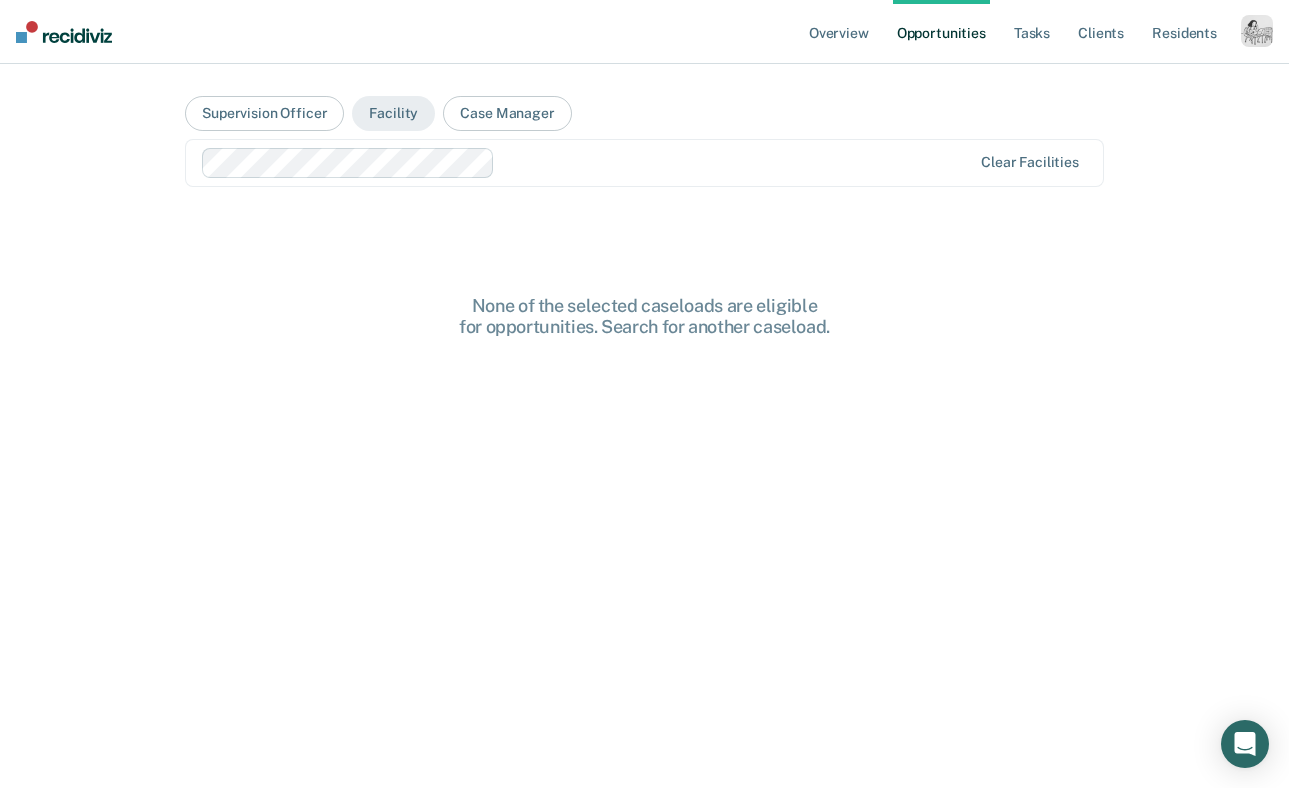 click at bounding box center (737, 162) 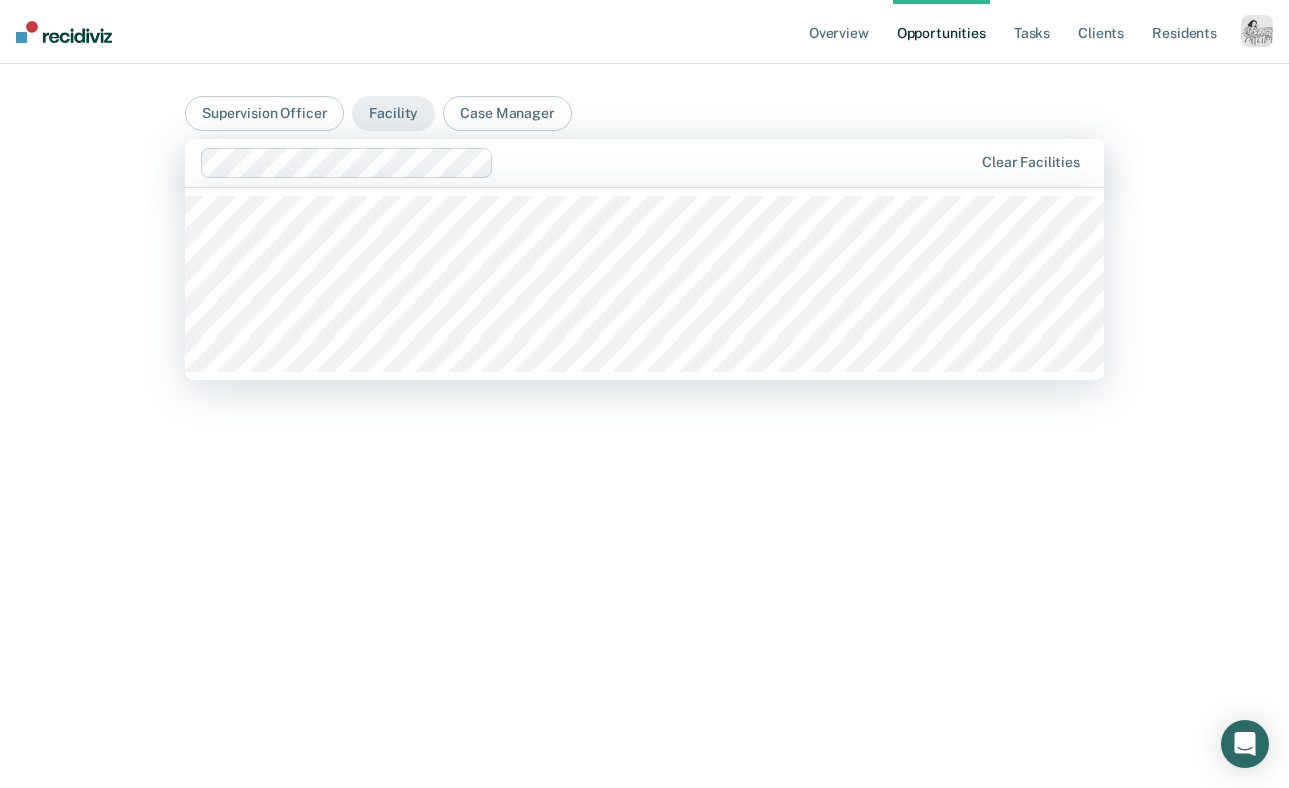 click at bounding box center [644, 284] 